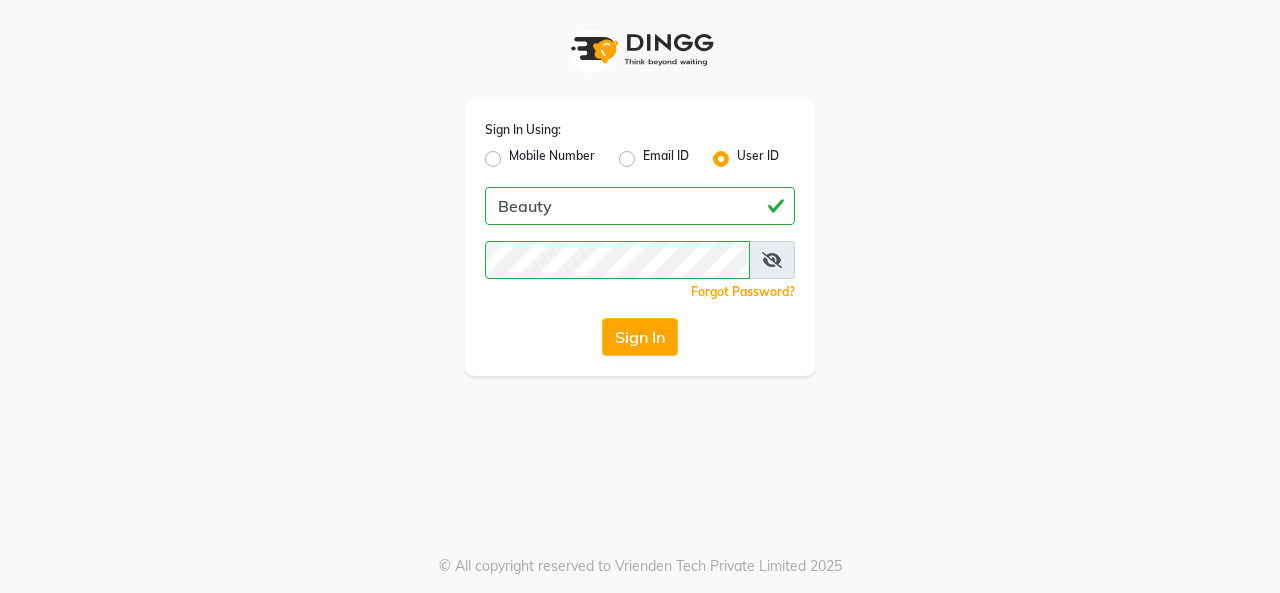 click on "Sign In" 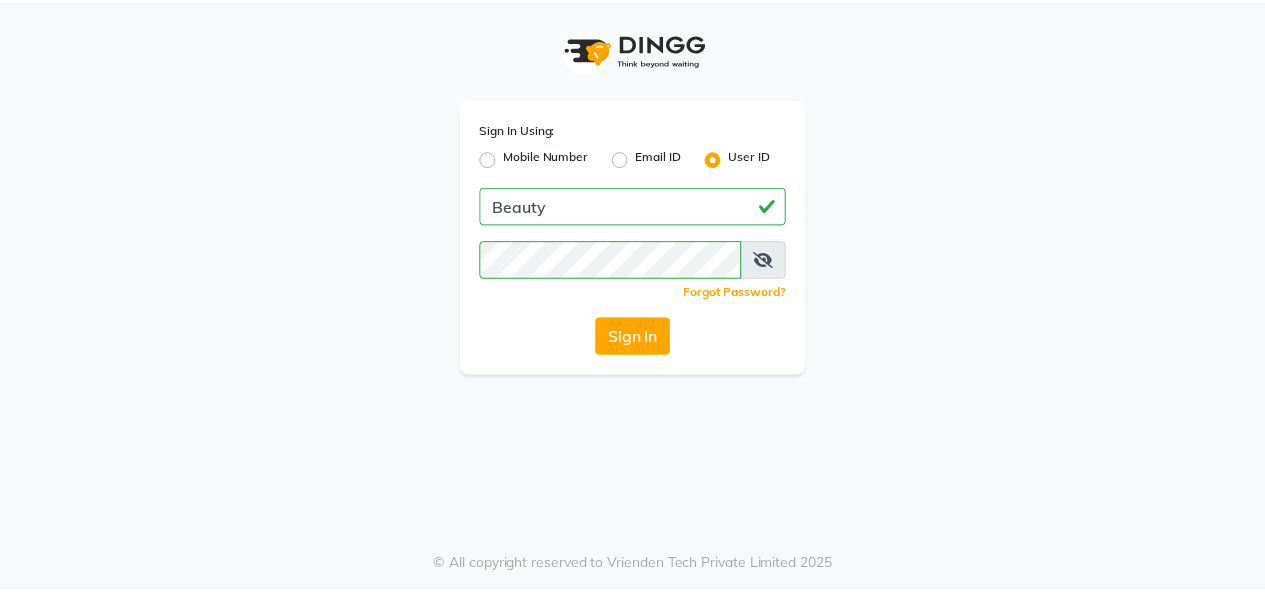 scroll, scrollTop: 0, scrollLeft: 0, axis: both 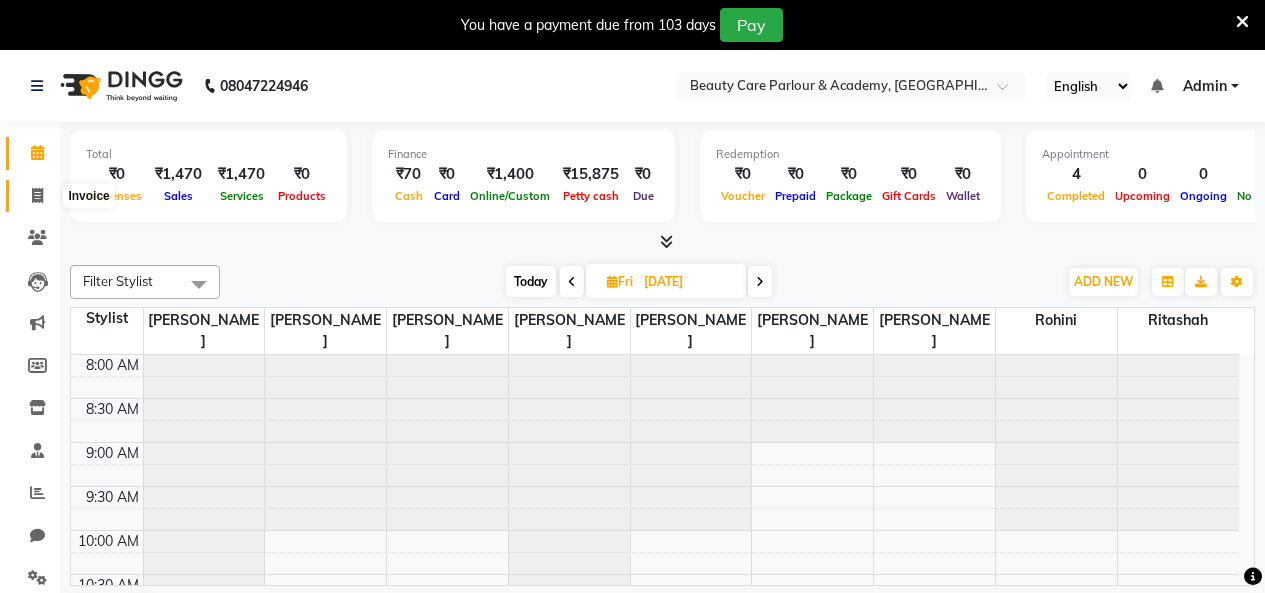 click 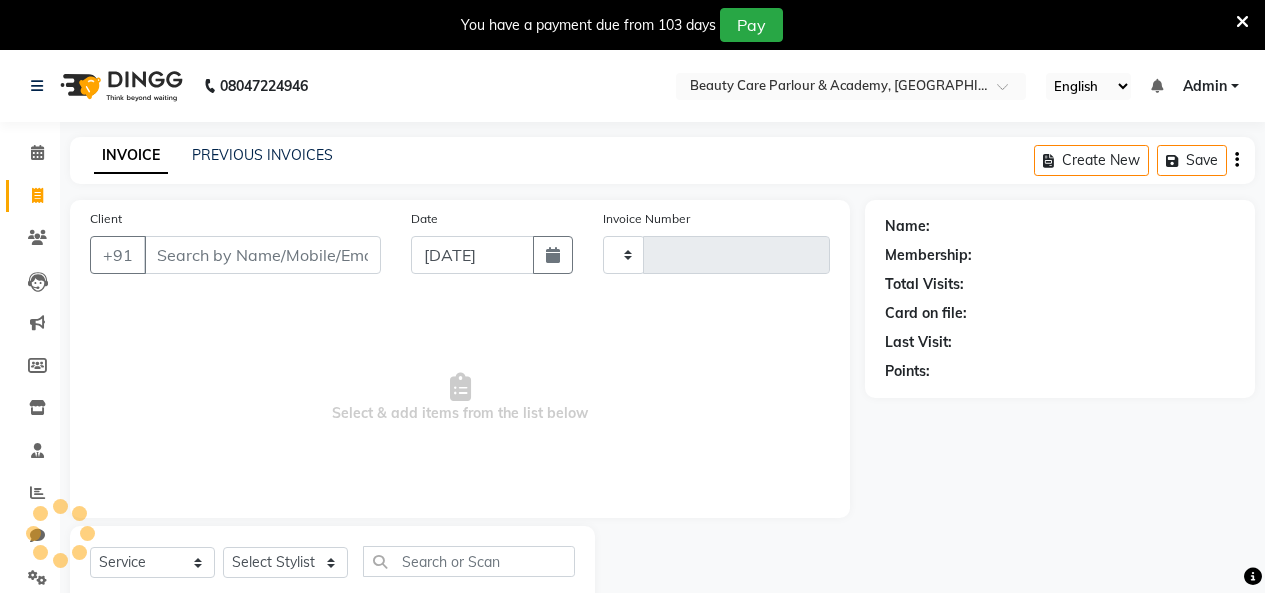 type on "0587" 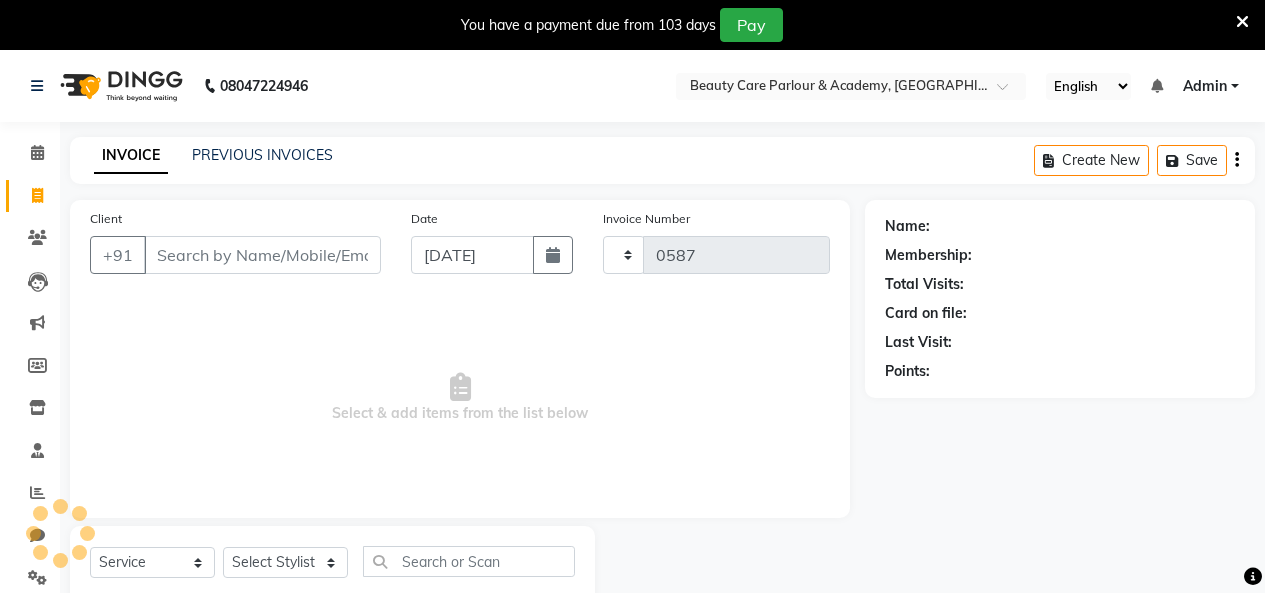 select on "8049" 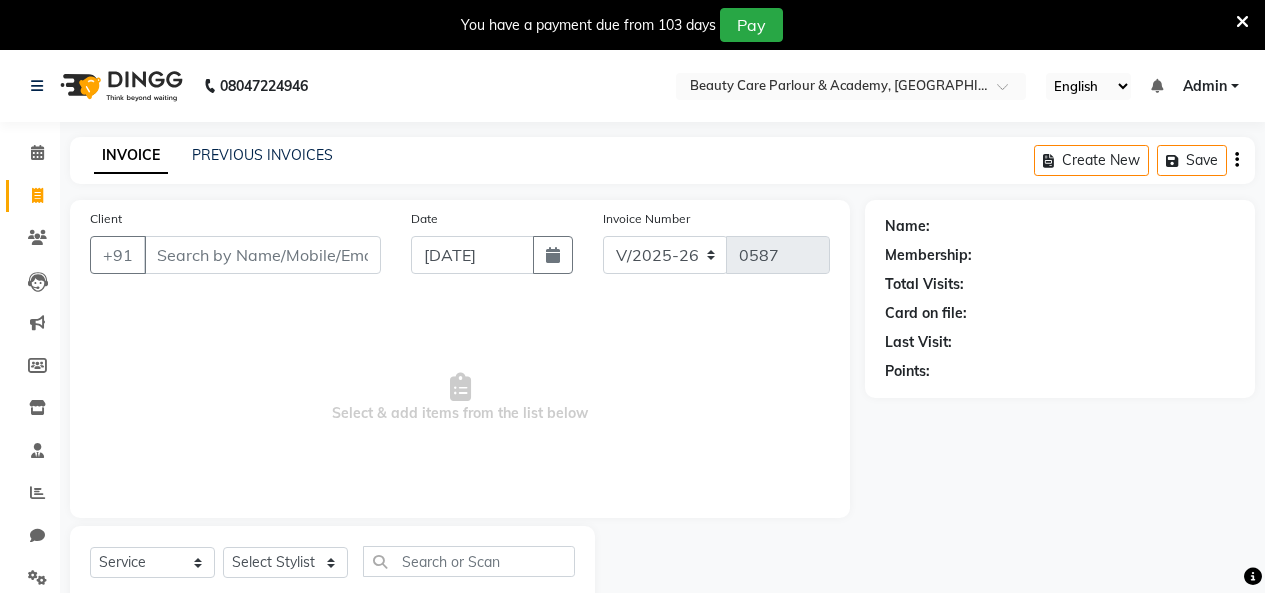 click on "Client" at bounding box center (262, 255) 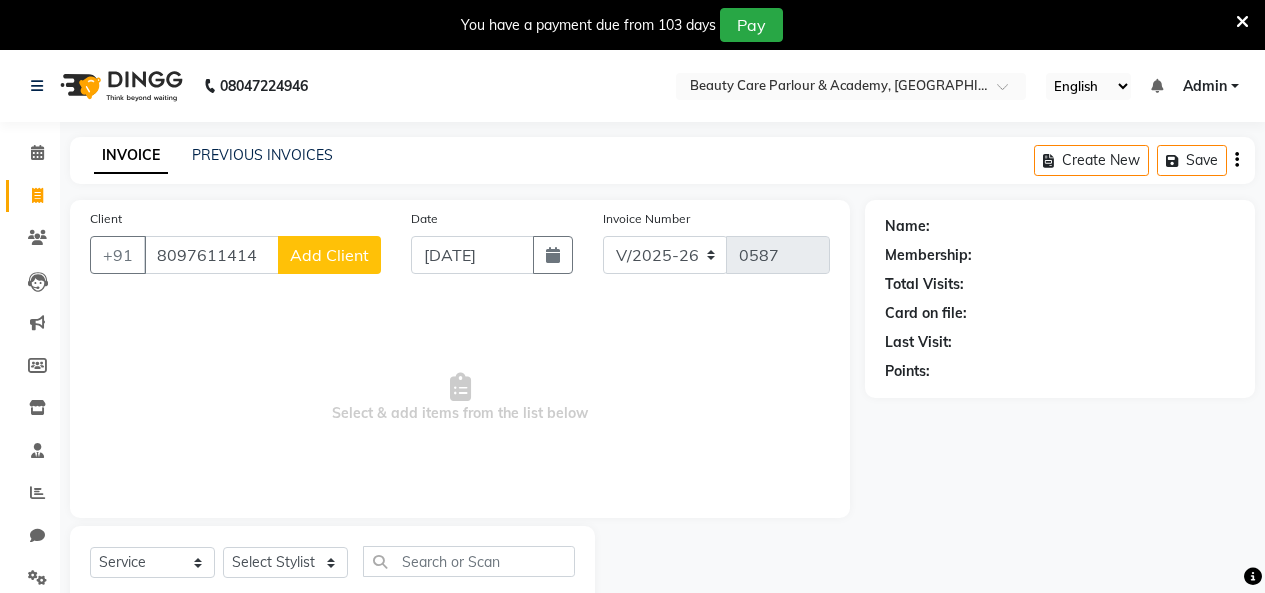type on "8097611414" 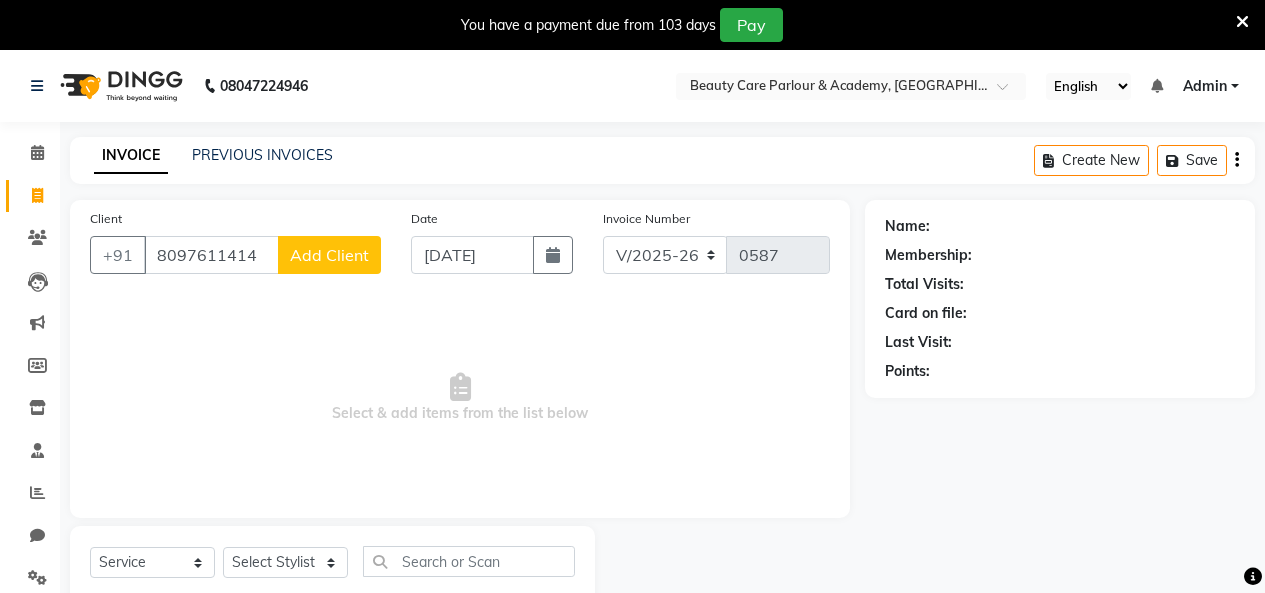 click on "Add Client" 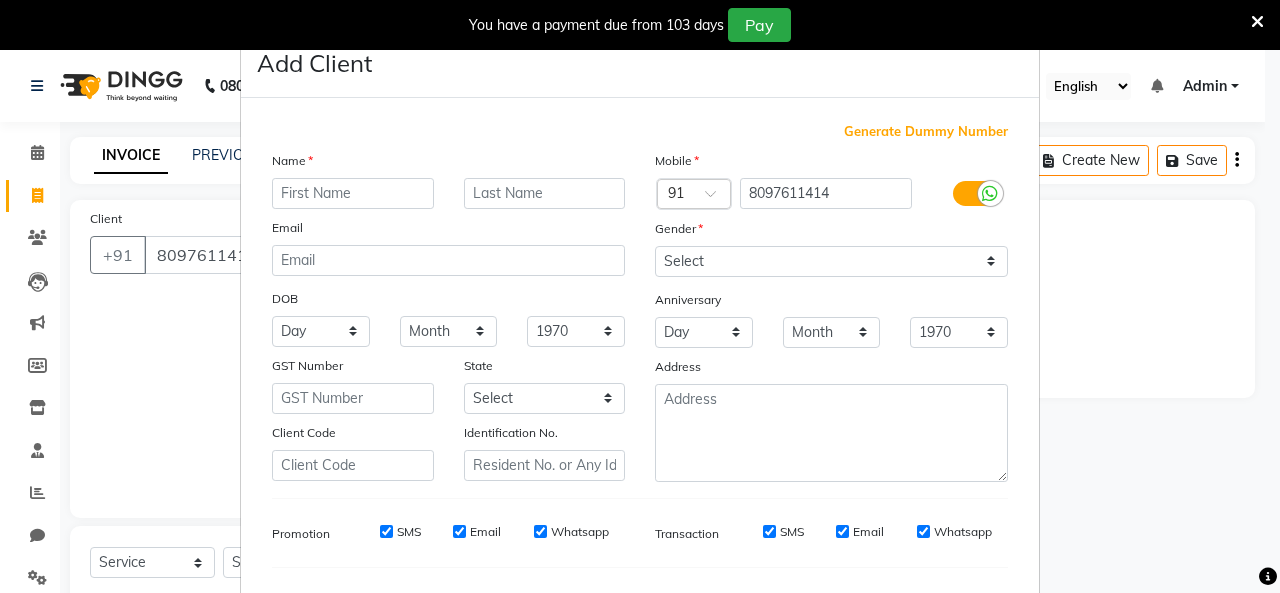 click at bounding box center (353, 193) 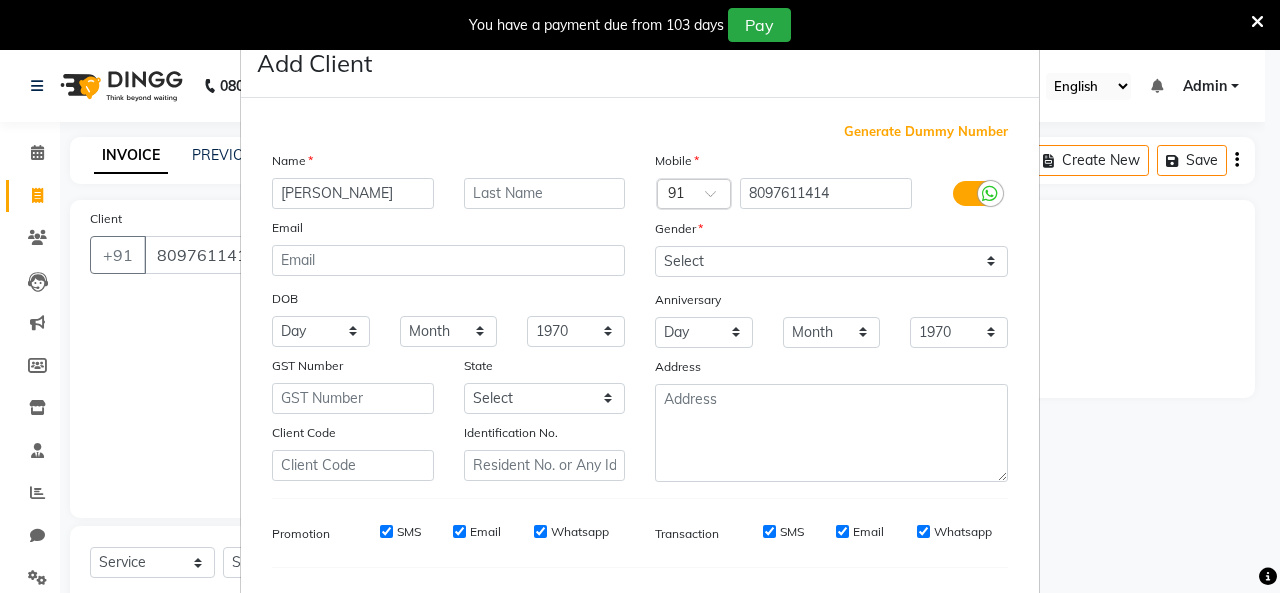 type on "[PERSON_NAME]" 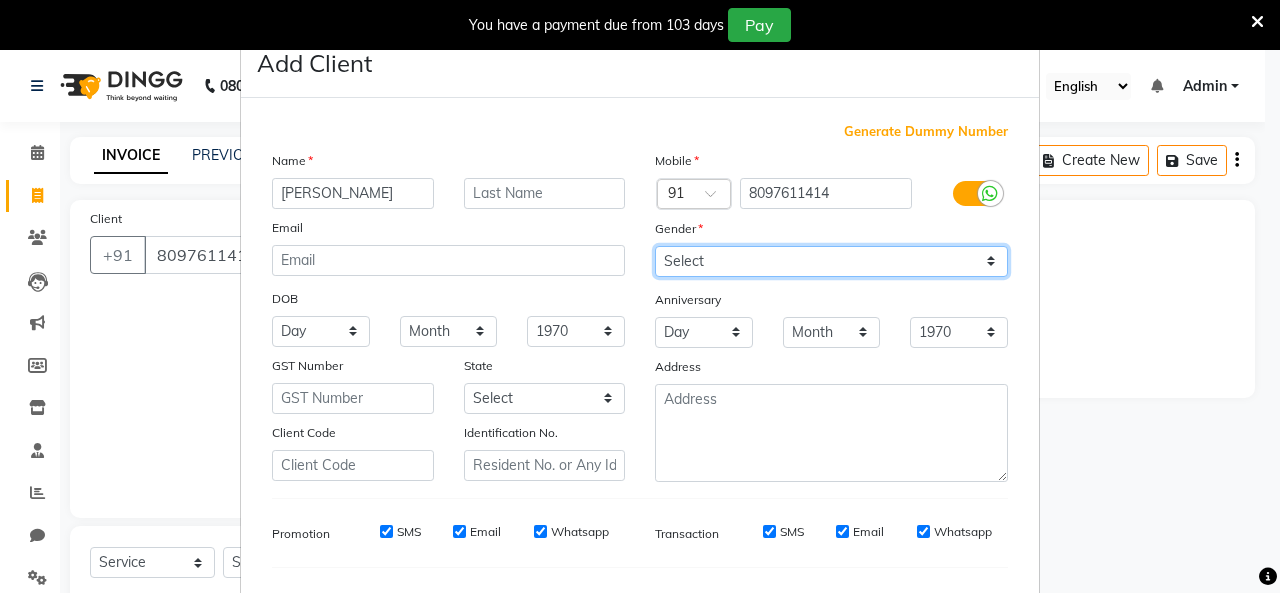 click on "Select [DEMOGRAPHIC_DATA] [DEMOGRAPHIC_DATA] Other Prefer Not To Say" at bounding box center (831, 261) 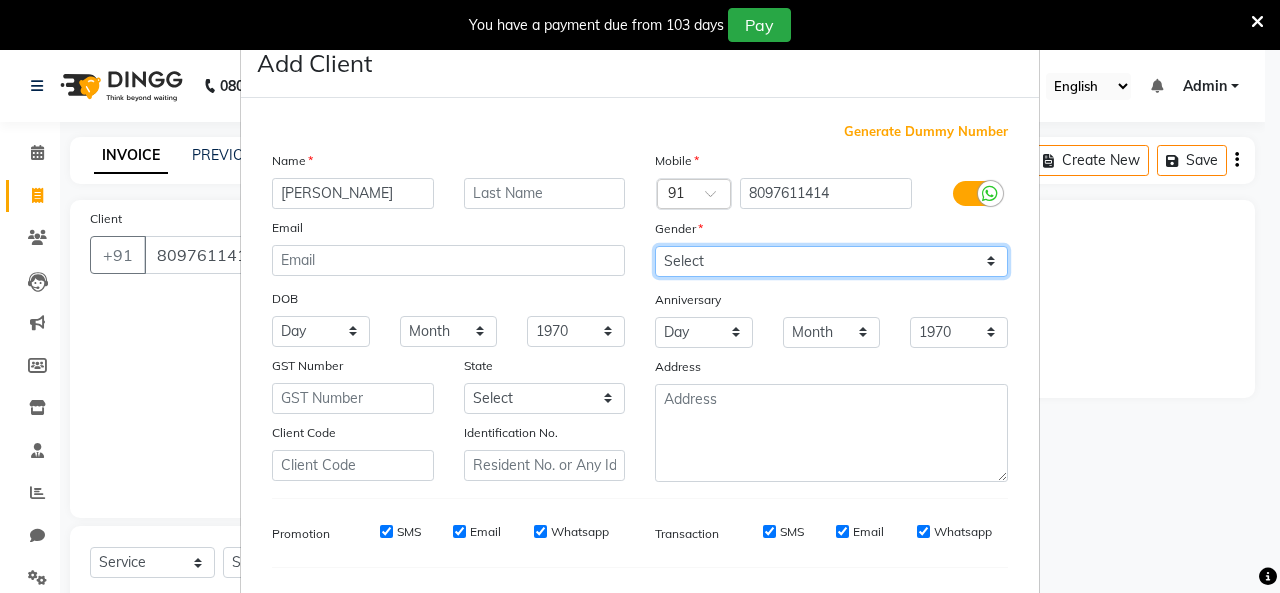select on "[DEMOGRAPHIC_DATA]" 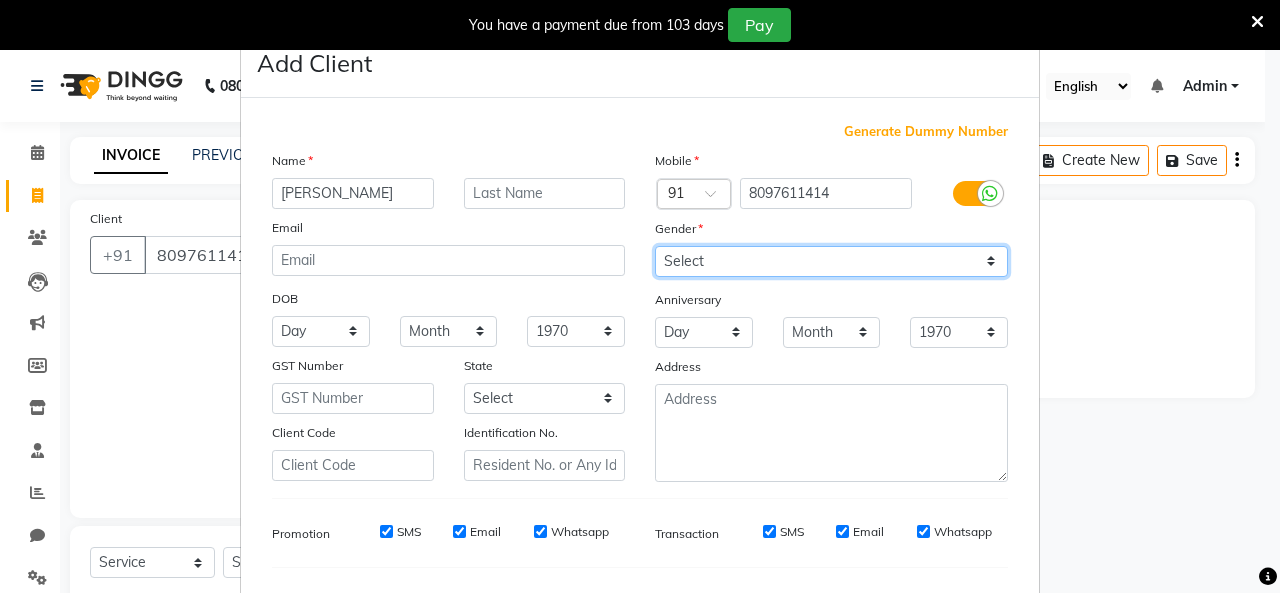click on "Select [DEMOGRAPHIC_DATA] [DEMOGRAPHIC_DATA] Other Prefer Not To Say" at bounding box center (831, 261) 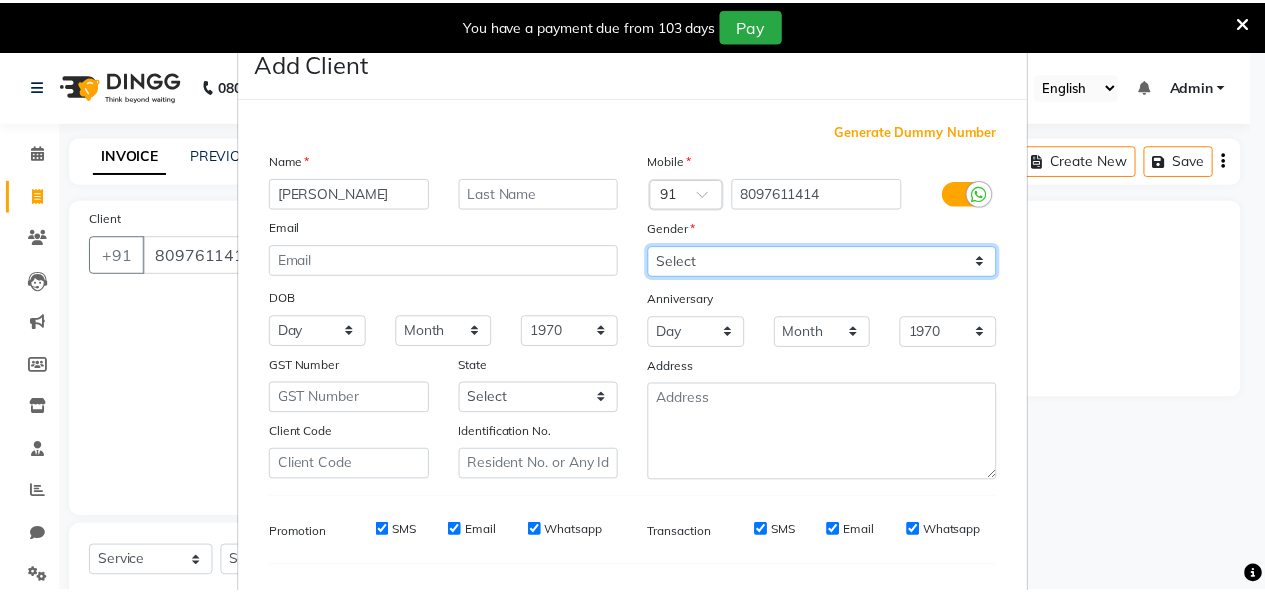 scroll, scrollTop: 258, scrollLeft: 0, axis: vertical 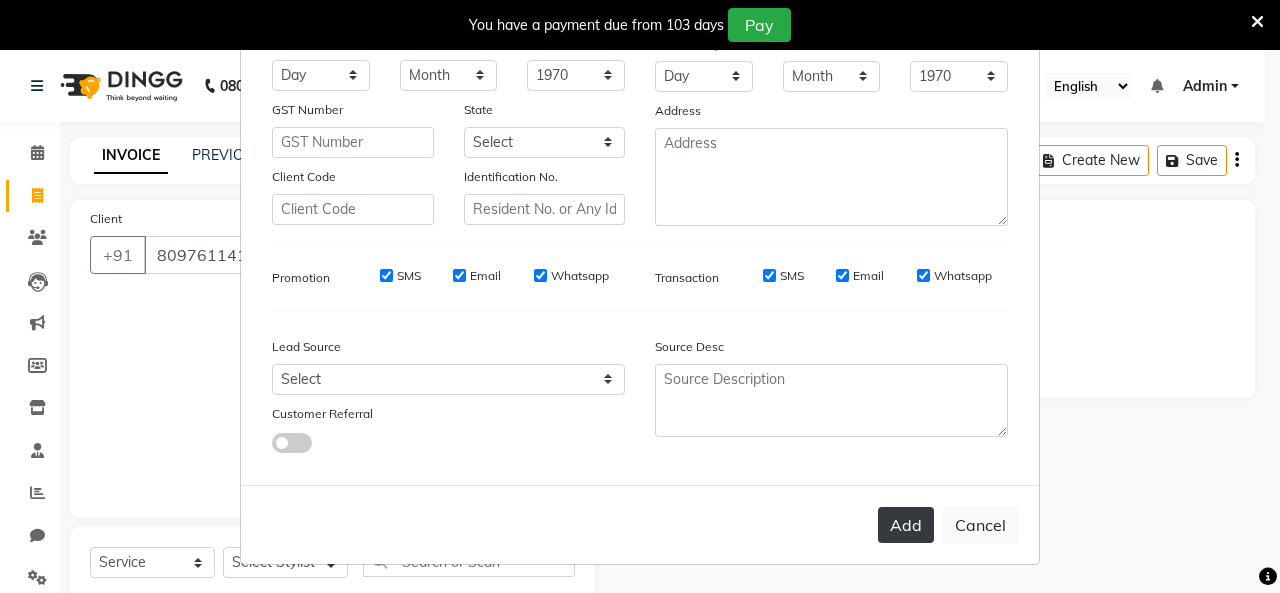 click on "Add" at bounding box center (906, 525) 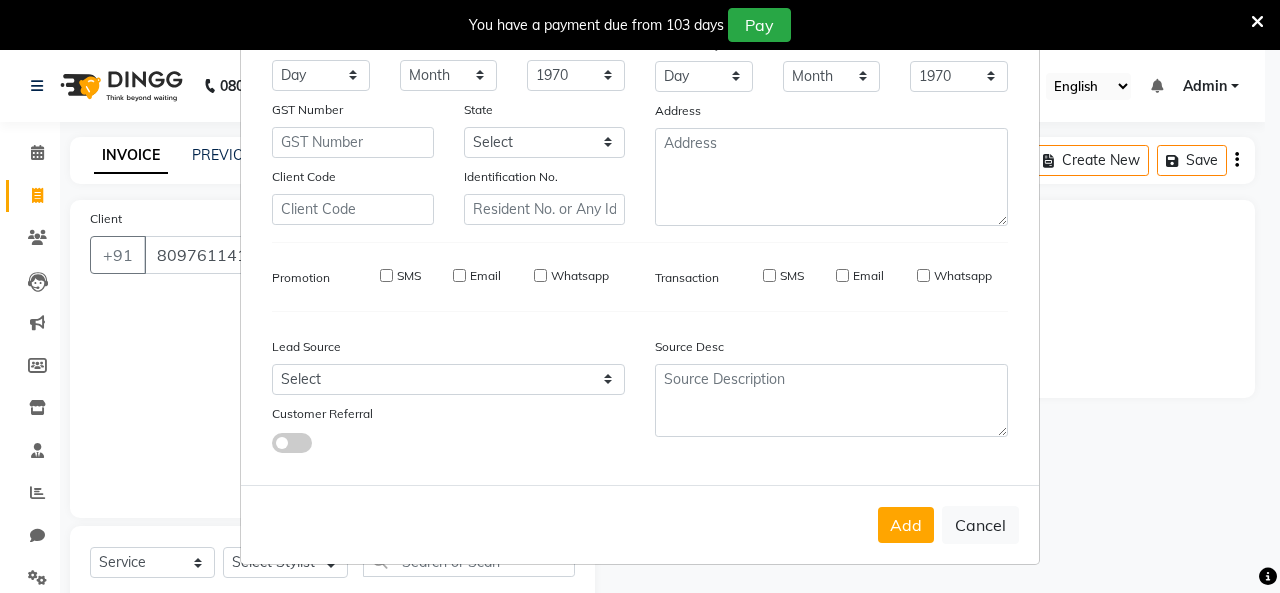 type 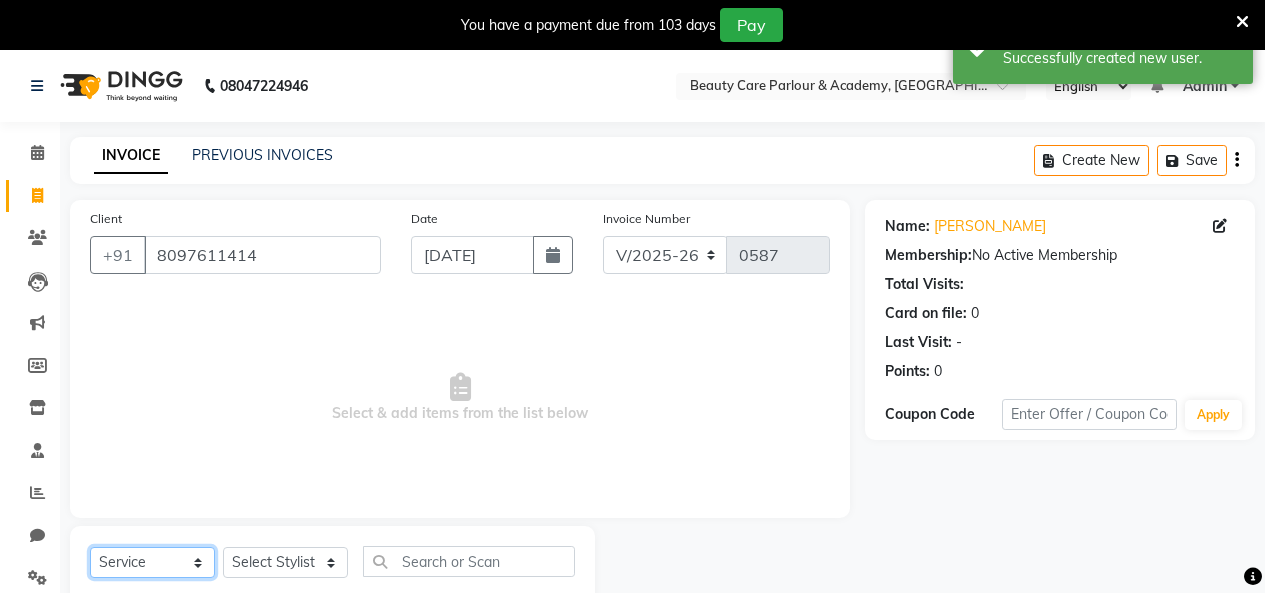 click on "Select  Service  Product  Membership  Package Voucher Prepaid Gift Card" 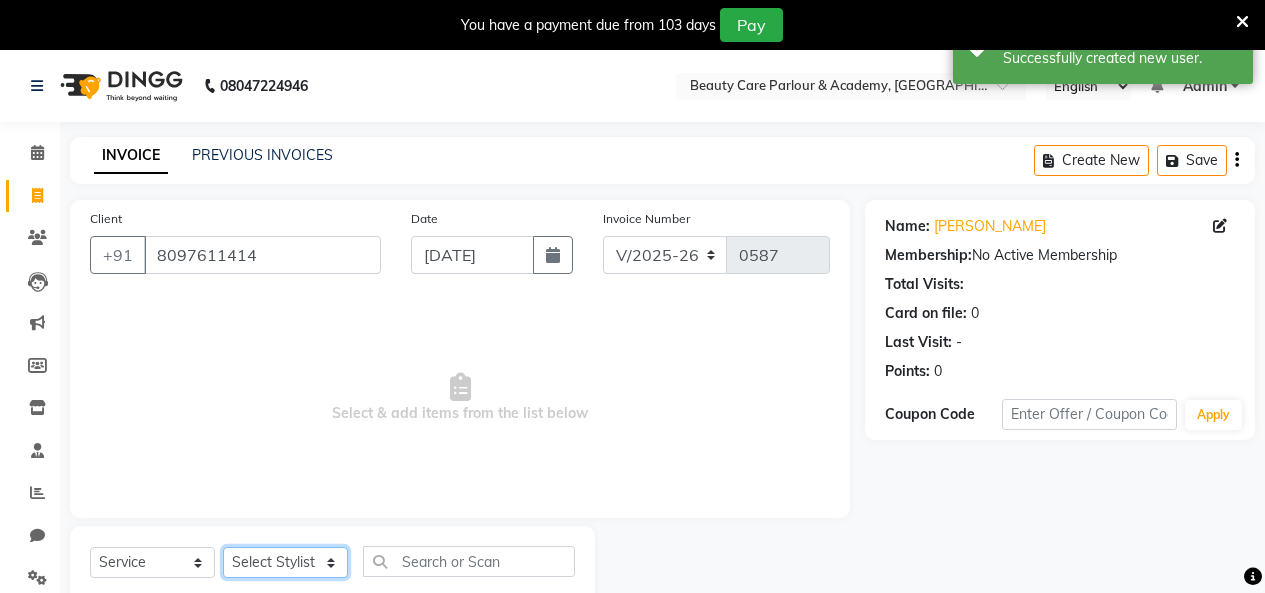 click on "Select Stylist [PERSON_NAME] [PERSON_NAME] [PERSON_NAME] [PERSON_NAME] [PERSON_NAME] ritashah [PERSON_NAME]" 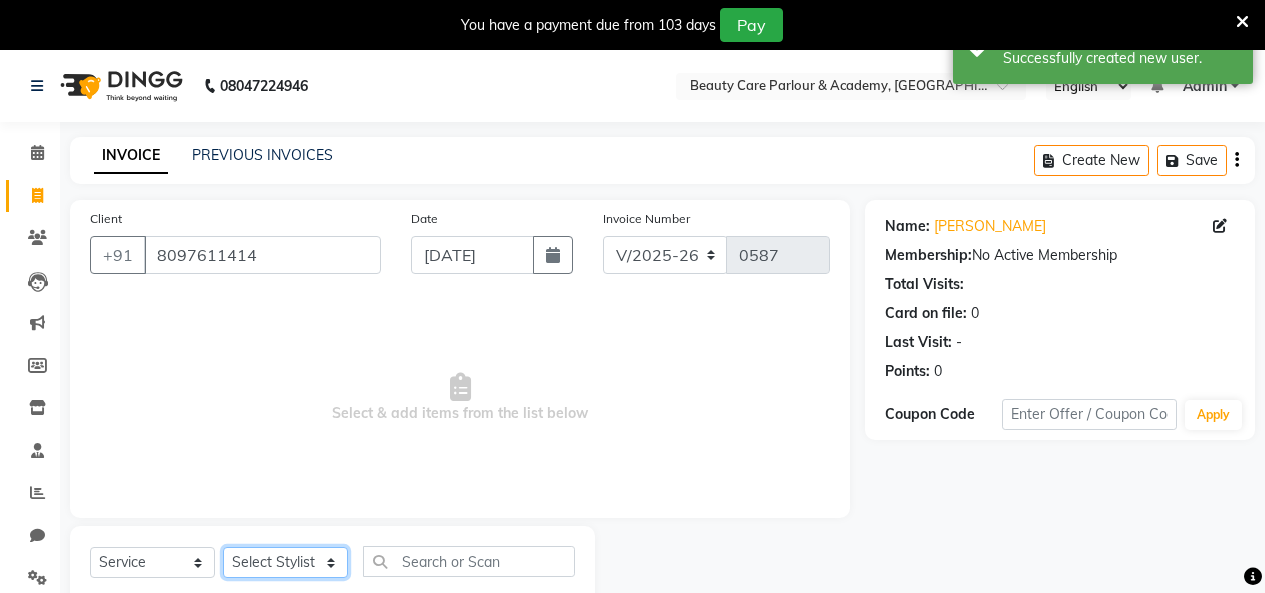 select on "76923" 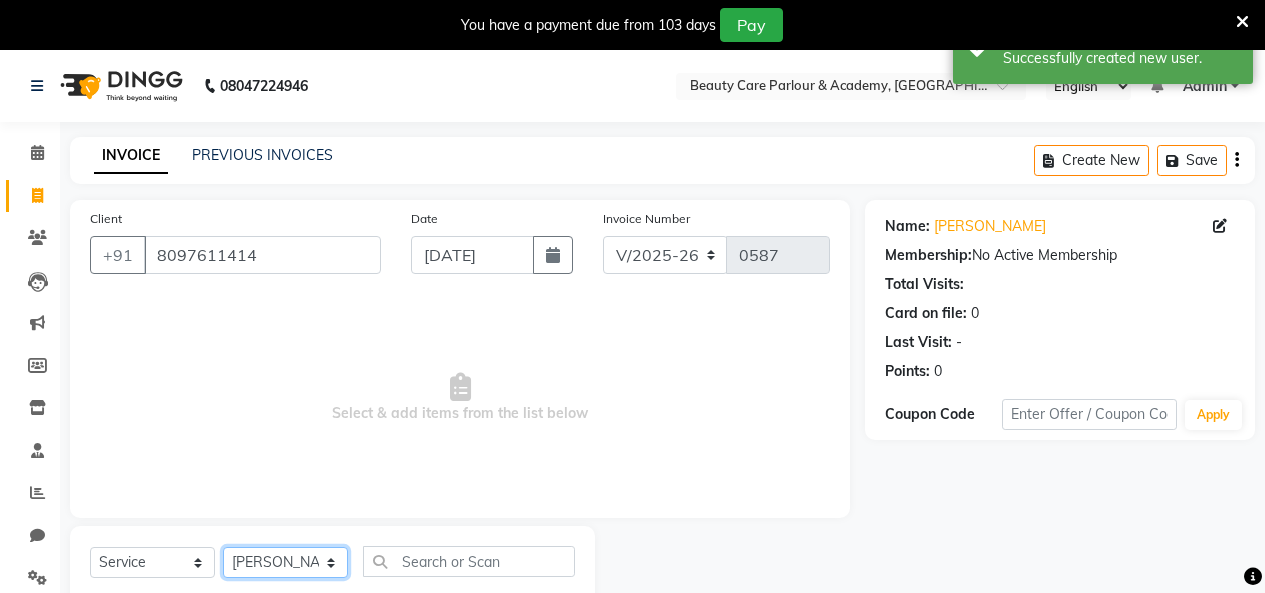click on "Select Stylist [PERSON_NAME] [PERSON_NAME] [PERSON_NAME] [PERSON_NAME] [PERSON_NAME] ritashah [PERSON_NAME]" 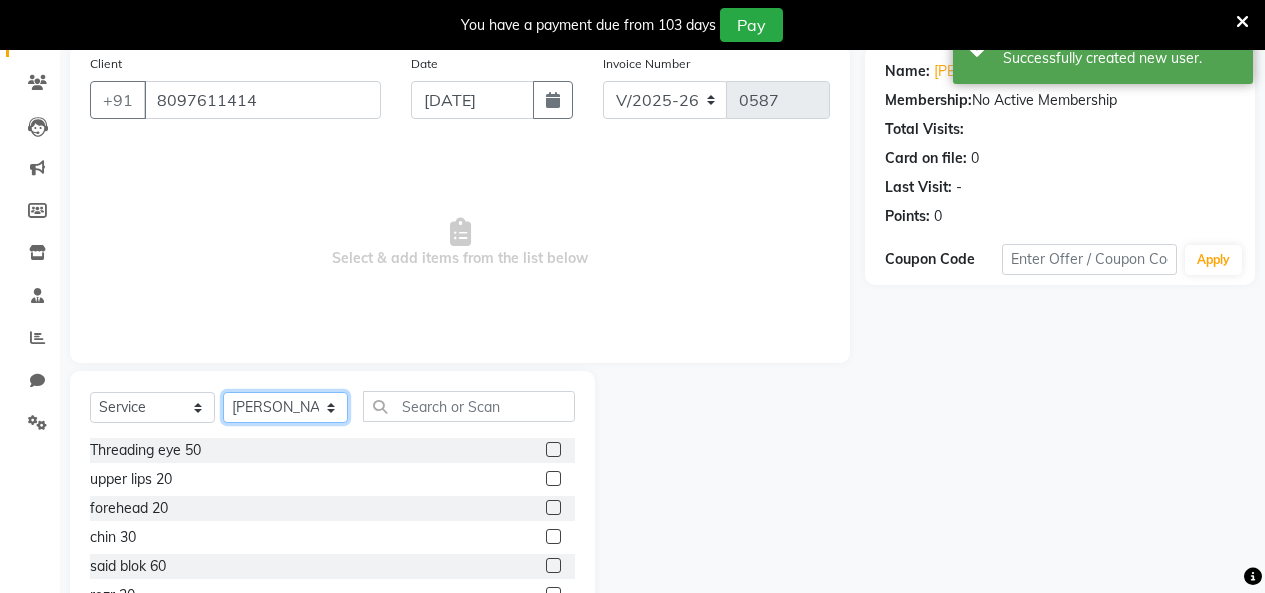 scroll, scrollTop: 156, scrollLeft: 0, axis: vertical 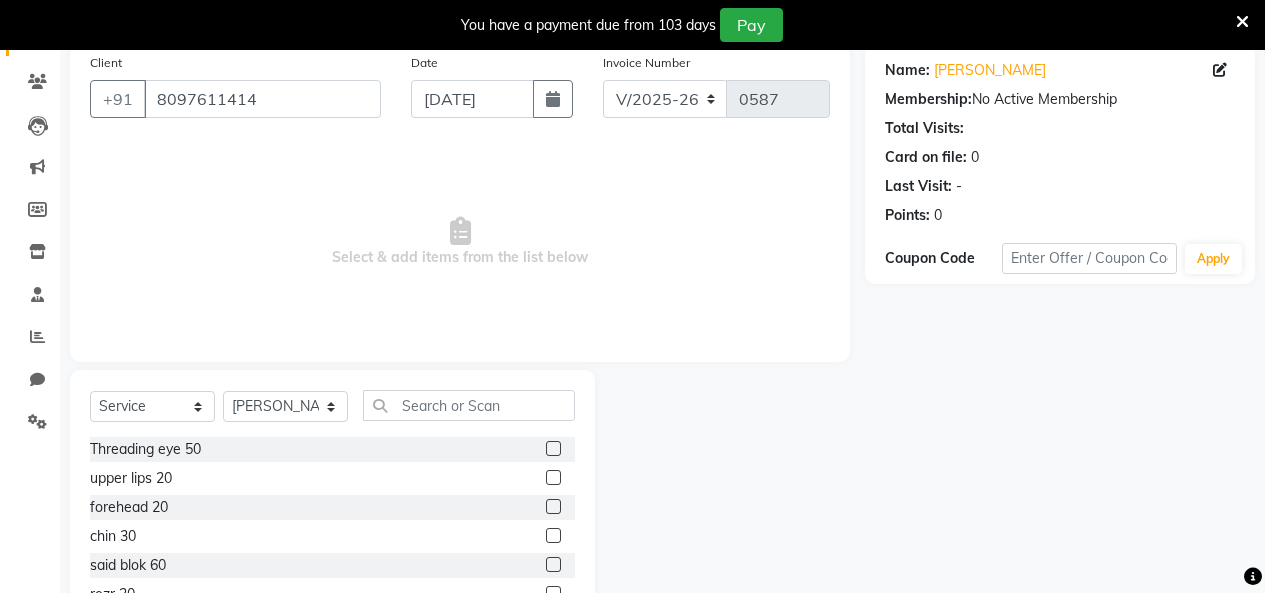 click 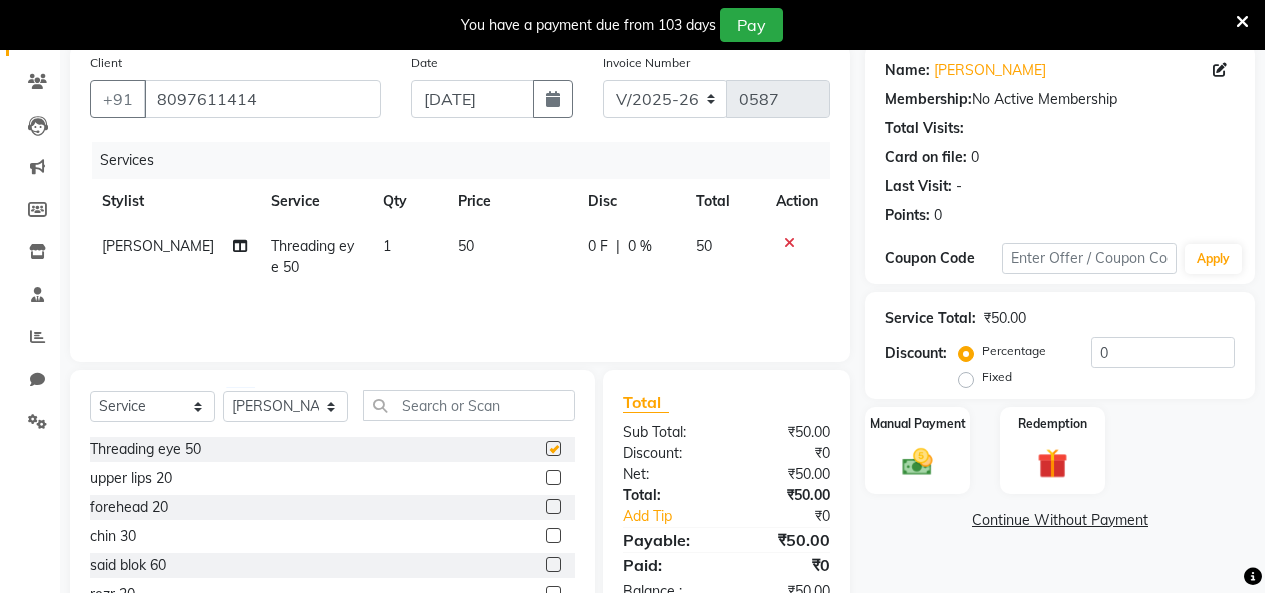 checkbox on "false" 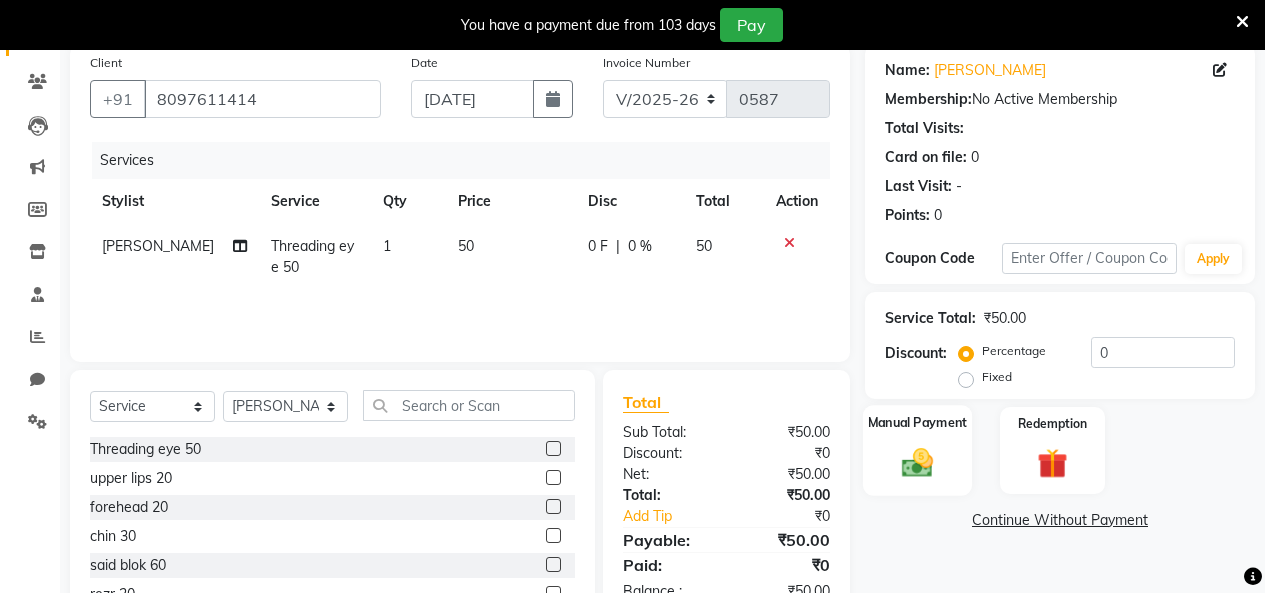 click on "Manual Payment" 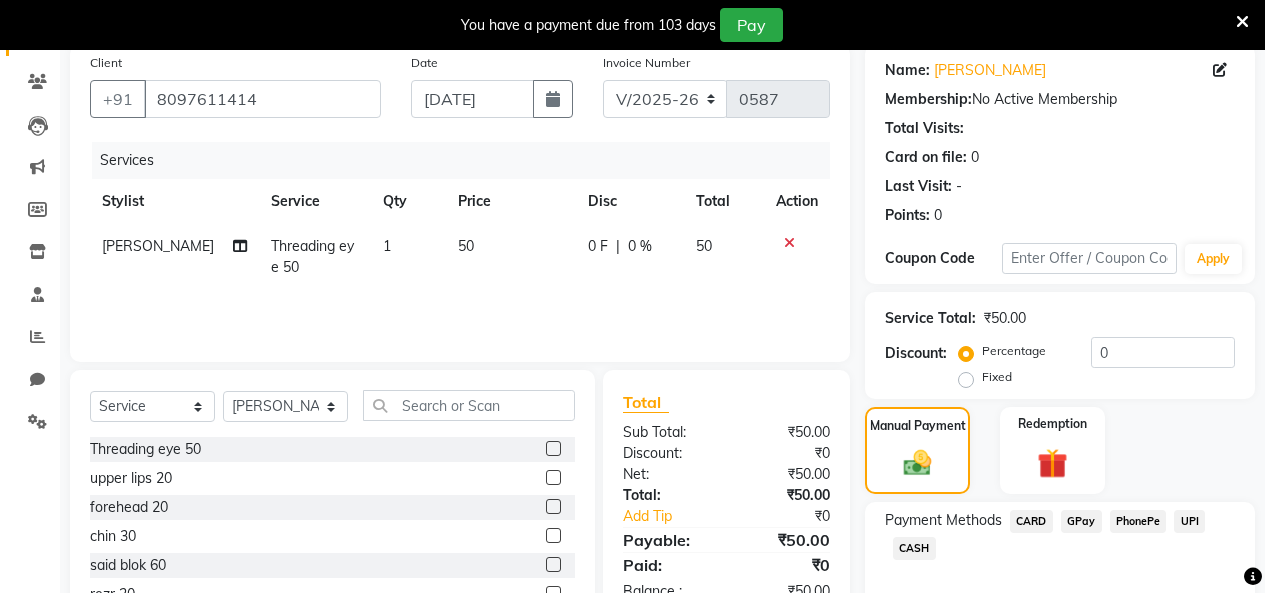 click on "GPay" 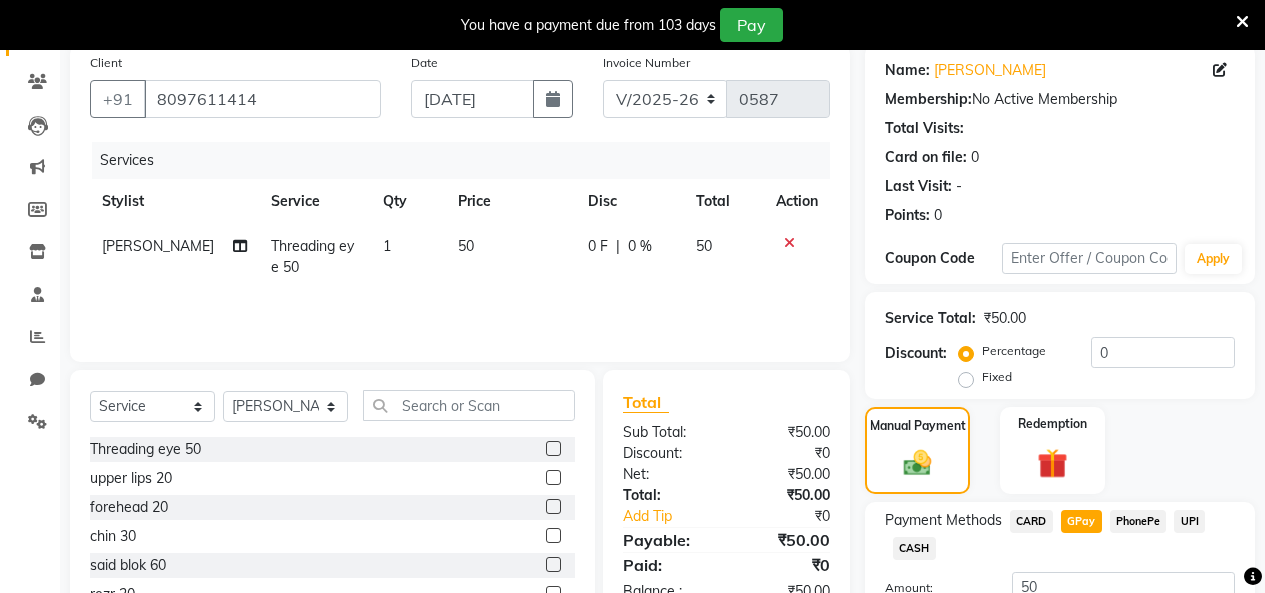 scroll, scrollTop: 312, scrollLeft: 0, axis: vertical 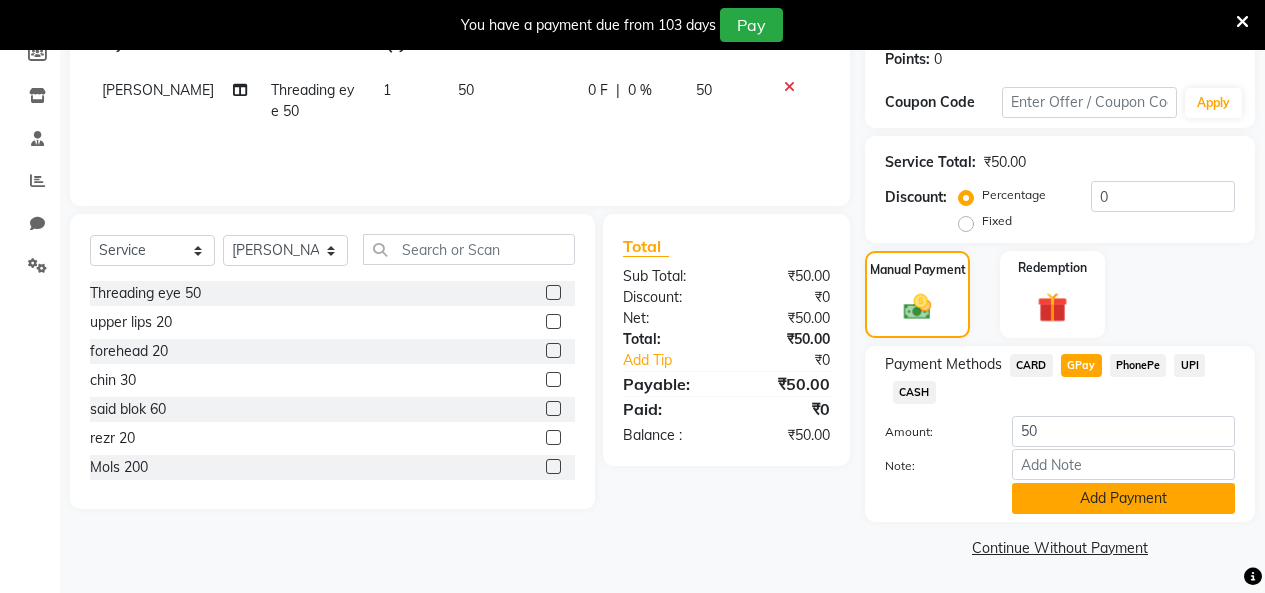 click on "Add Payment" 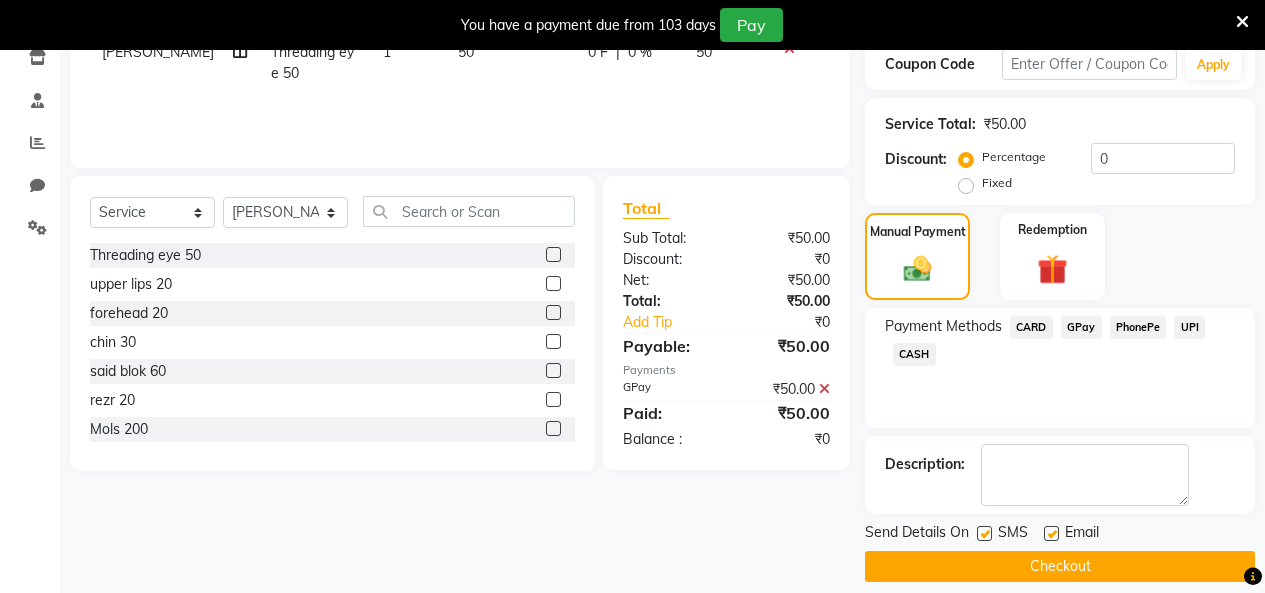 scroll, scrollTop: 369, scrollLeft: 0, axis: vertical 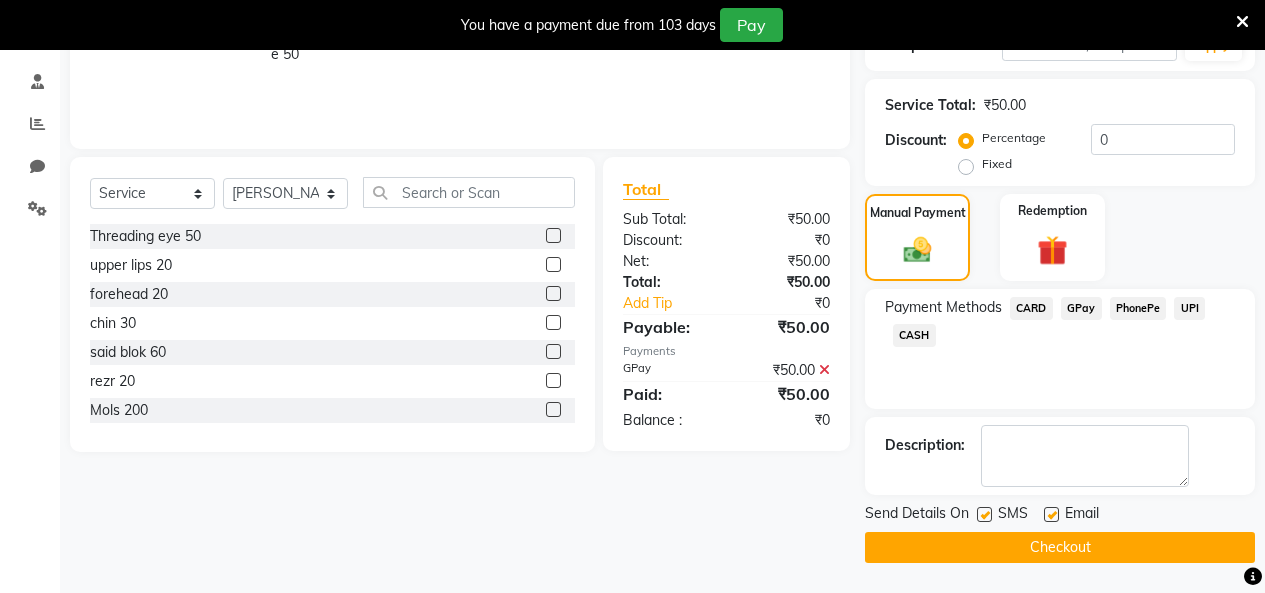 click 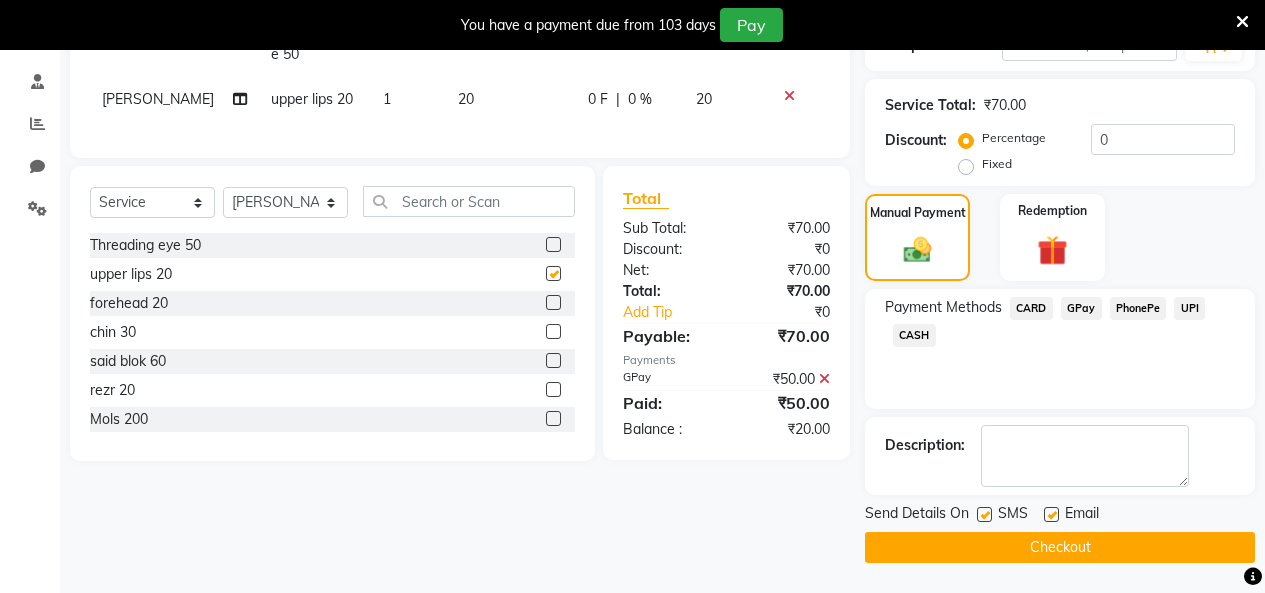 checkbox on "false" 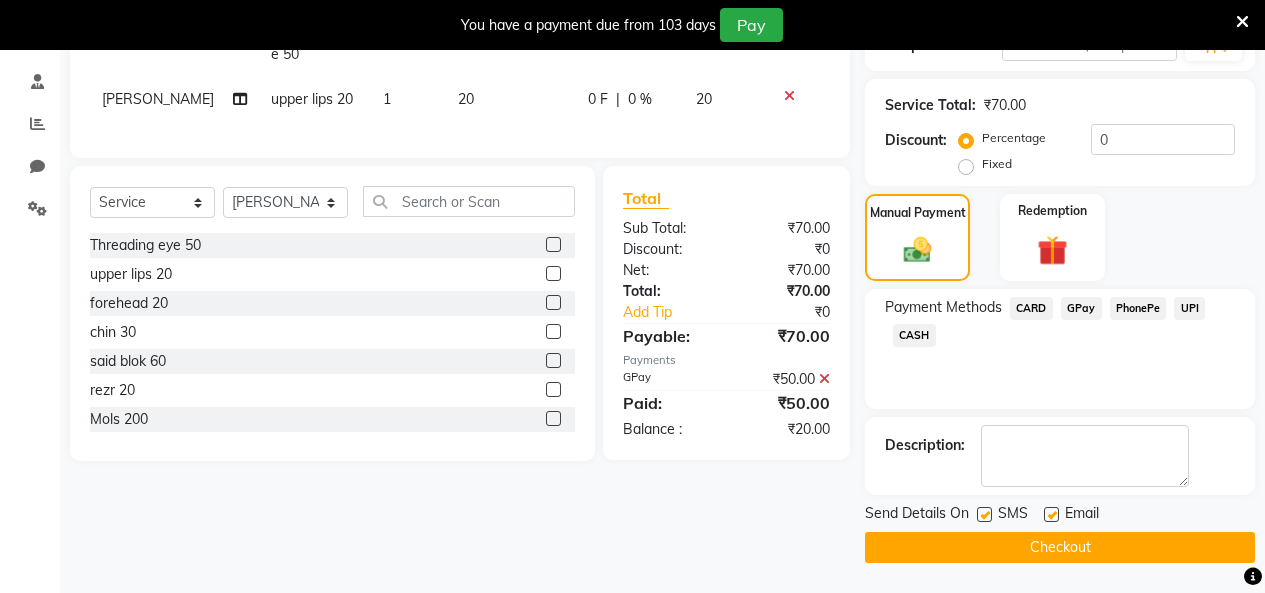 click on "GPay" 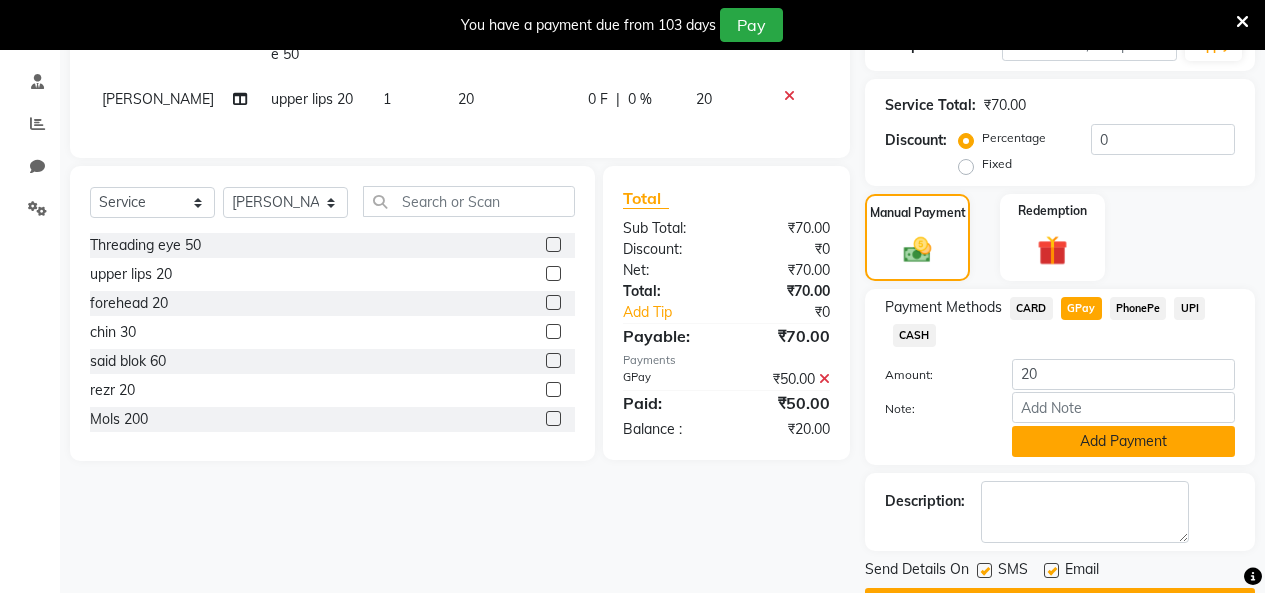 click on "Add Payment" 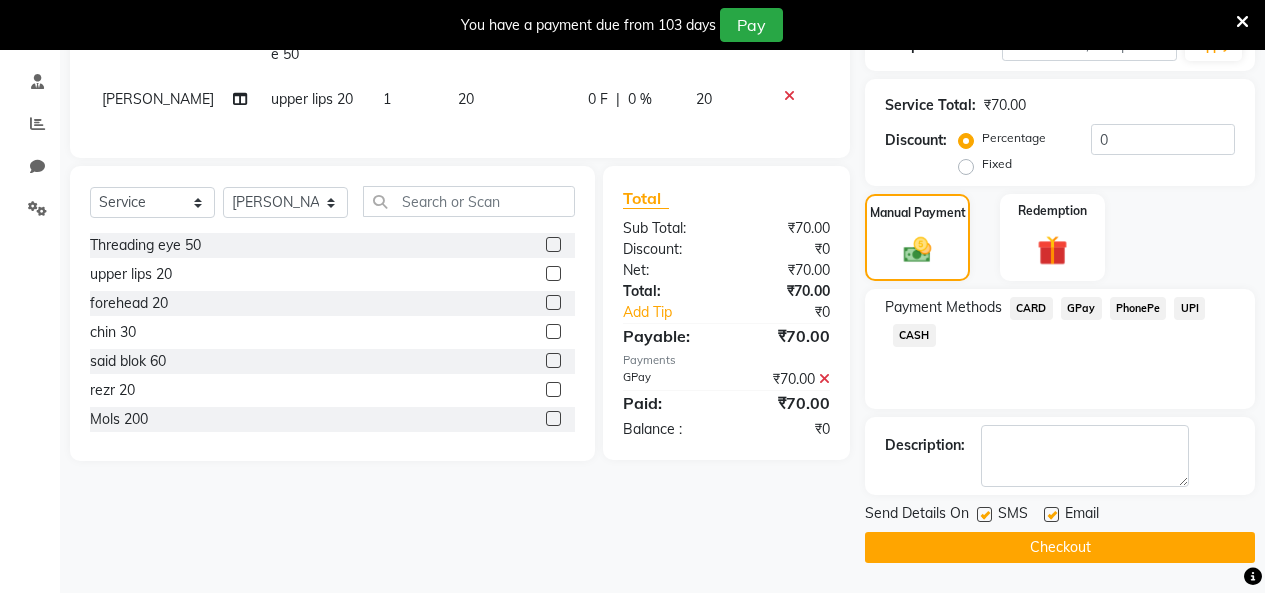 scroll, scrollTop: 369, scrollLeft: 0, axis: vertical 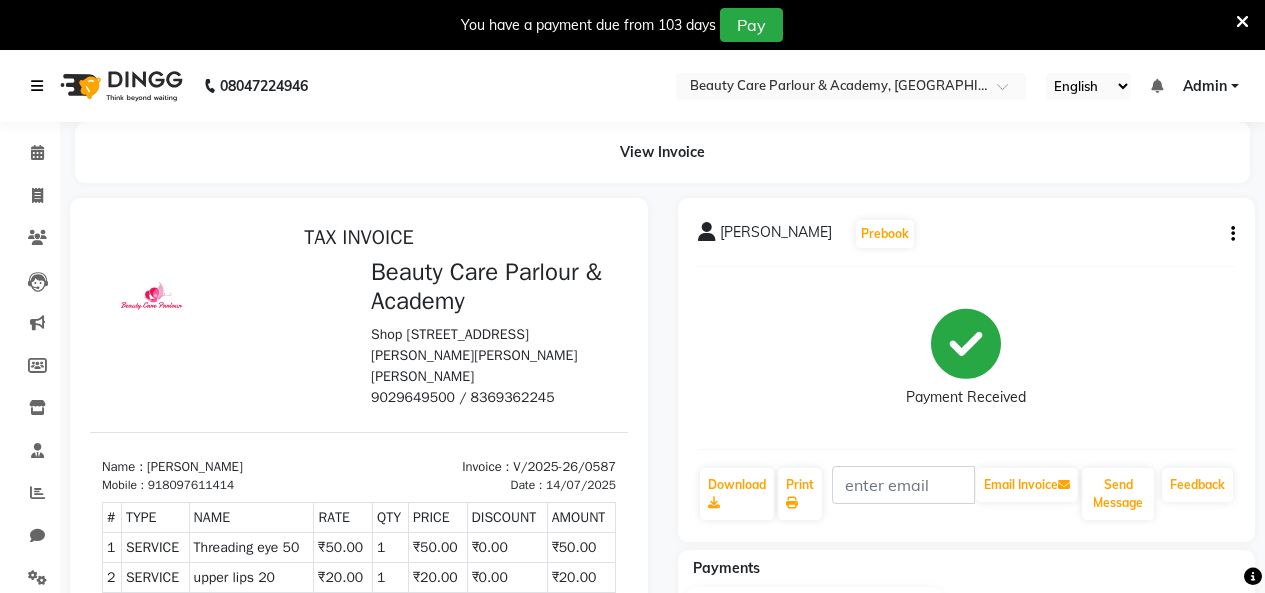 click at bounding box center [37, 86] 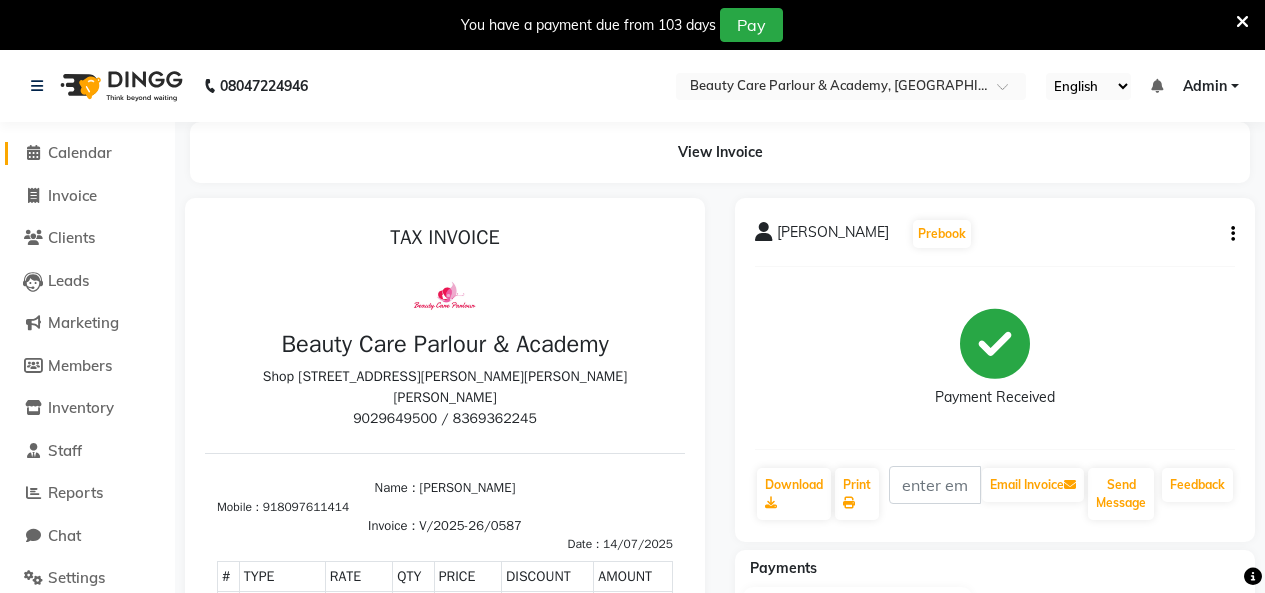 click 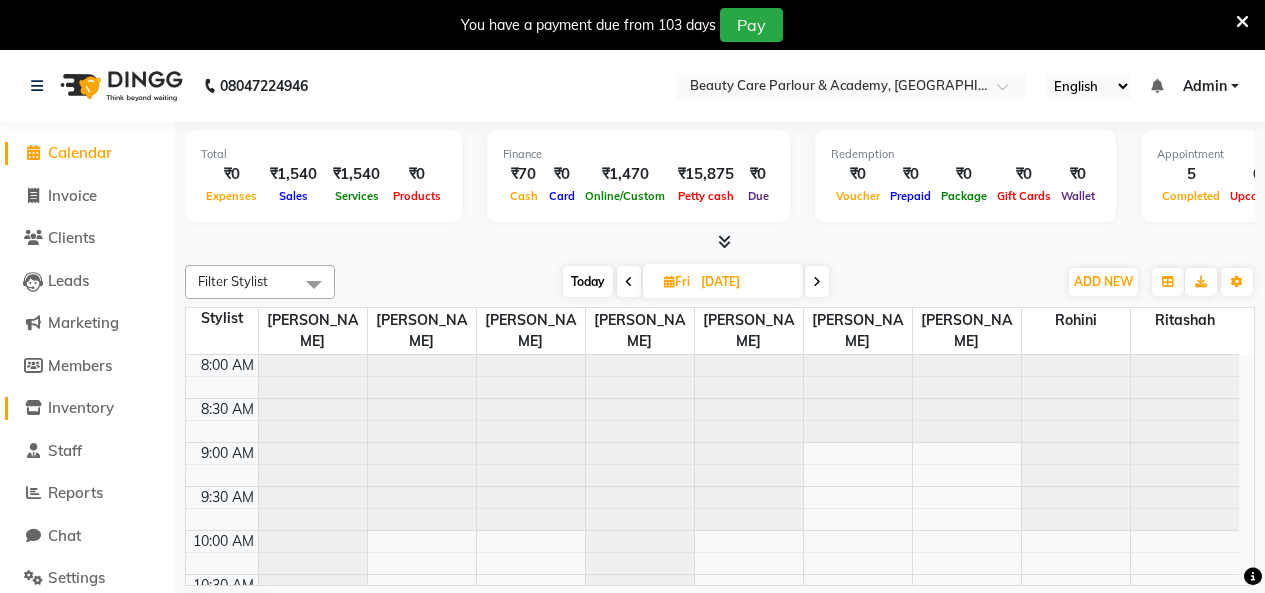 click 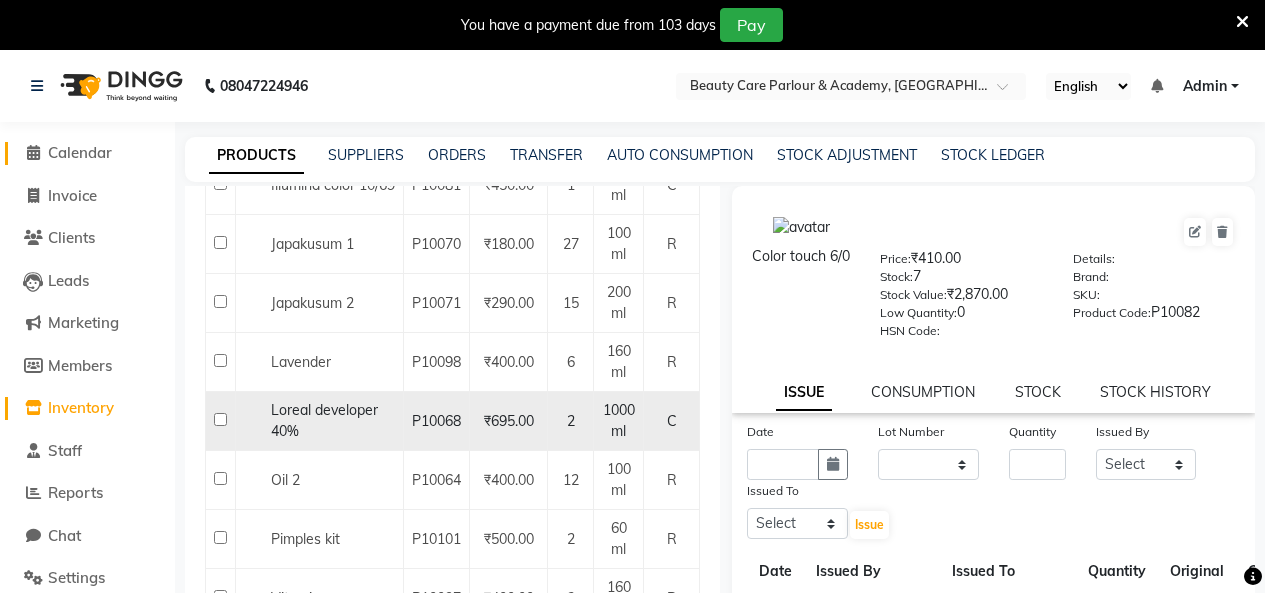 scroll, scrollTop: 498, scrollLeft: 0, axis: vertical 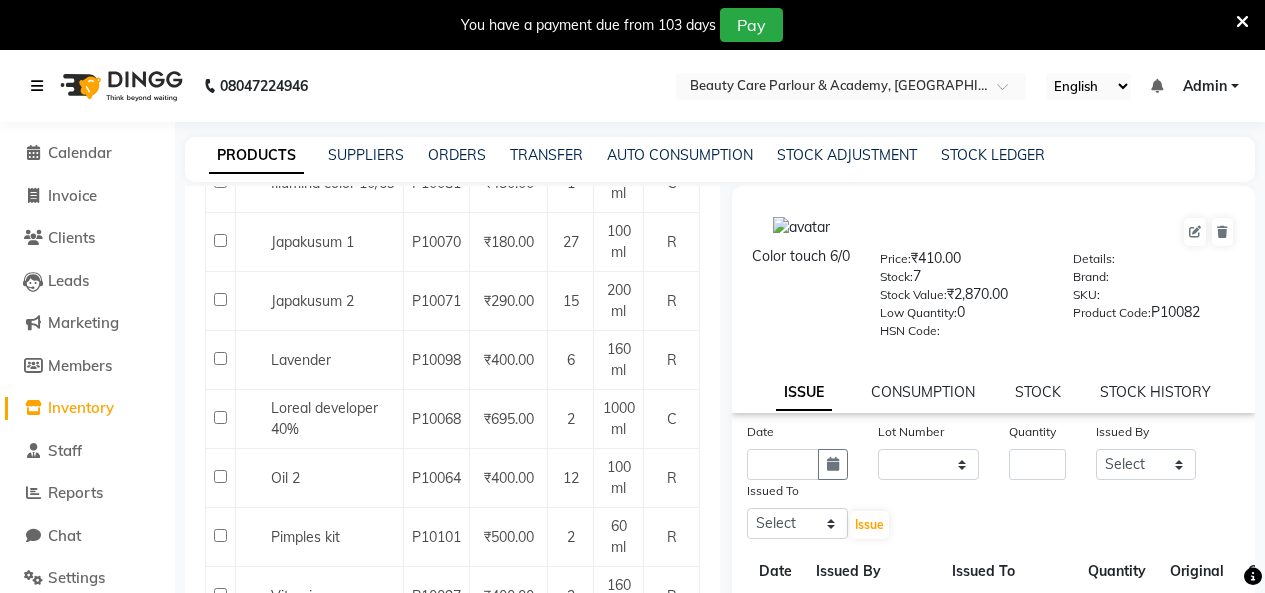 click at bounding box center (37, 86) 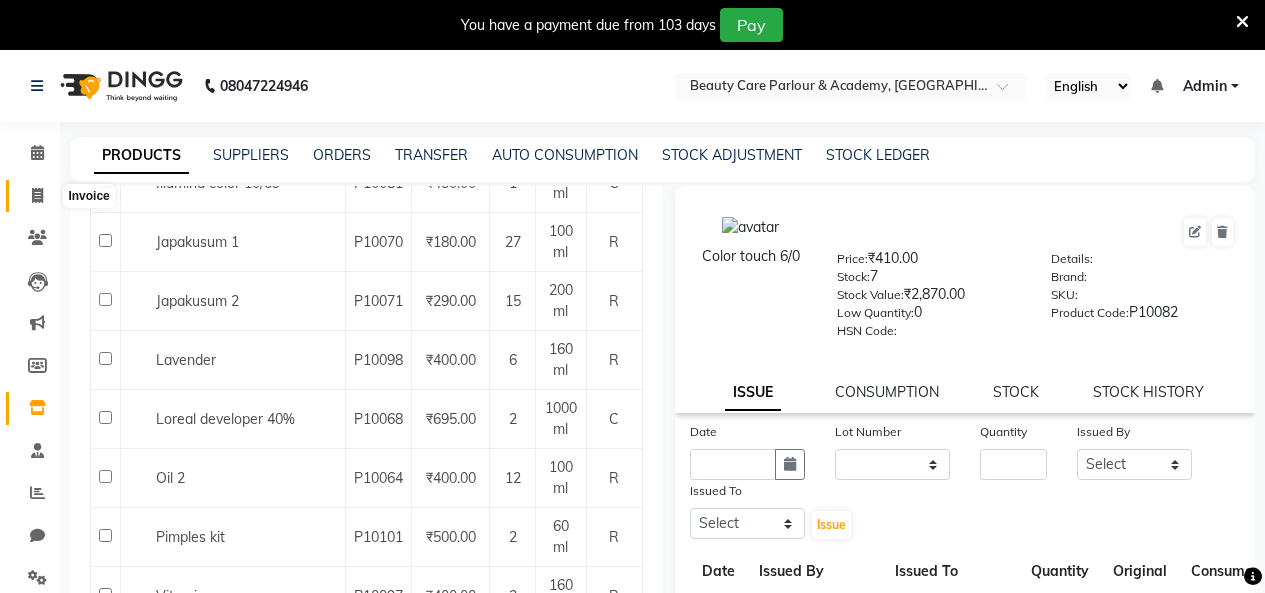 click 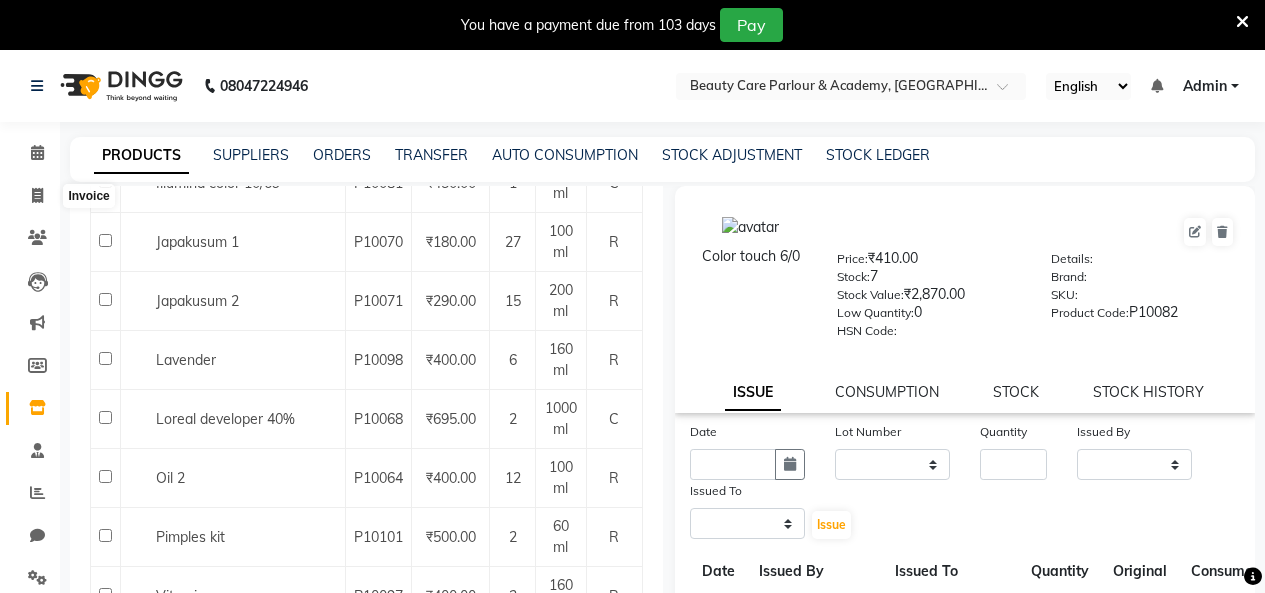 select on "8049" 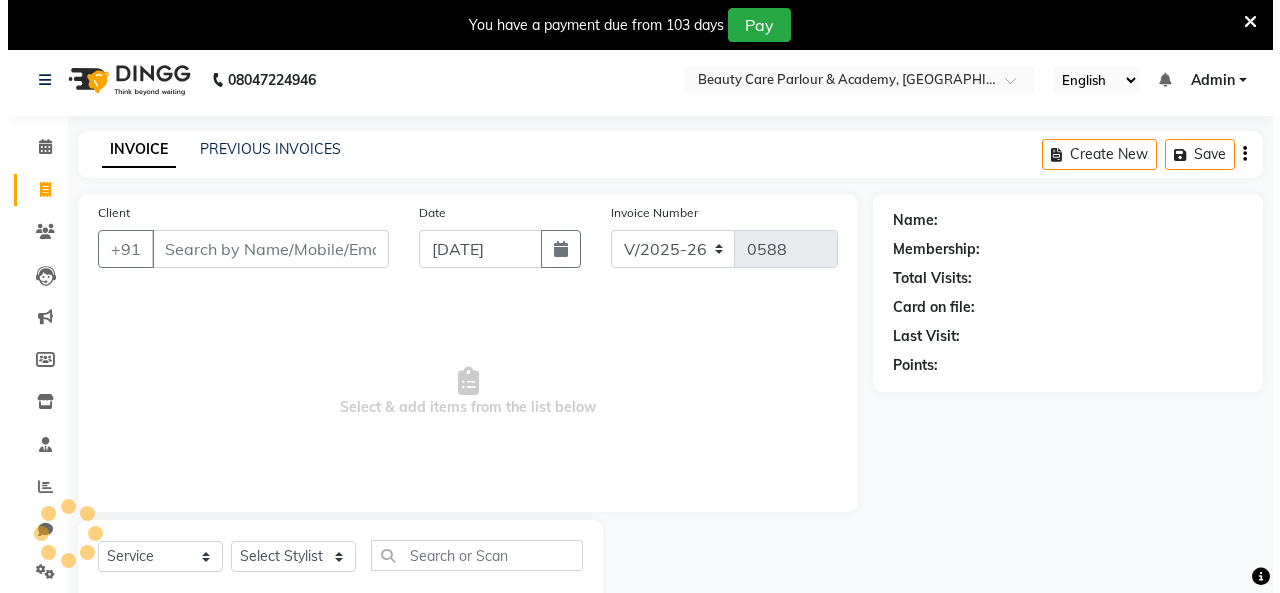 scroll, scrollTop: 58, scrollLeft: 0, axis: vertical 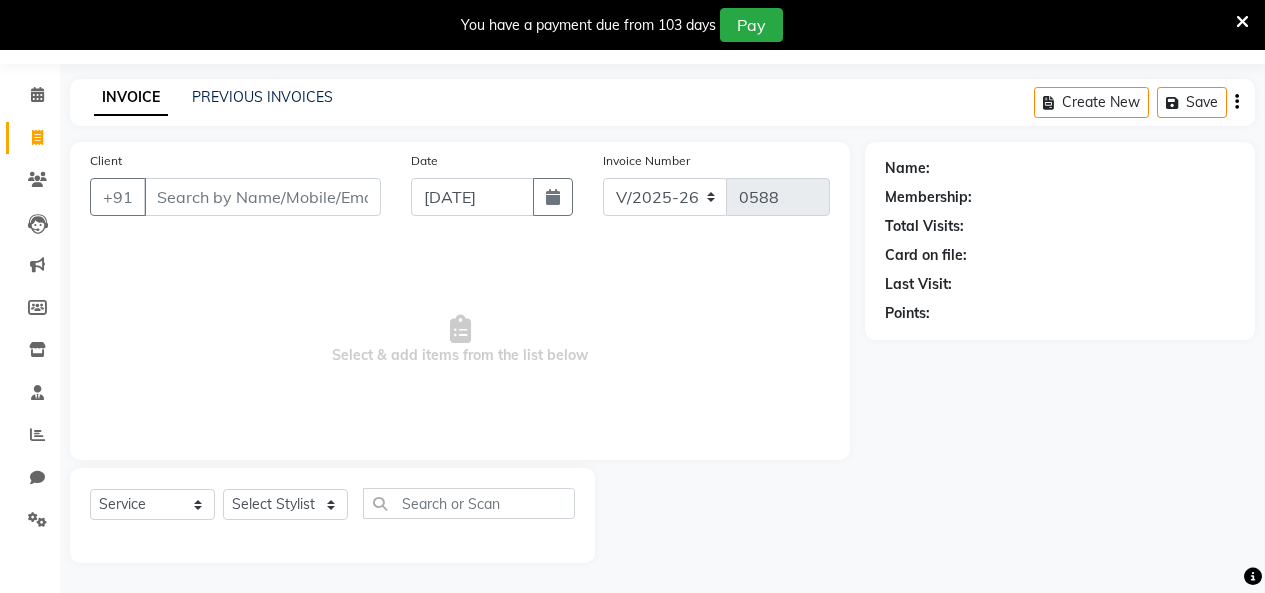 click on "Client" at bounding box center (262, 197) 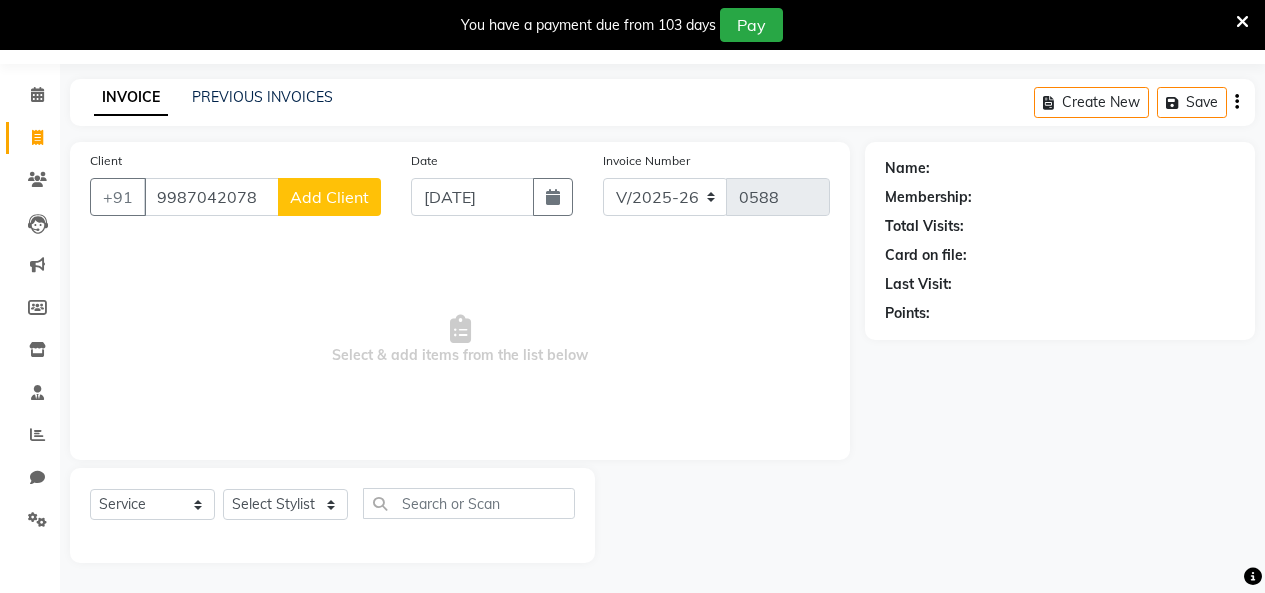 type on "9987042078" 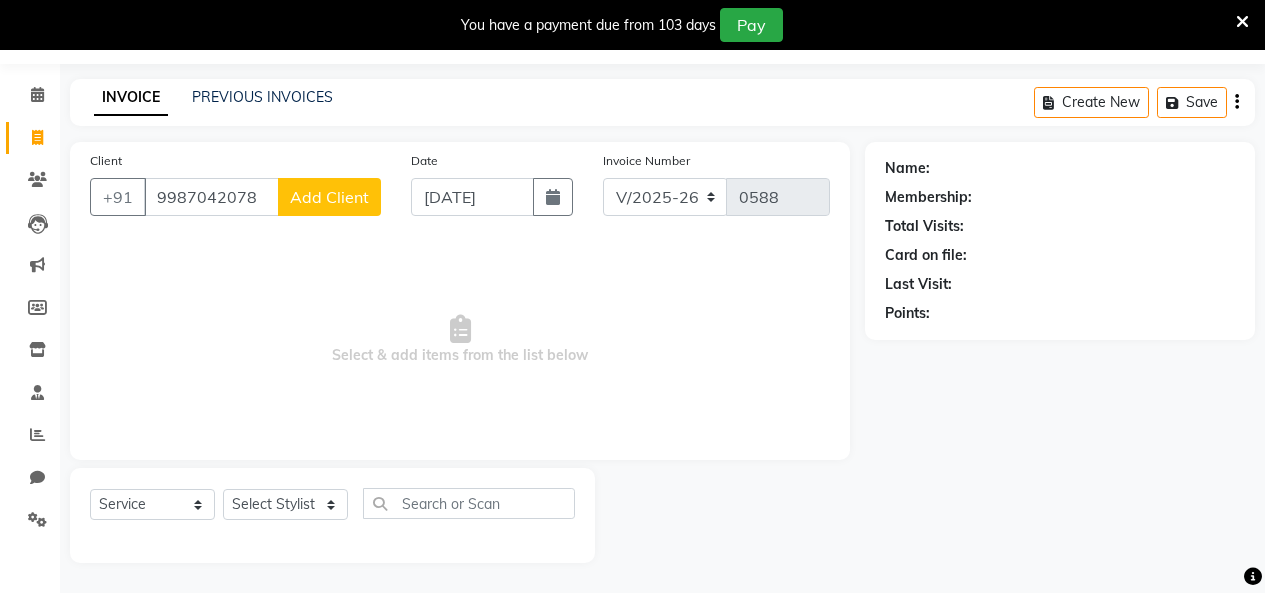 click on "Add Client" 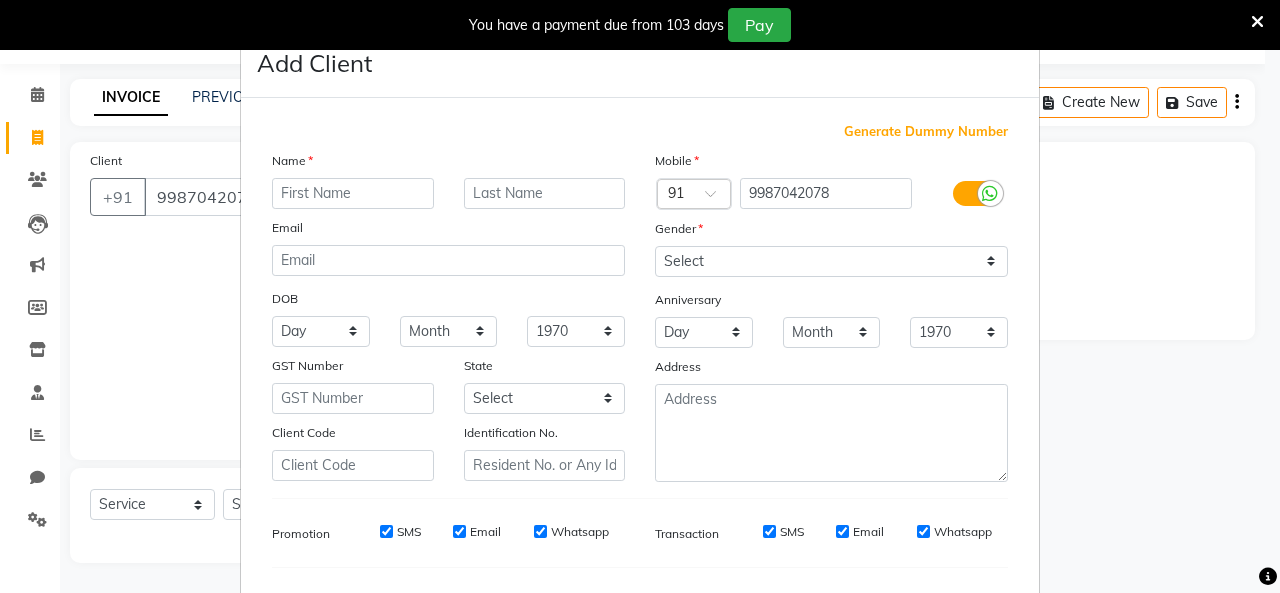 click at bounding box center (353, 193) 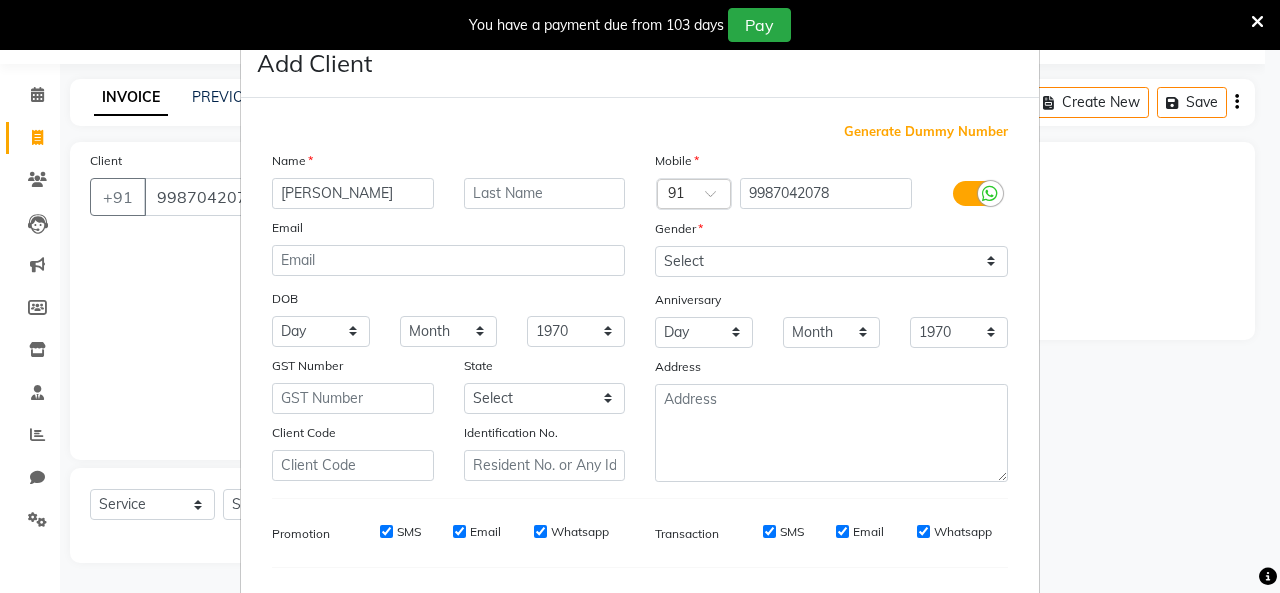 type on "[PERSON_NAME]" 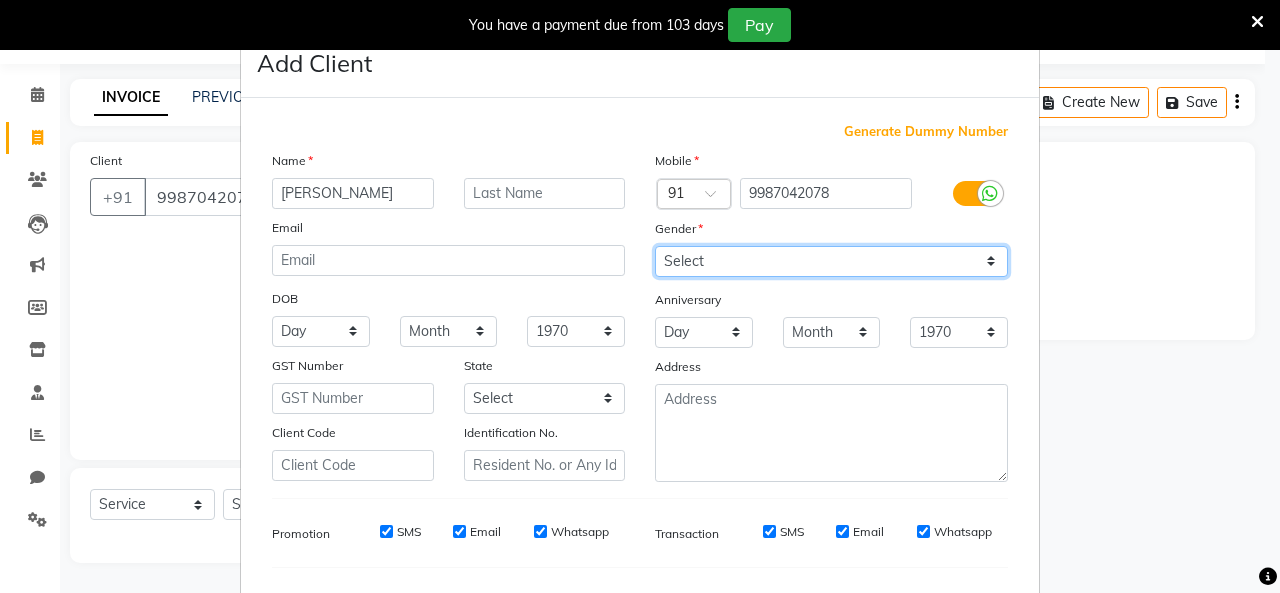 click on "Select [DEMOGRAPHIC_DATA] [DEMOGRAPHIC_DATA] Other Prefer Not To Say" at bounding box center [831, 261] 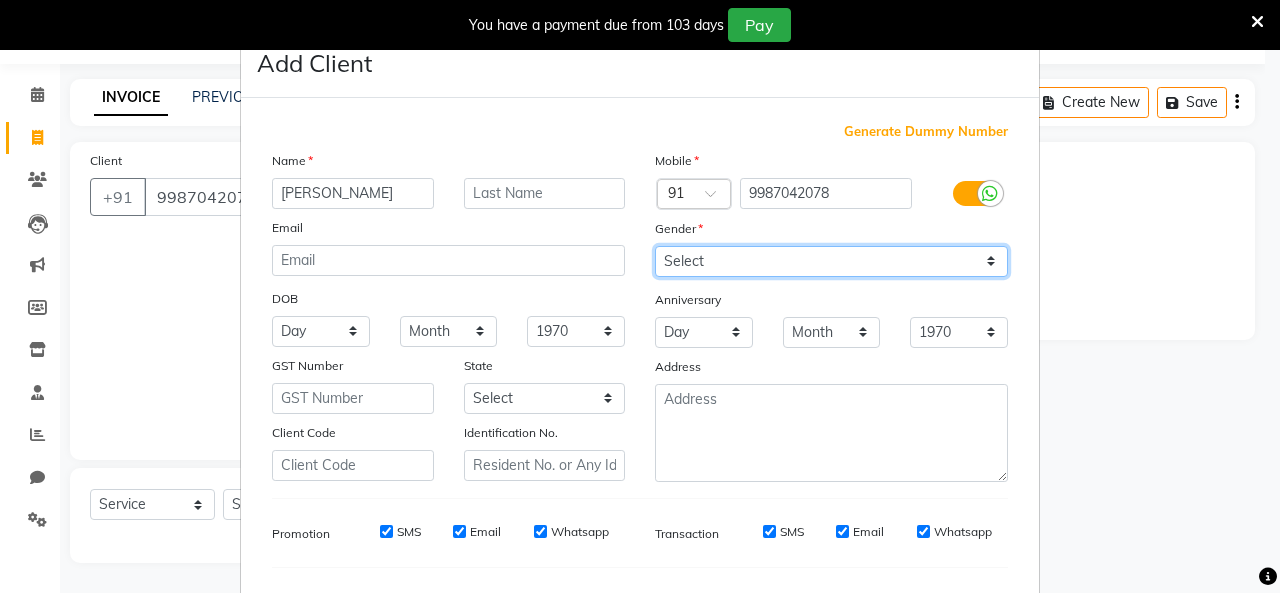 select on "[DEMOGRAPHIC_DATA]" 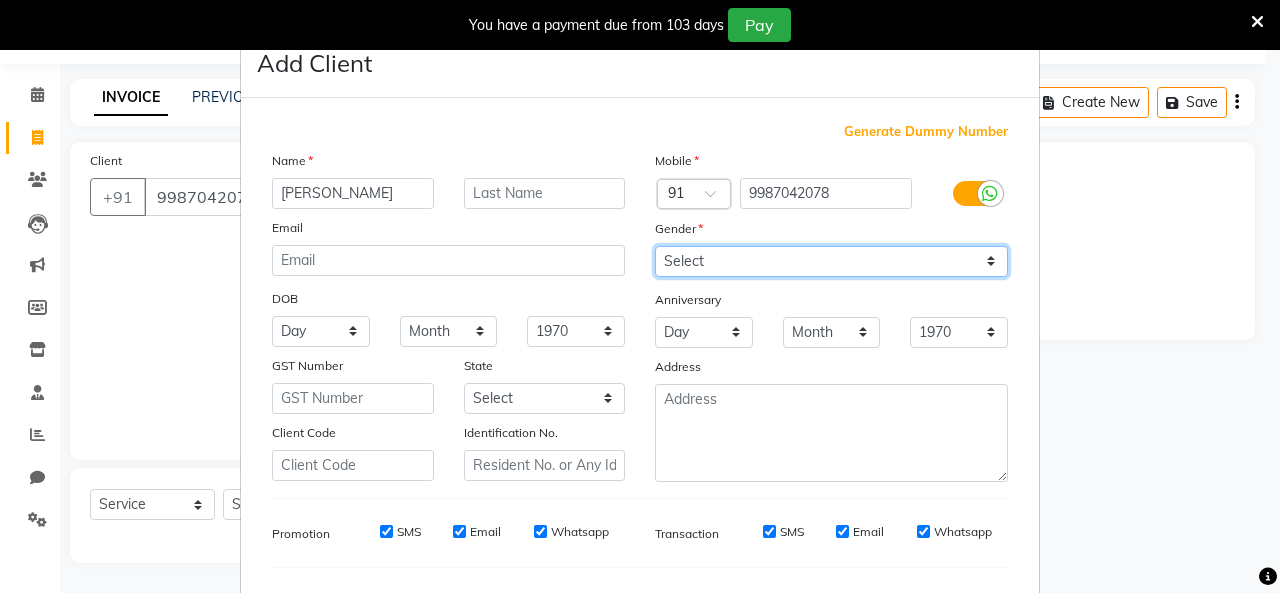 click on "Select [DEMOGRAPHIC_DATA] [DEMOGRAPHIC_DATA] Other Prefer Not To Say" at bounding box center [831, 261] 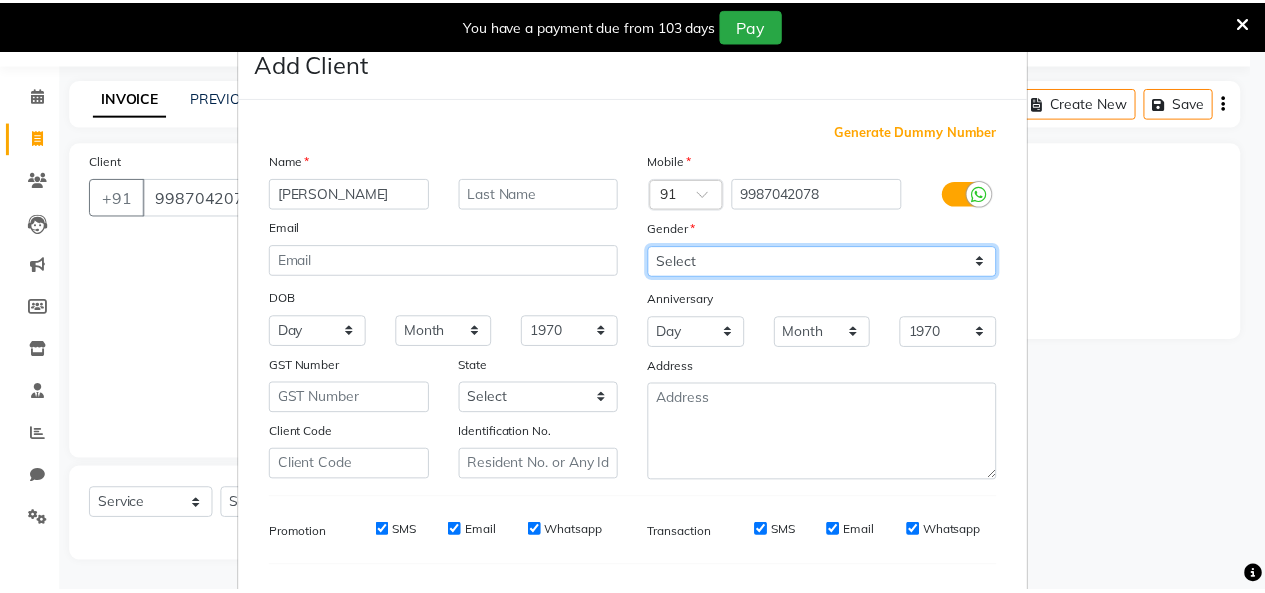 scroll, scrollTop: 258, scrollLeft: 0, axis: vertical 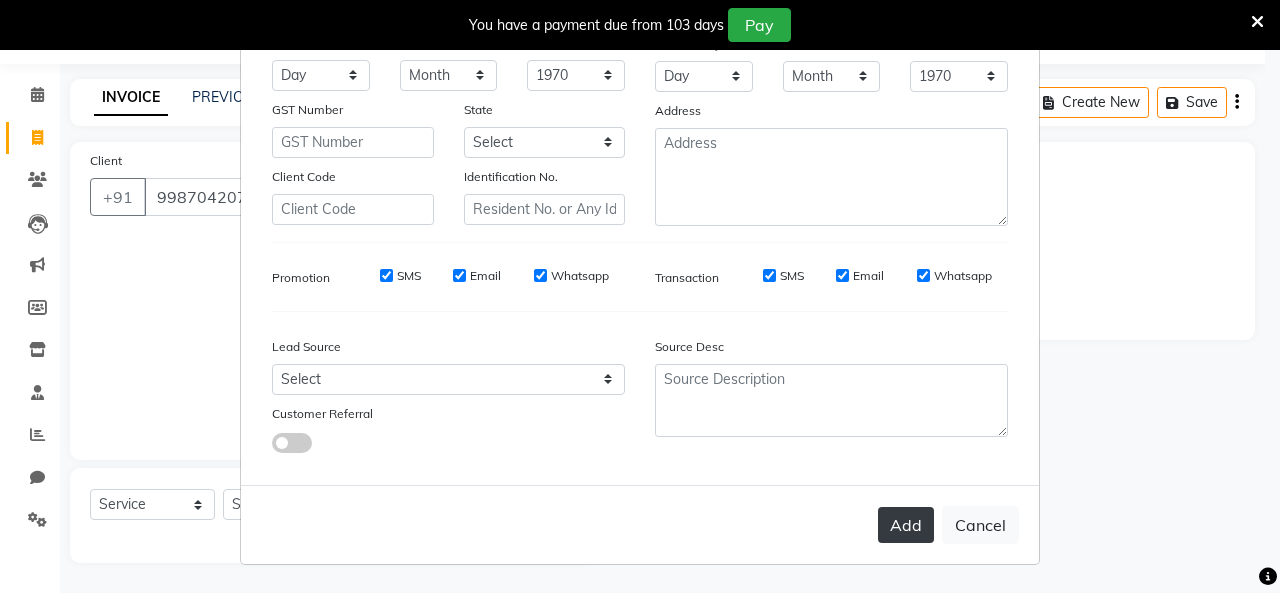 click on "Add" at bounding box center (906, 525) 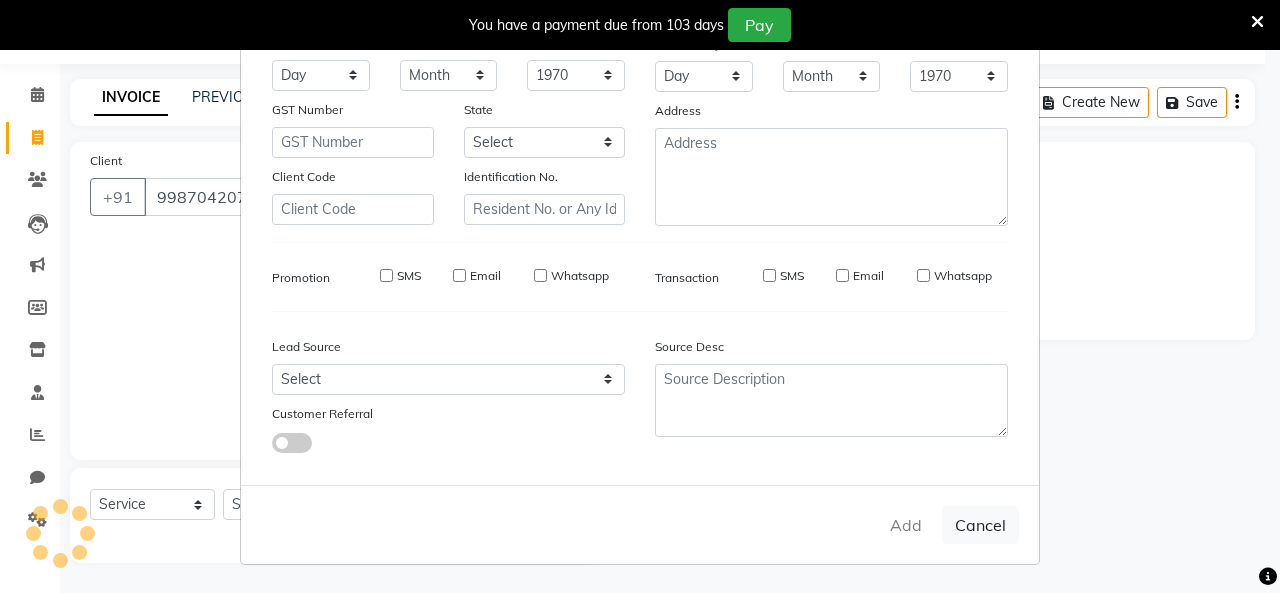 type 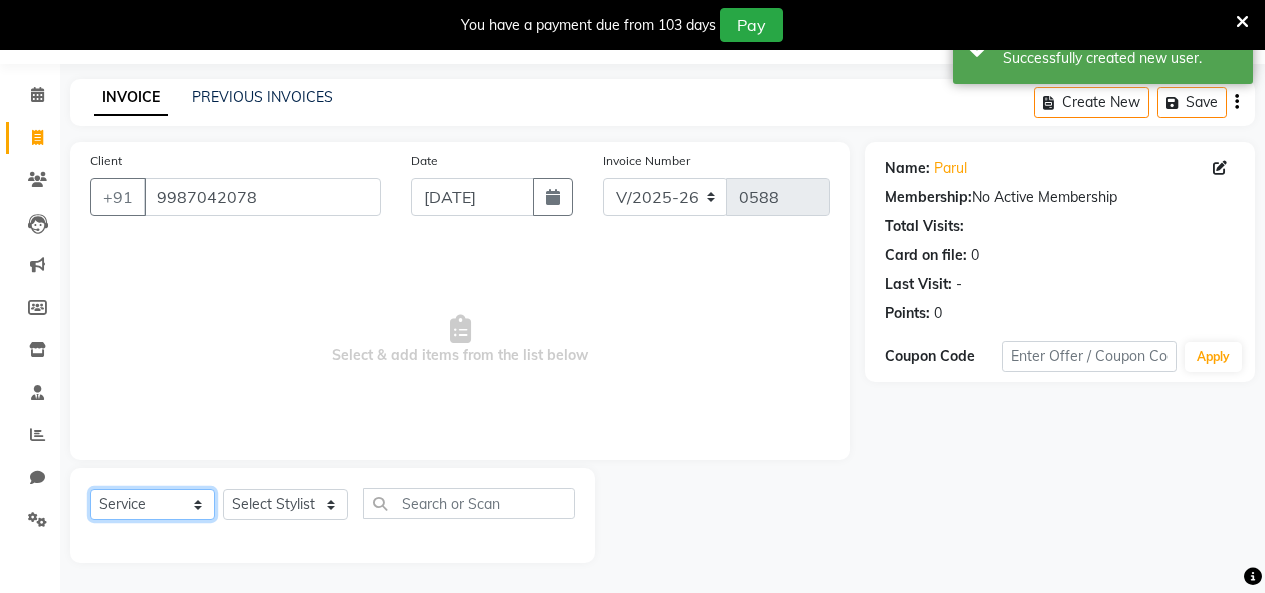 click on "Select  Service  Product  Membership  Package Voucher Prepaid Gift Card" 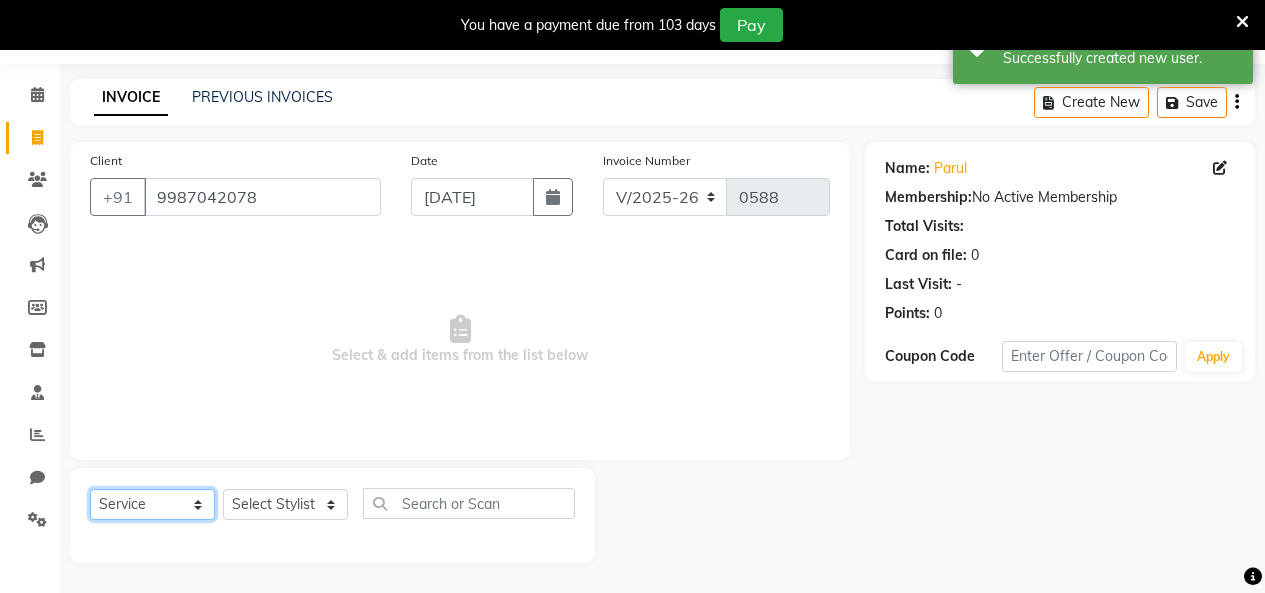 select on "product" 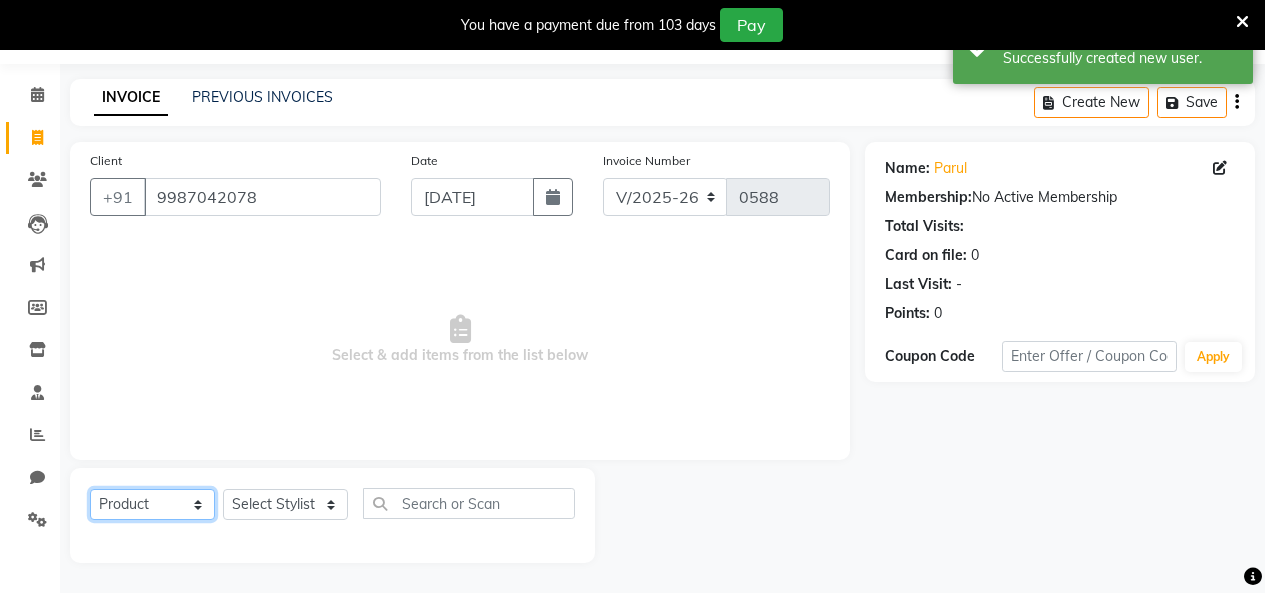 click on "Select  Service  Product  Membership  Package Voucher Prepaid Gift Card" 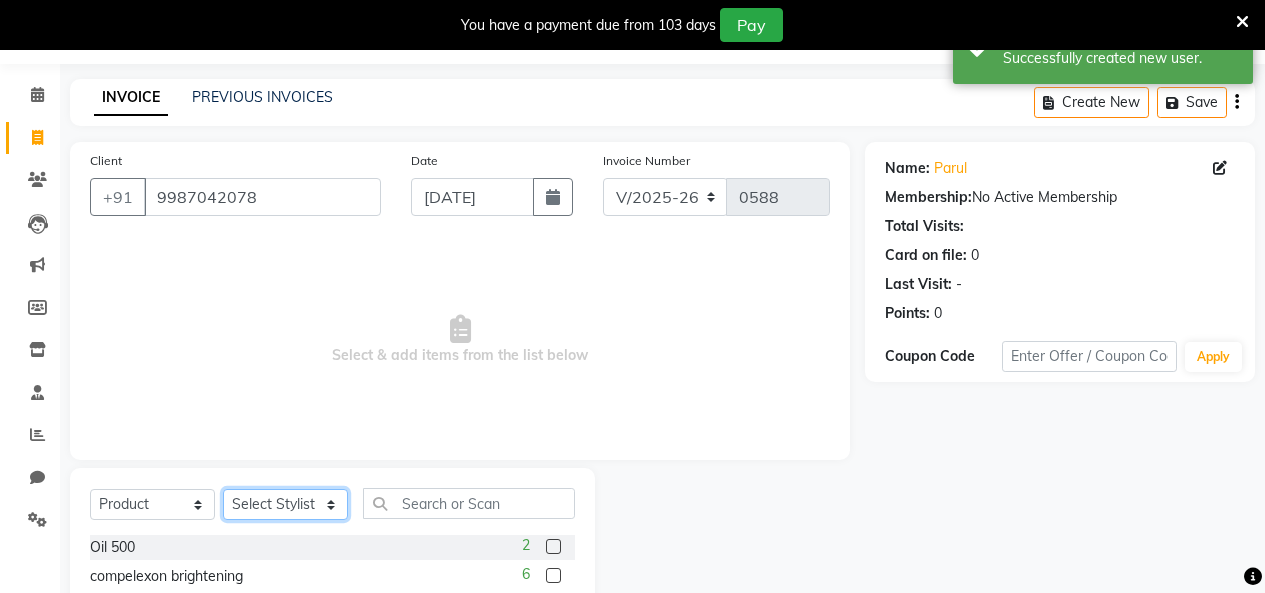 click on "Select Stylist [PERSON_NAME] [PERSON_NAME] [PERSON_NAME] [PERSON_NAME] [PERSON_NAME] ritashah [PERSON_NAME]" 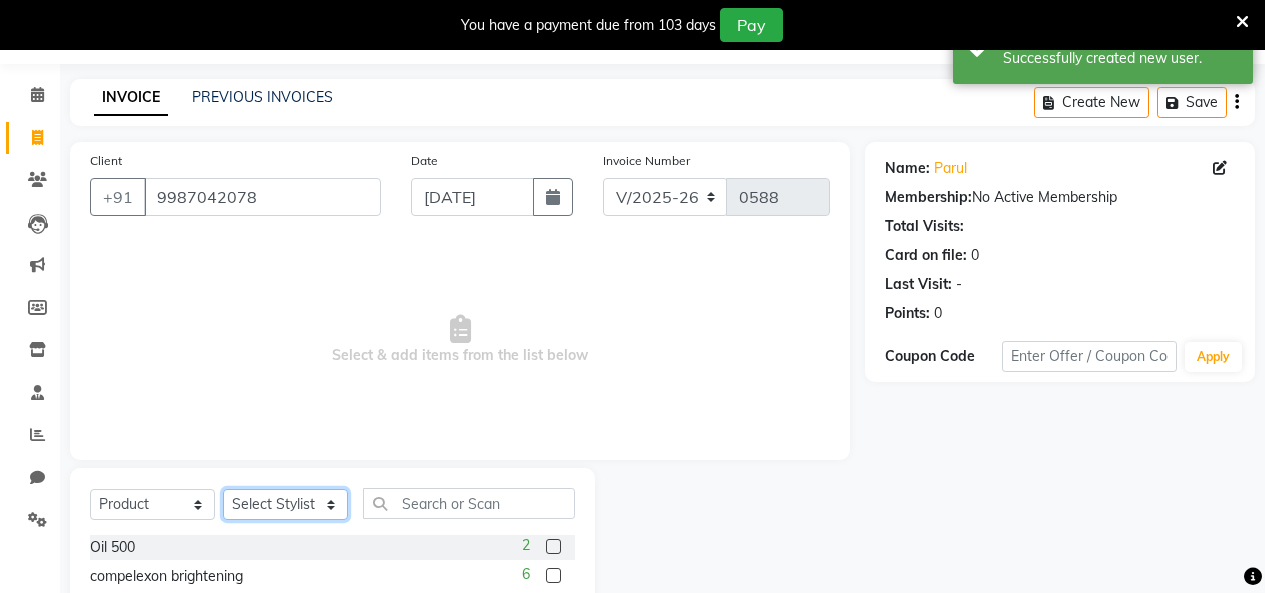 select on "80220" 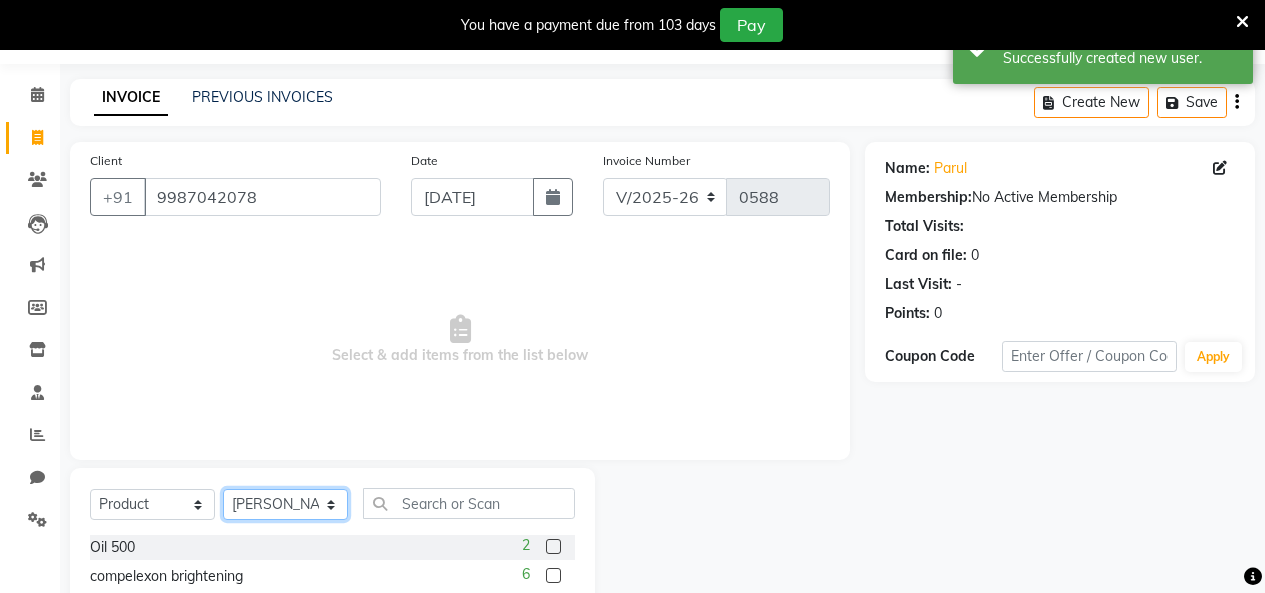 click on "Select Stylist [PERSON_NAME] [PERSON_NAME] [PERSON_NAME] [PERSON_NAME] [PERSON_NAME] ritashah [PERSON_NAME]" 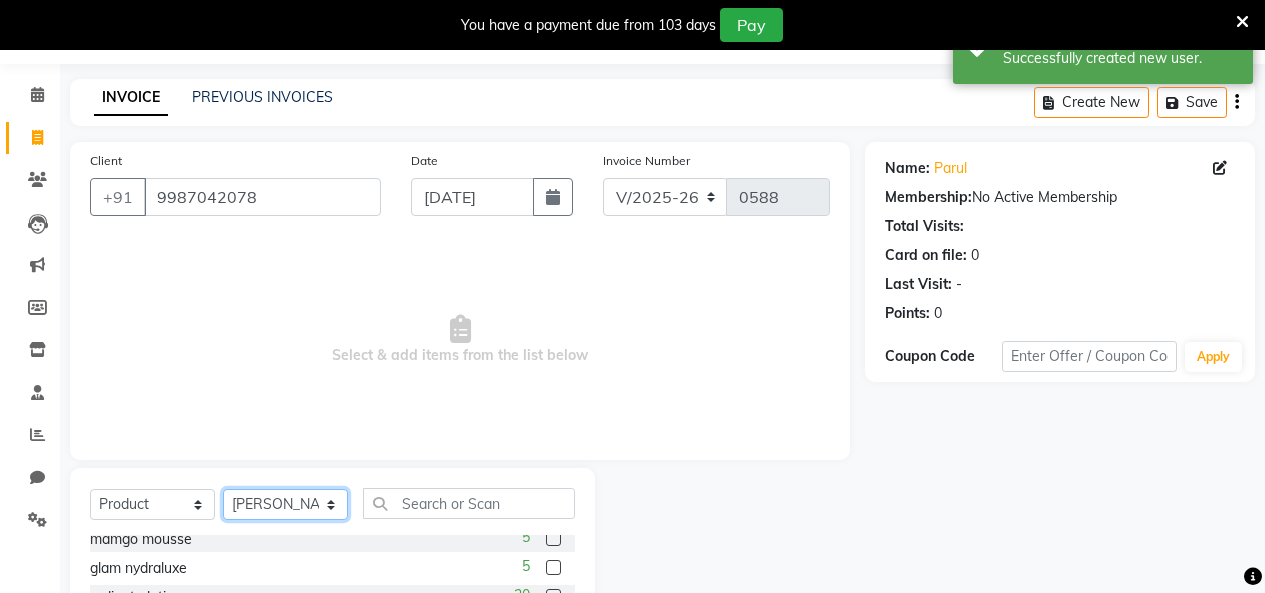 scroll, scrollTop: 66, scrollLeft: 0, axis: vertical 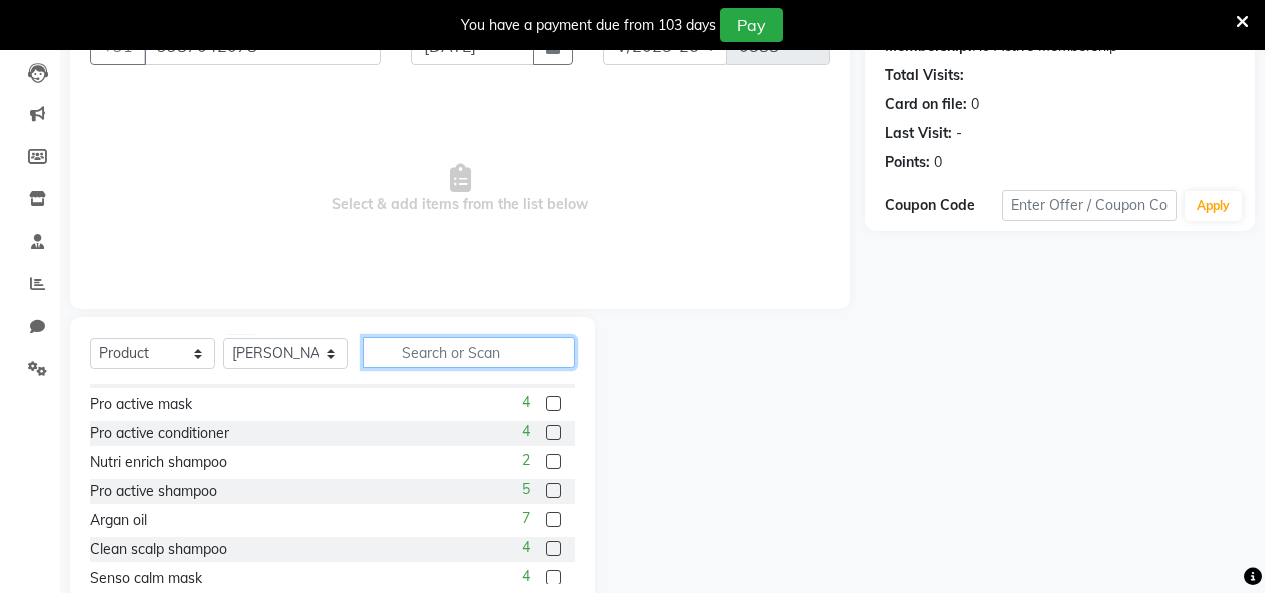 click 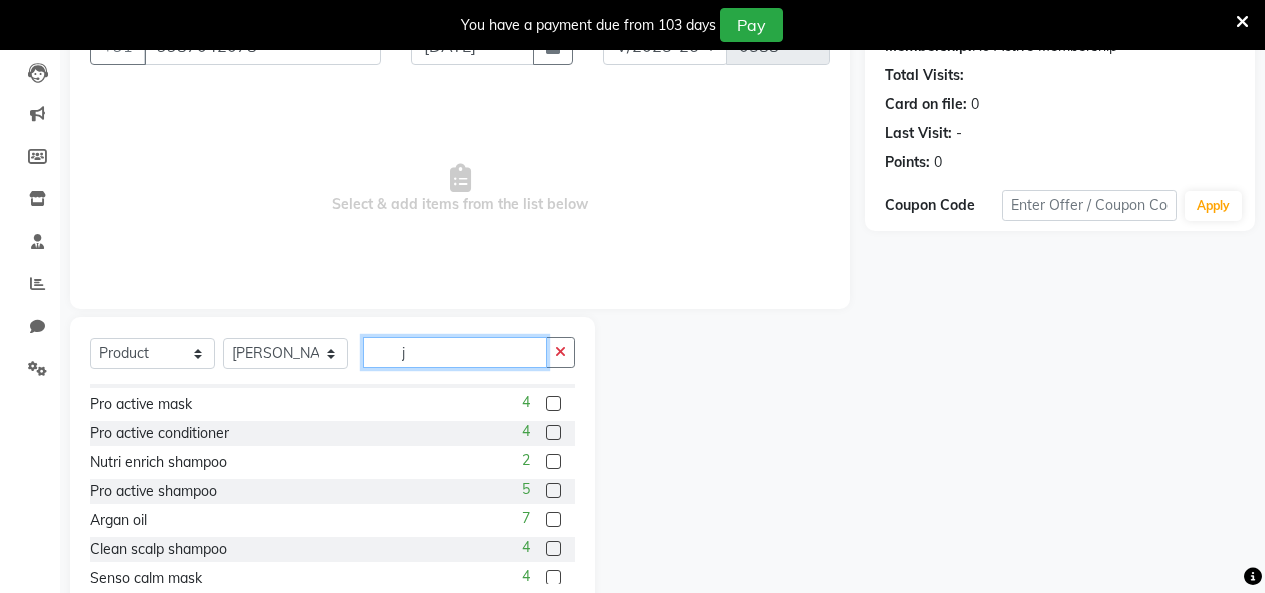scroll, scrollTop: 0, scrollLeft: 0, axis: both 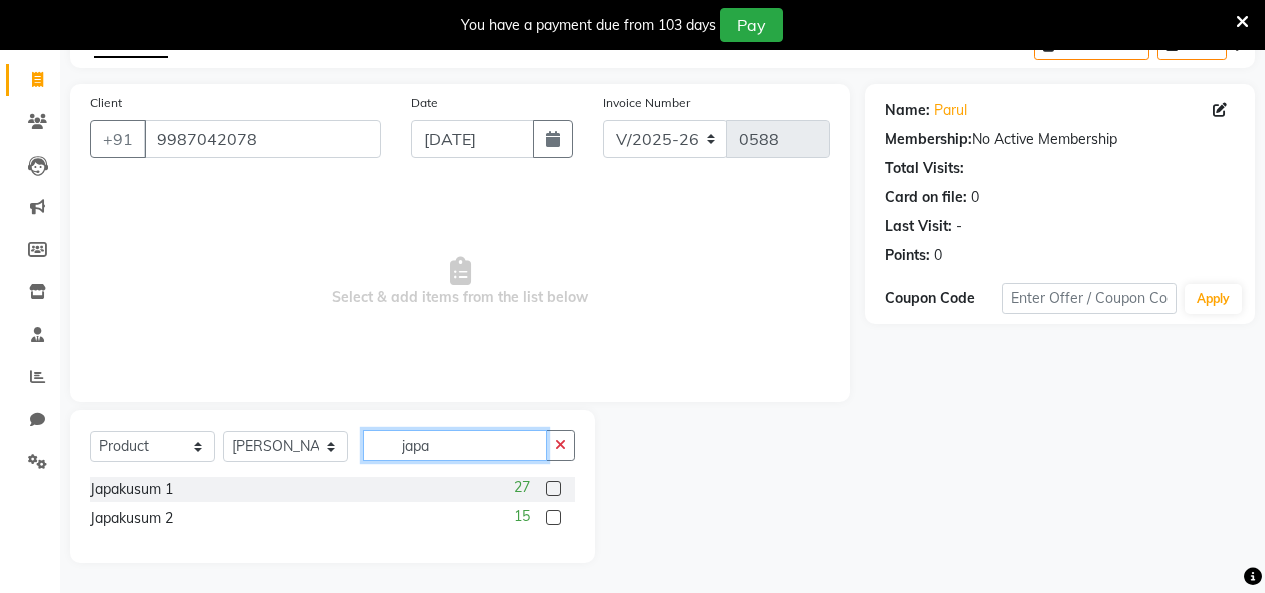 type on "japa" 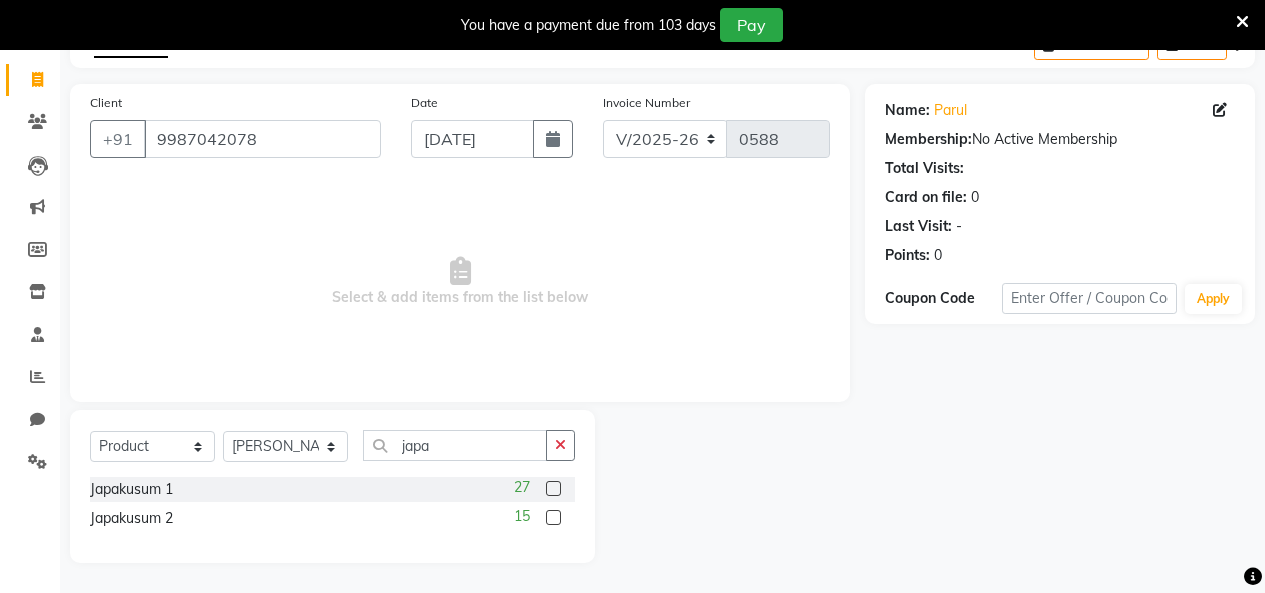 click 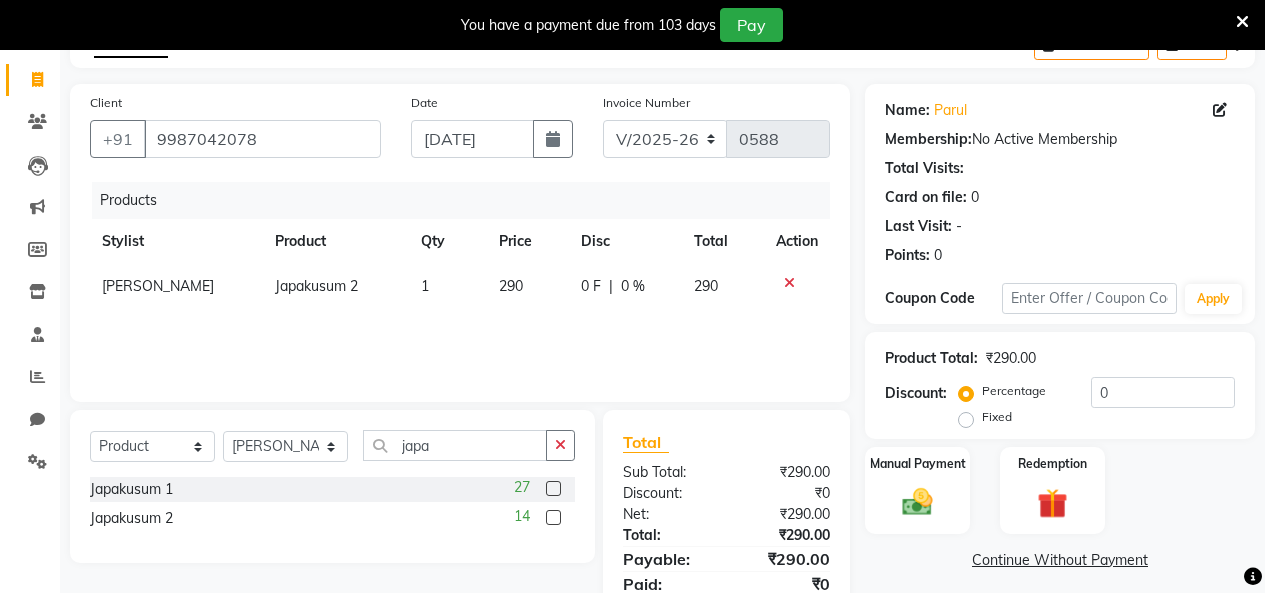 click 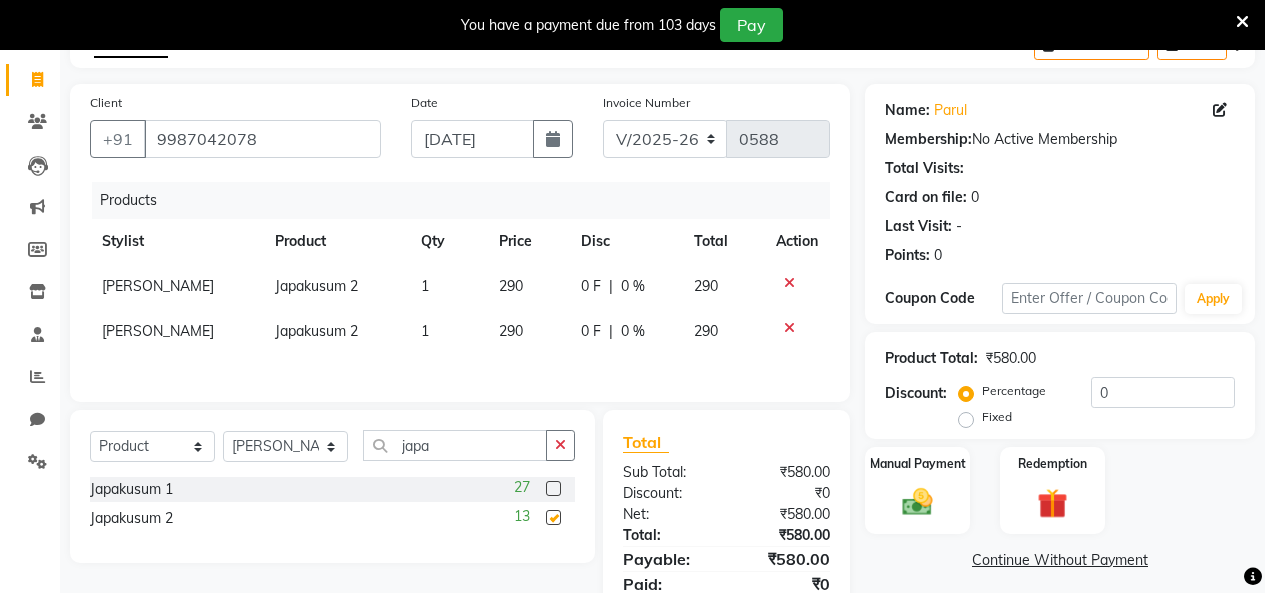 checkbox on "false" 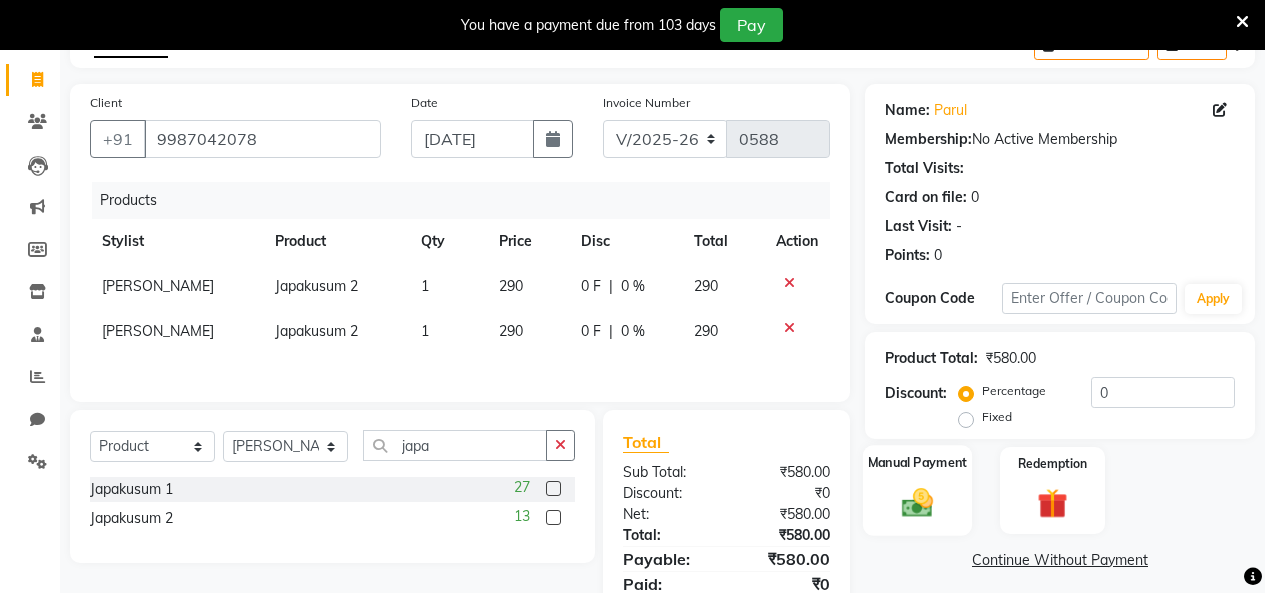 click 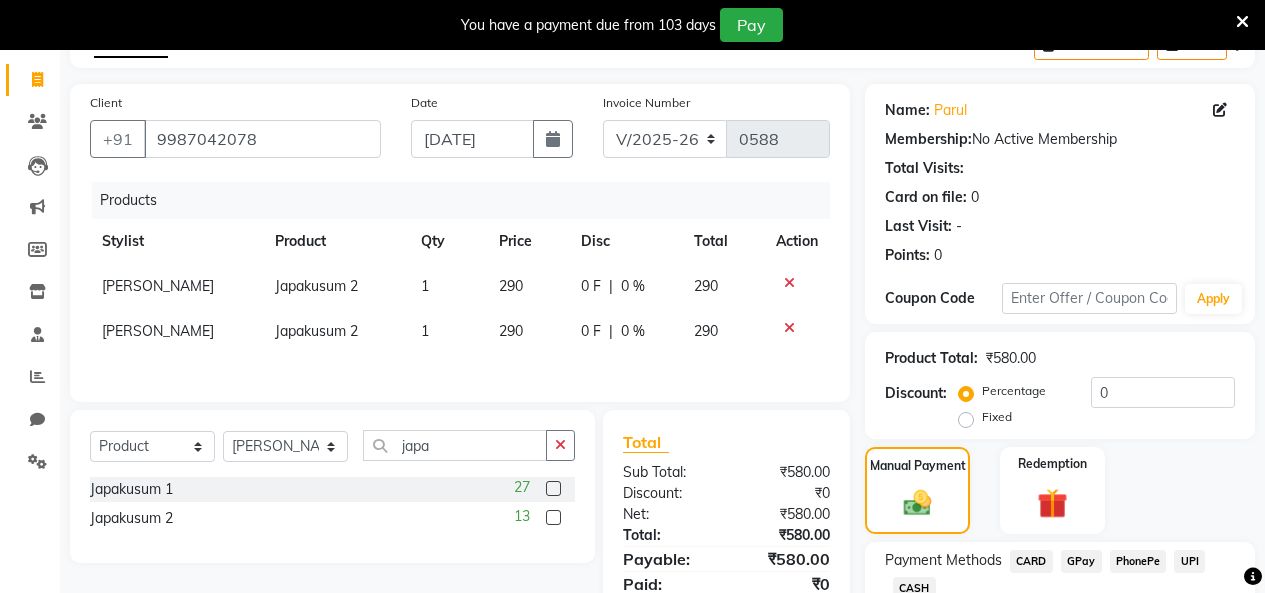 scroll, scrollTop: 256, scrollLeft: 0, axis: vertical 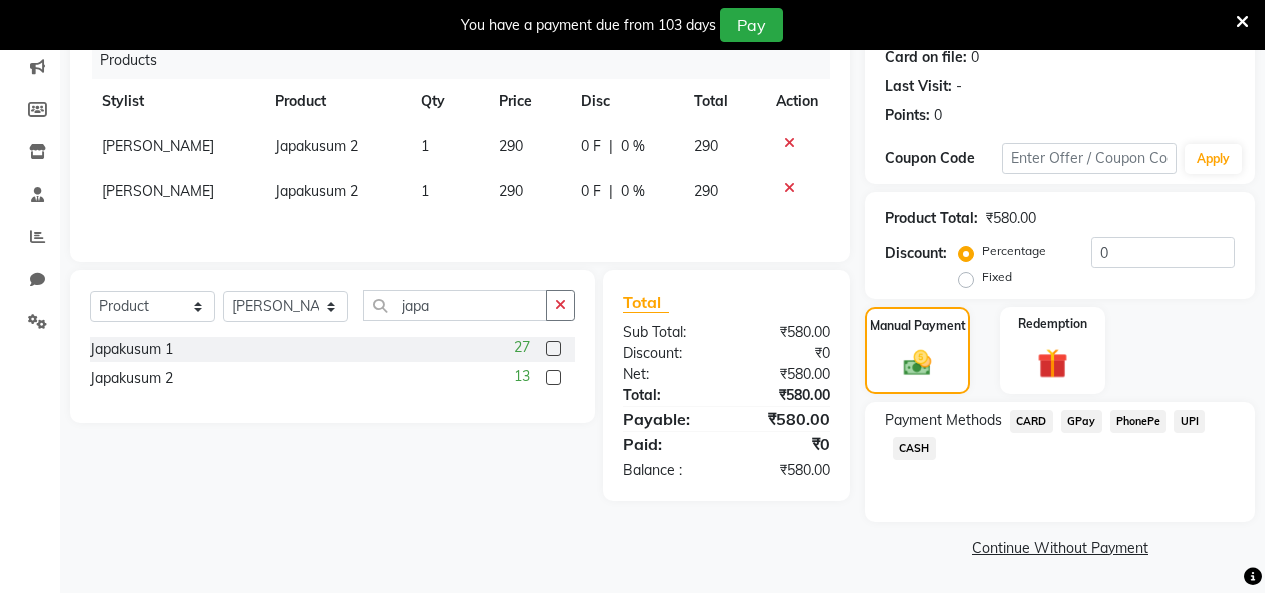 click on "GPay" 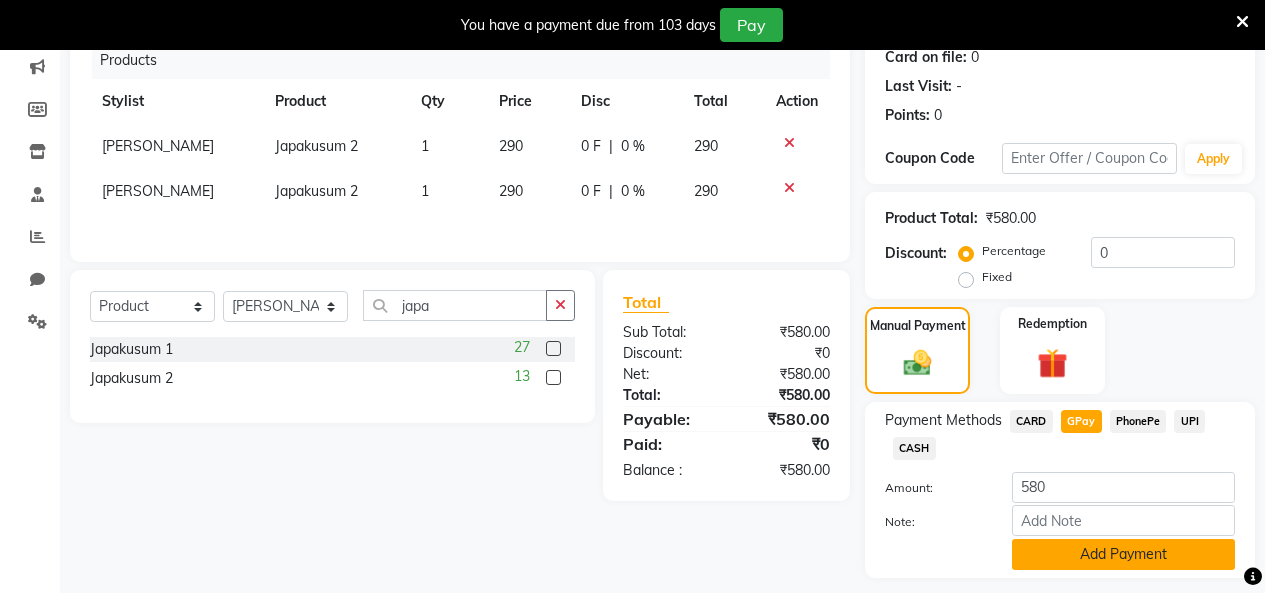 click on "Add Payment" 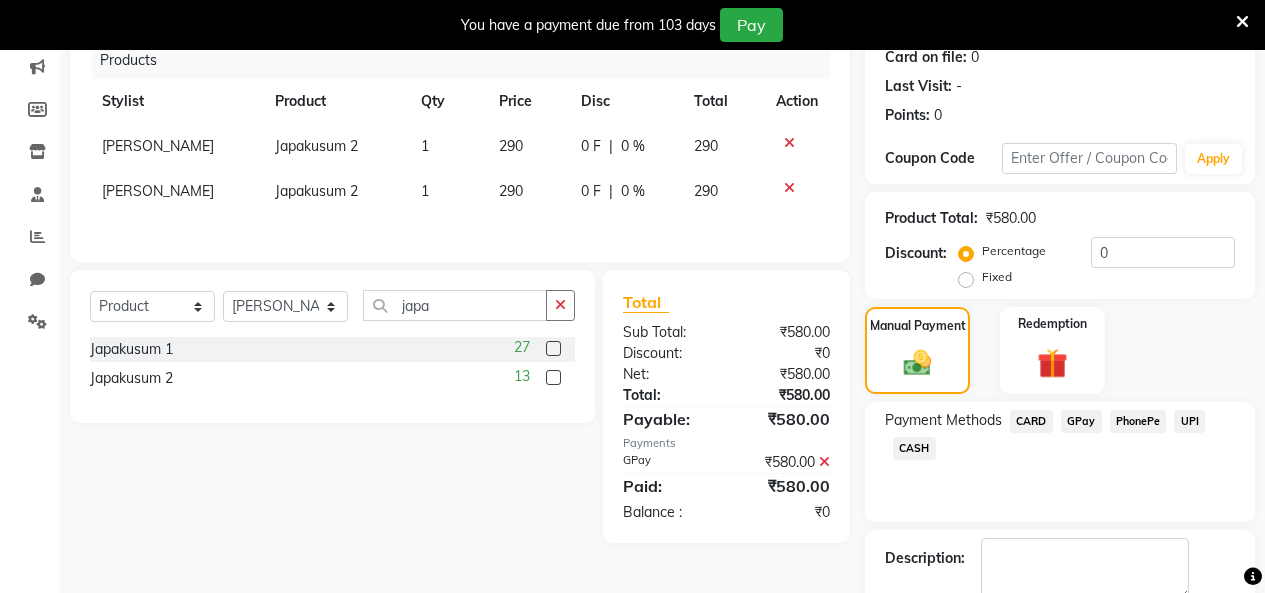 scroll, scrollTop: 369, scrollLeft: 0, axis: vertical 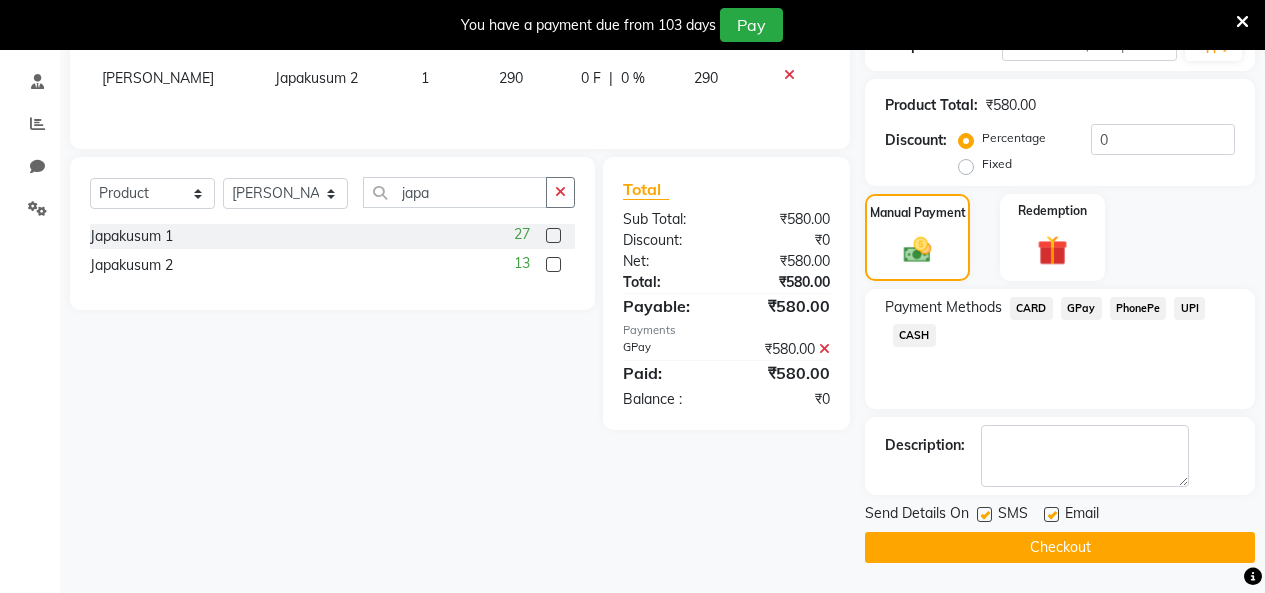 click on "Checkout" 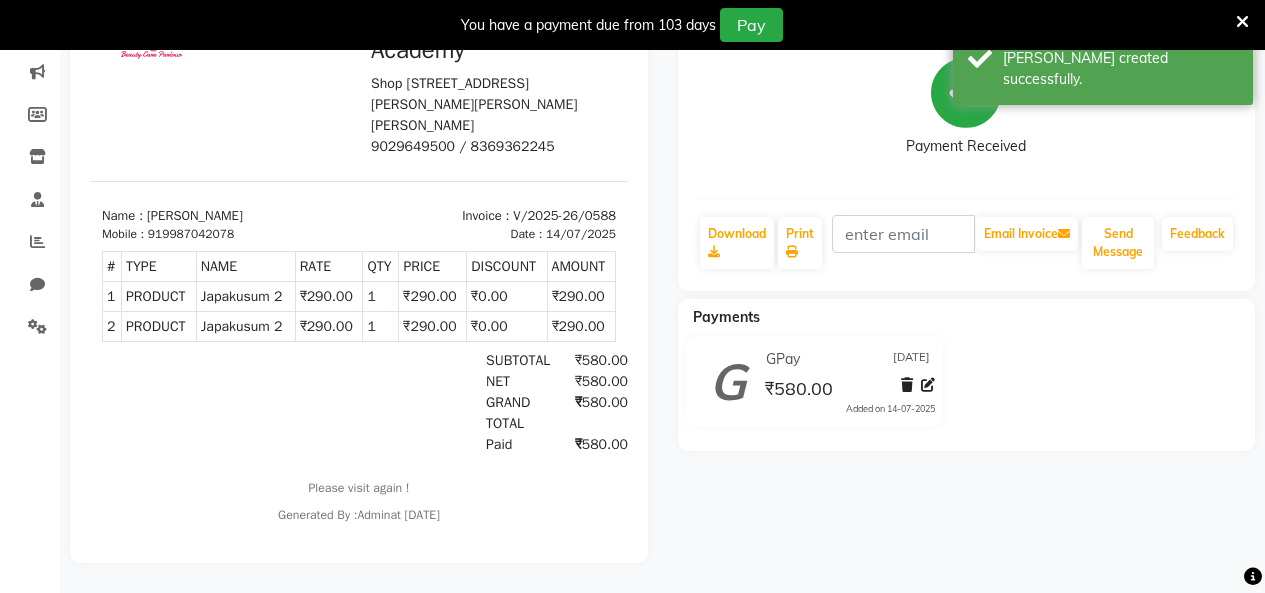 scroll, scrollTop: 0, scrollLeft: 0, axis: both 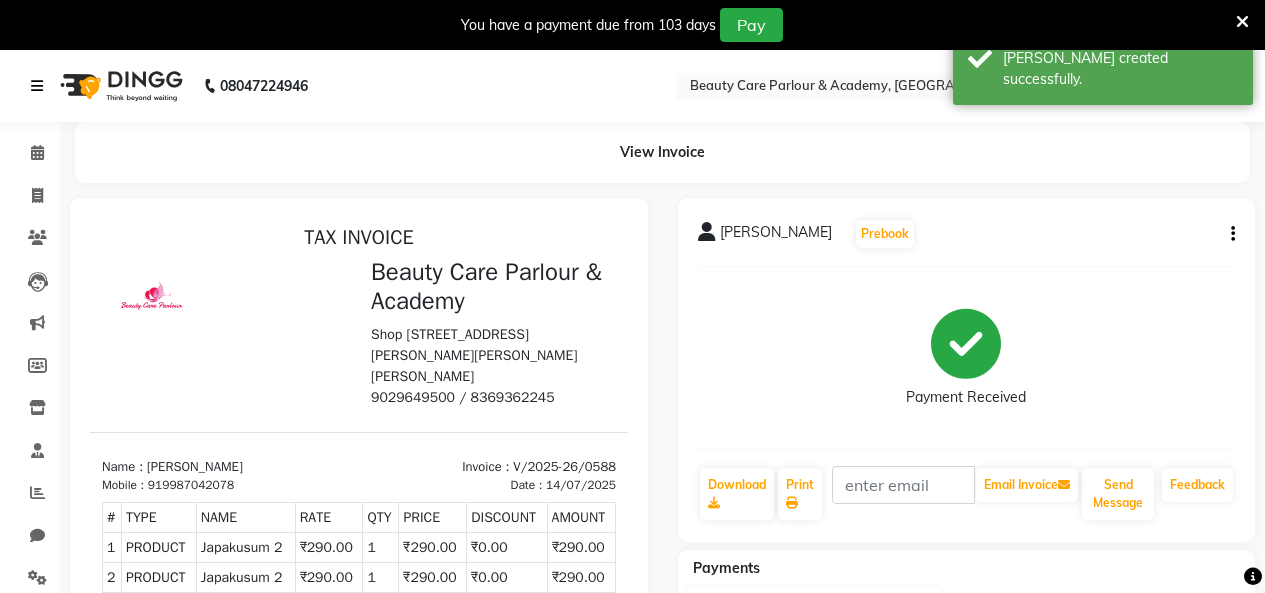 click at bounding box center (37, 86) 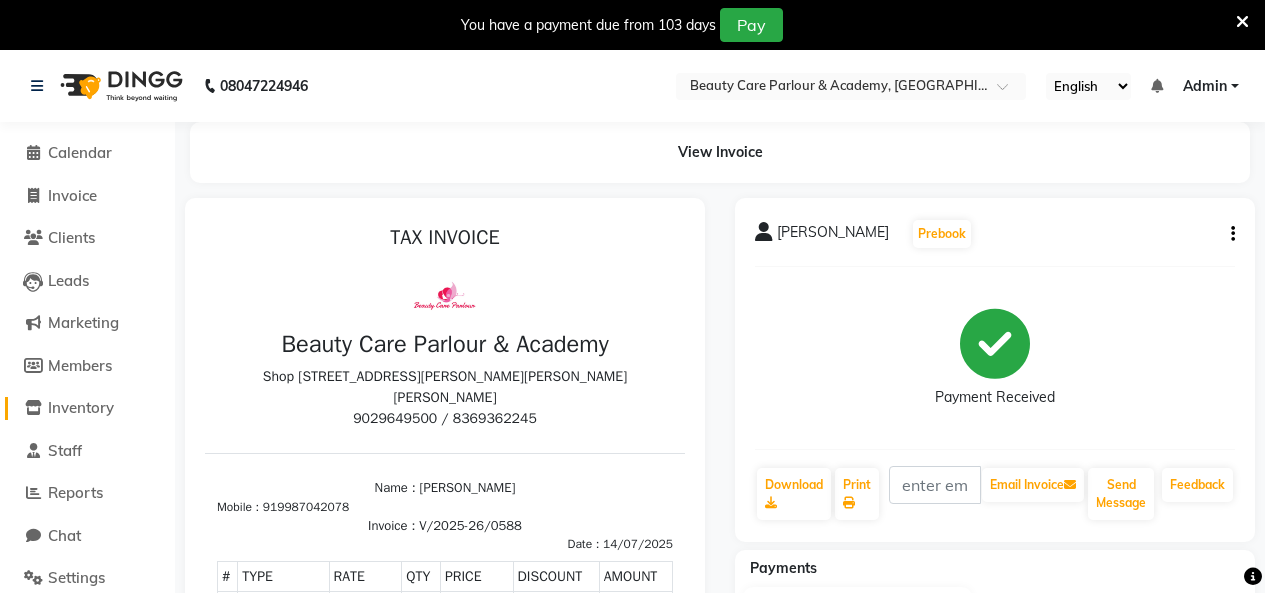 click on "Inventory" 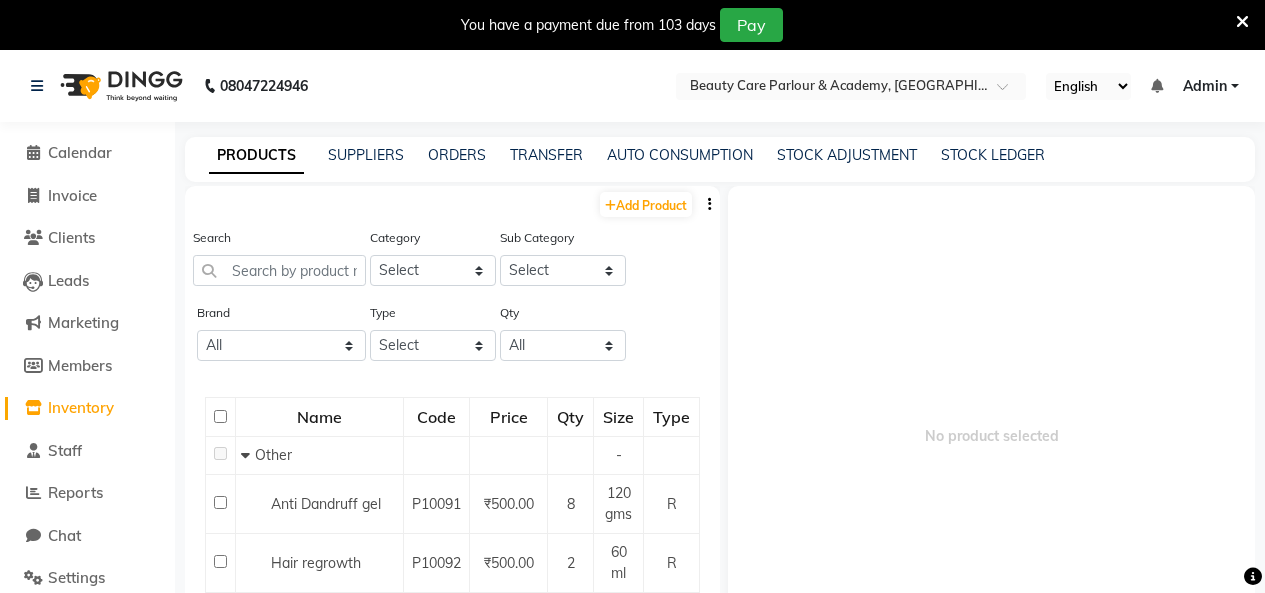 scroll, scrollTop: 63, scrollLeft: 0, axis: vertical 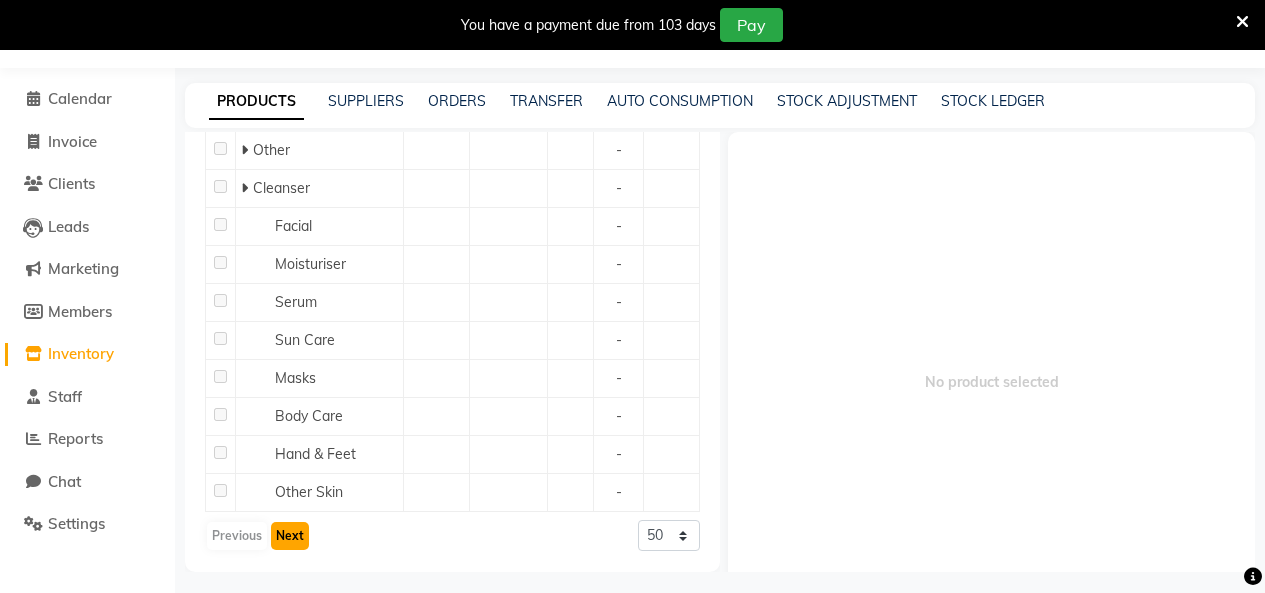 click on "Next" 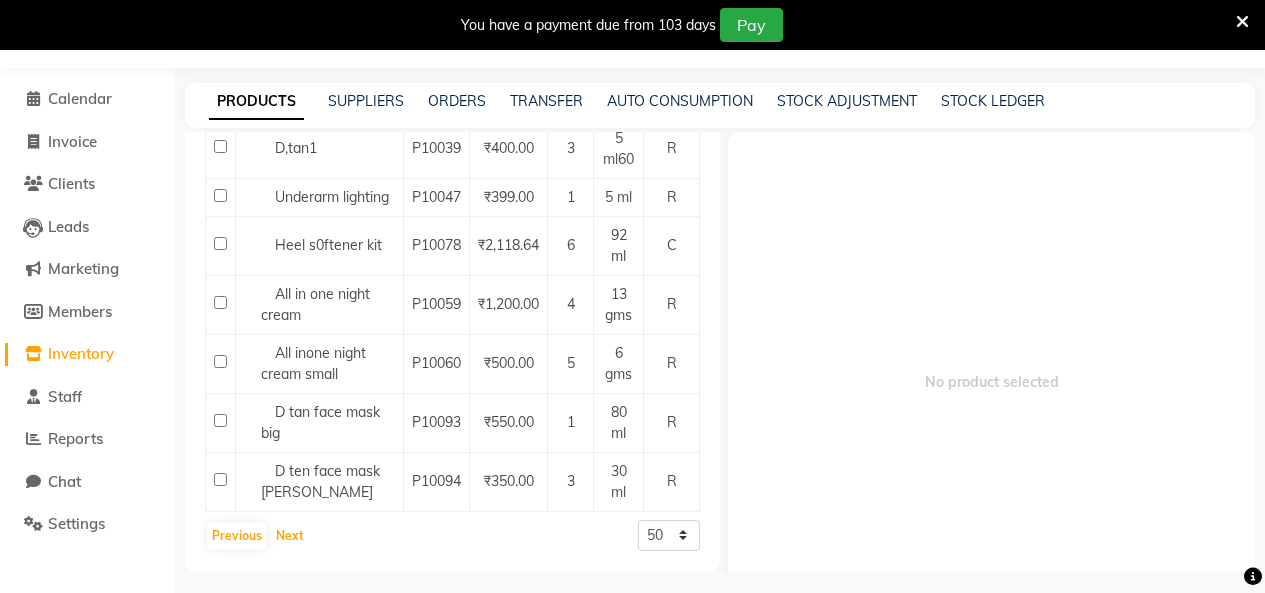 scroll, scrollTop: 1775, scrollLeft: 0, axis: vertical 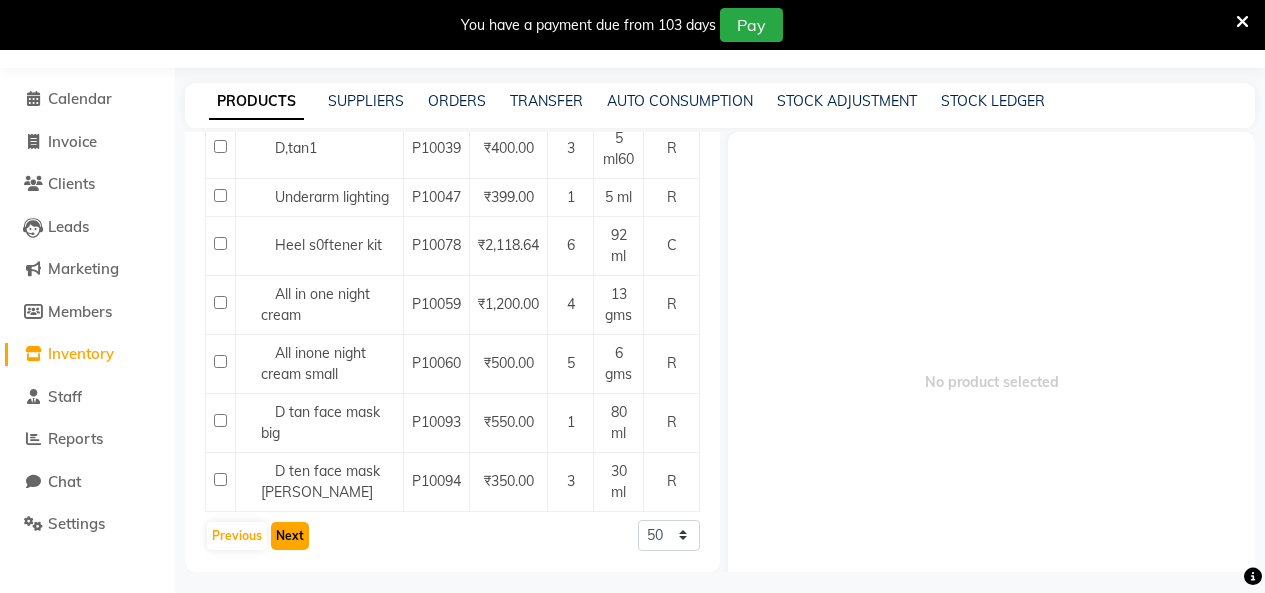 click on "Next" 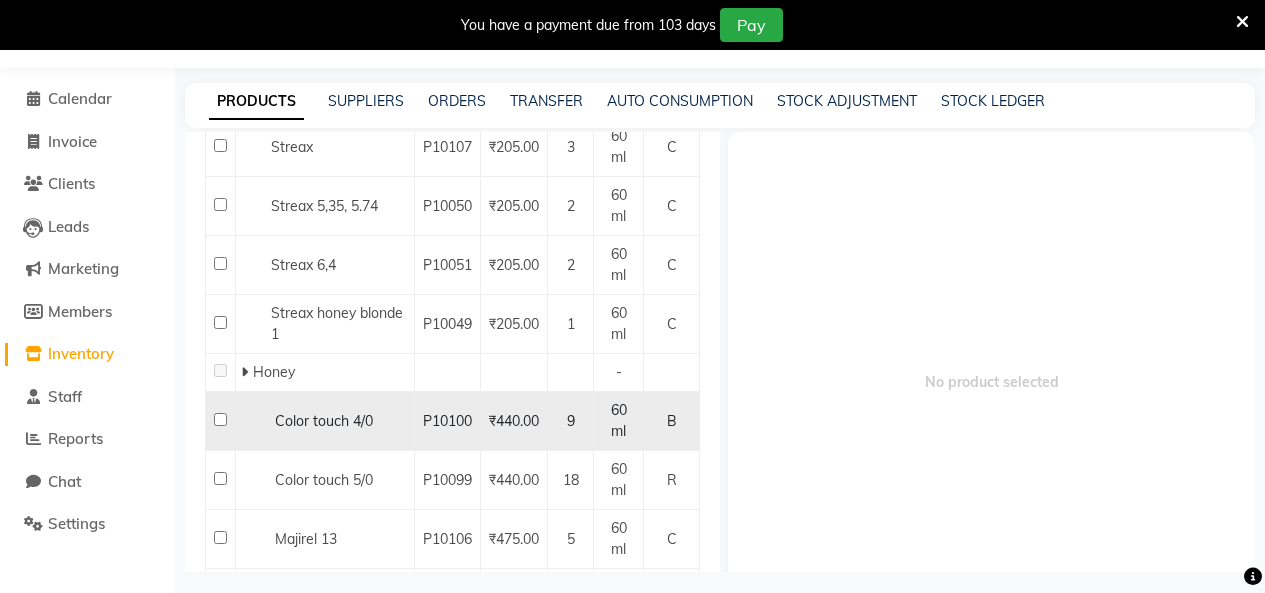 scroll, scrollTop: 1836, scrollLeft: 0, axis: vertical 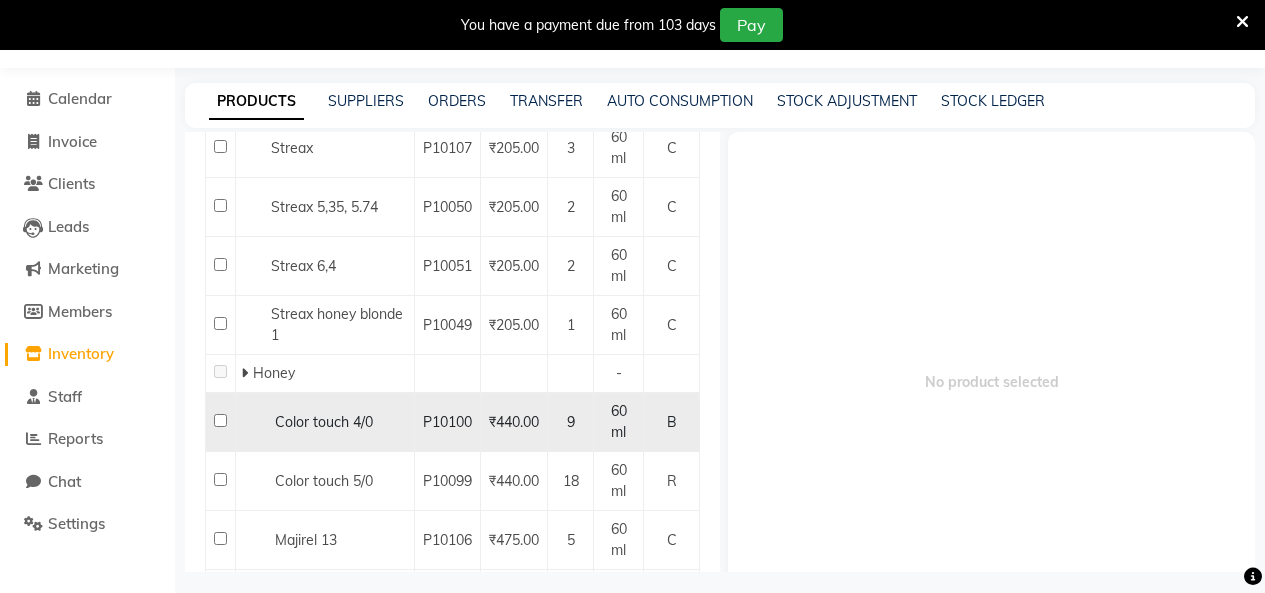 click 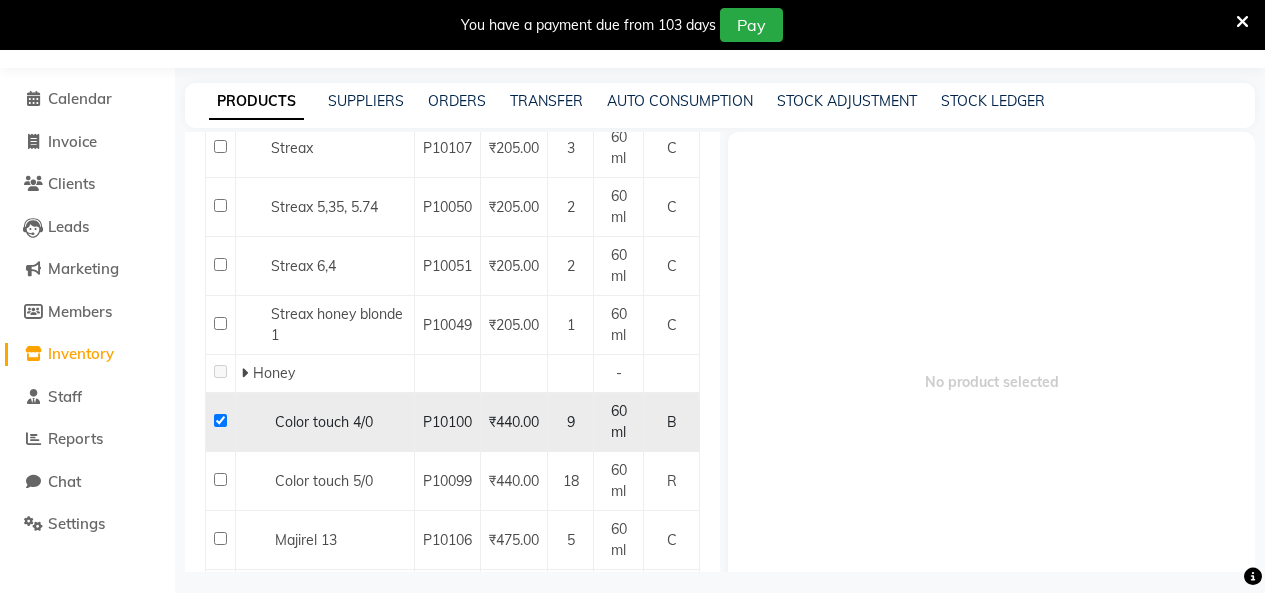 checkbox on "true" 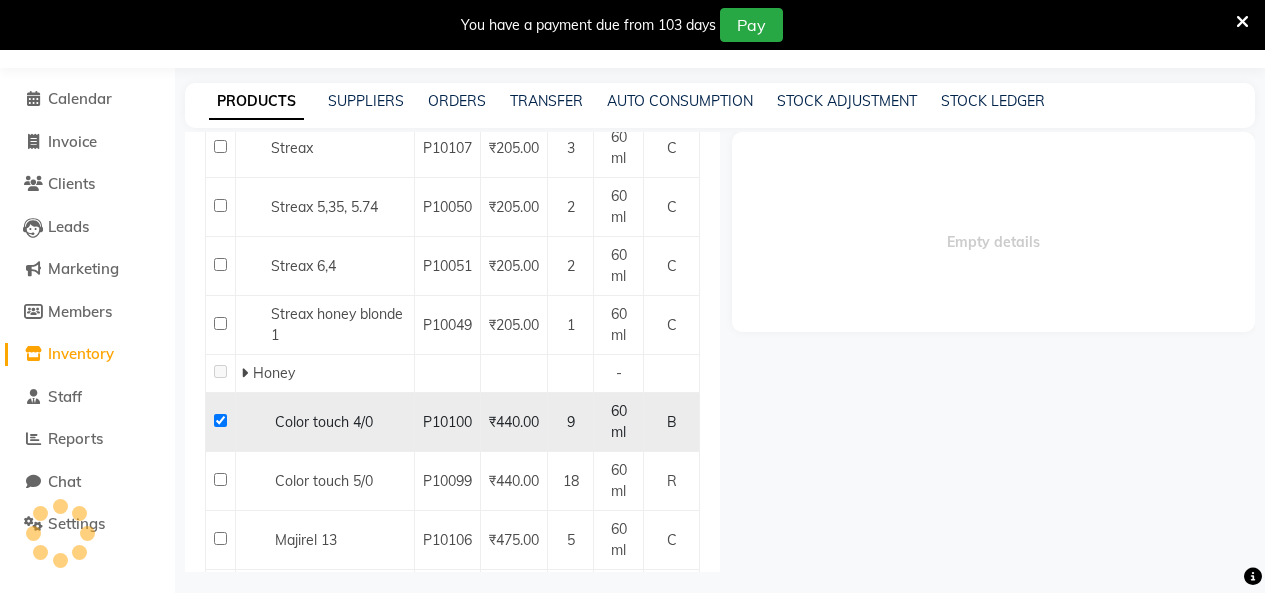 select 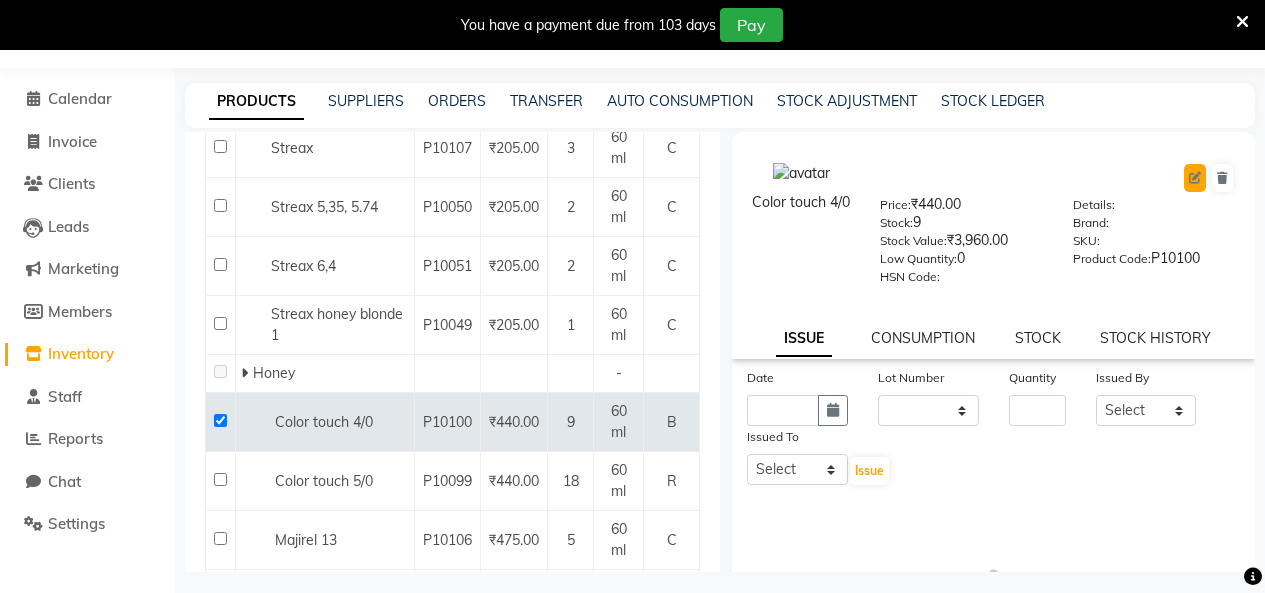 click 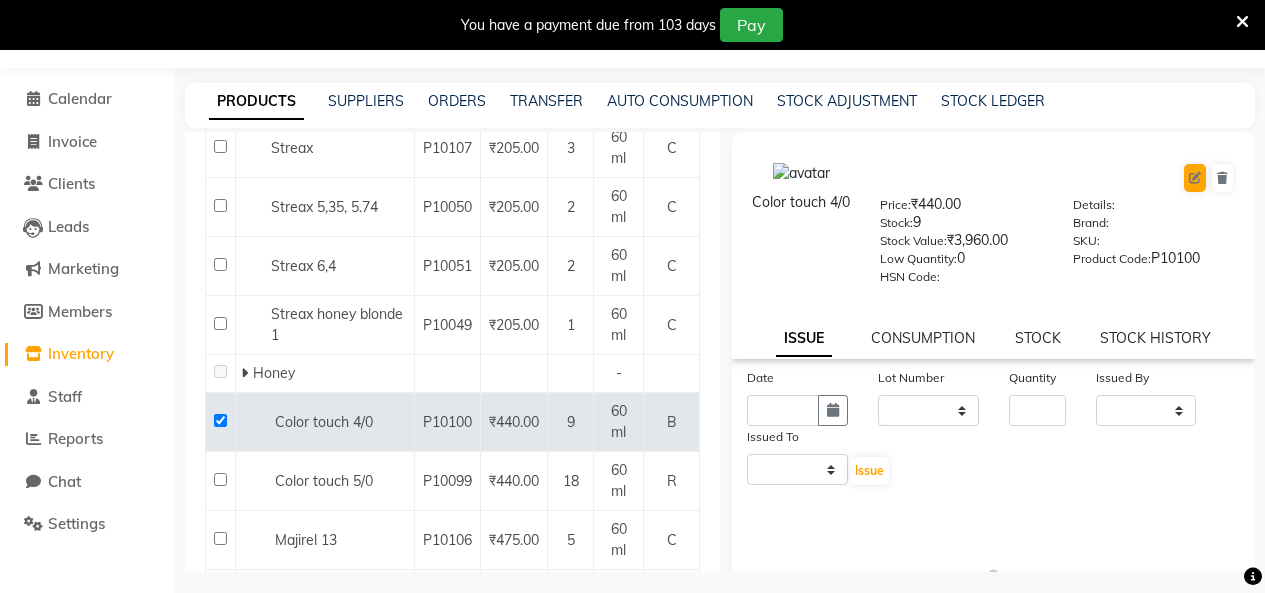 select on "B" 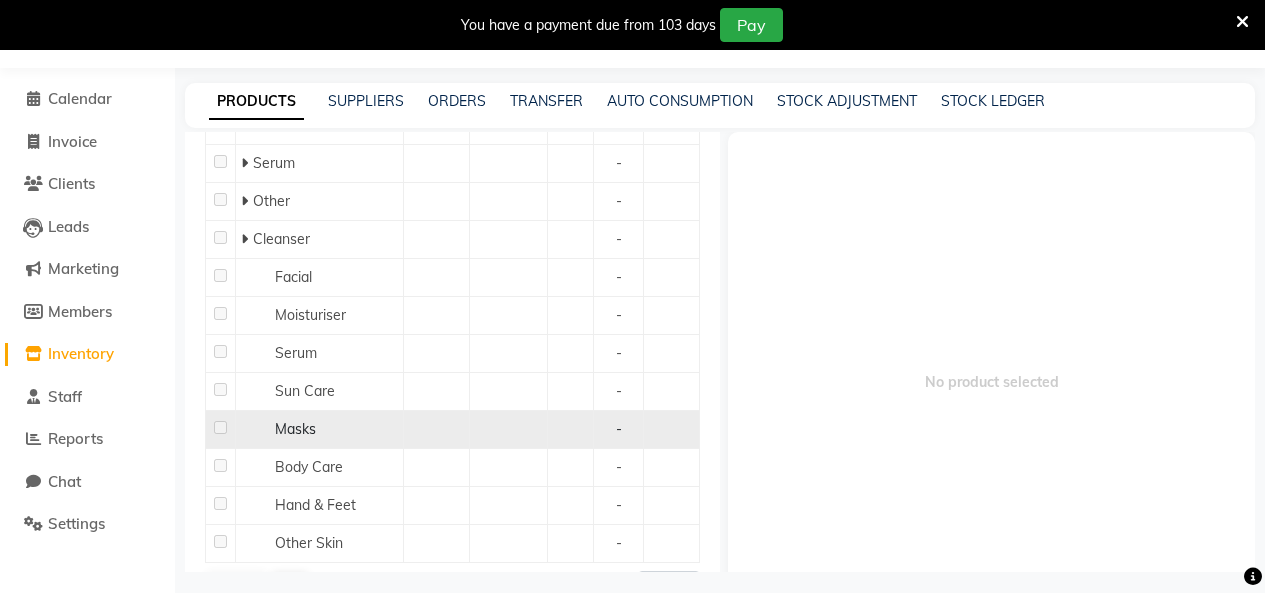 scroll, scrollTop: 1305, scrollLeft: 0, axis: vertical 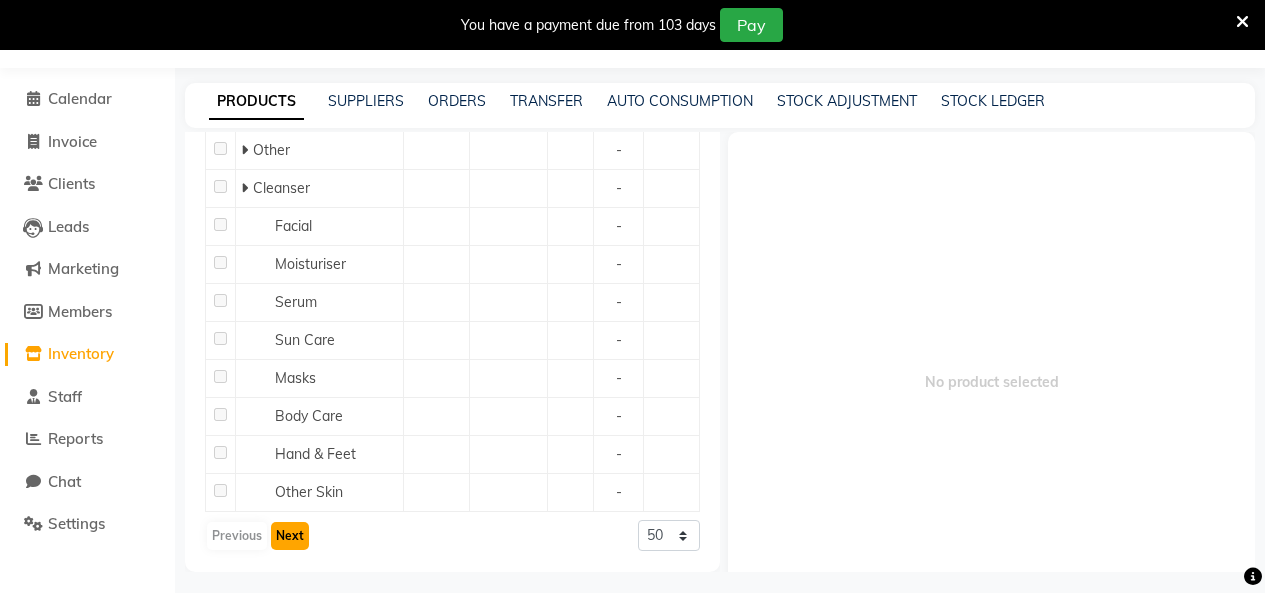 click on "Next" 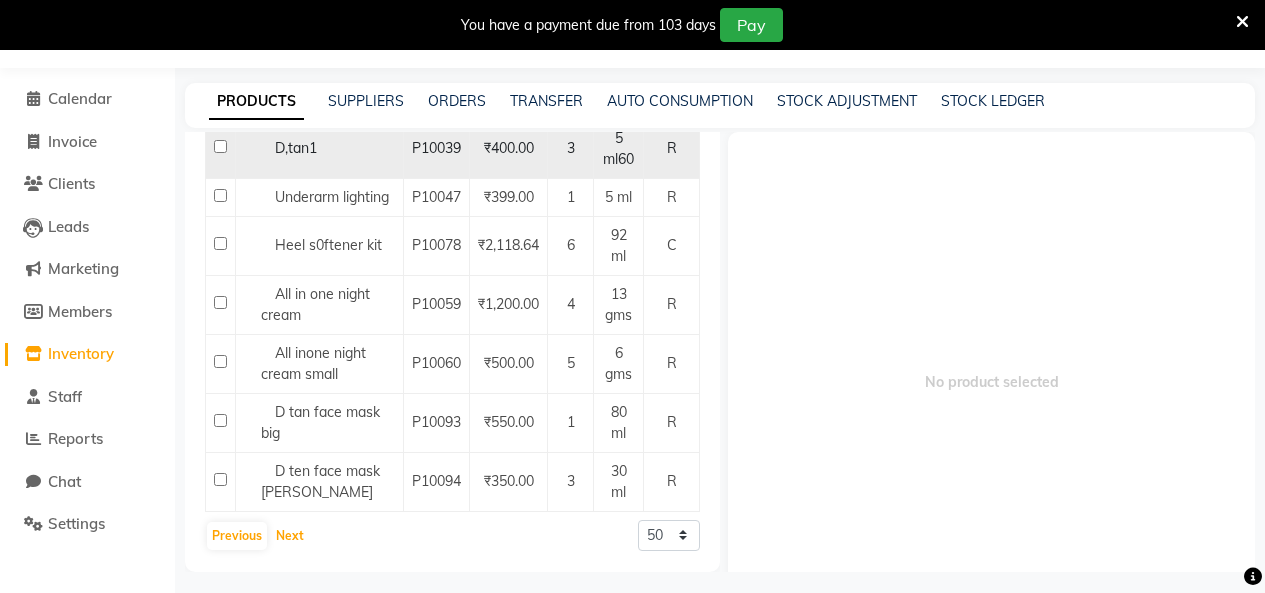 scroll, scrollTop: 1776, scrollLeft: 0, axis: vertical 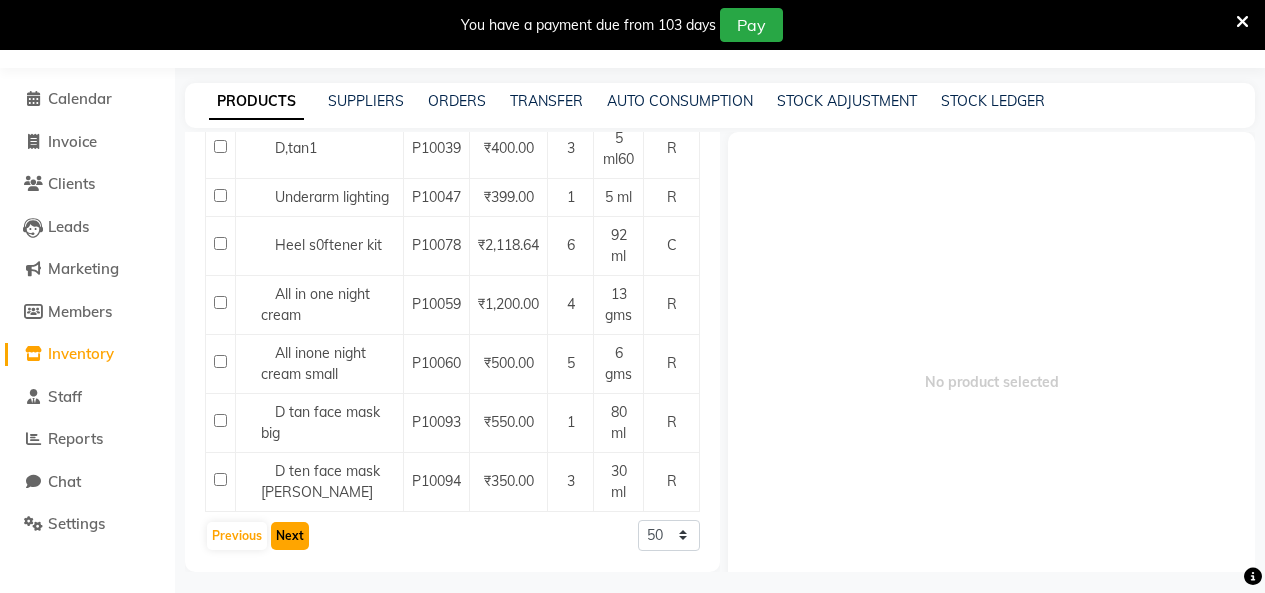 click on "Next" 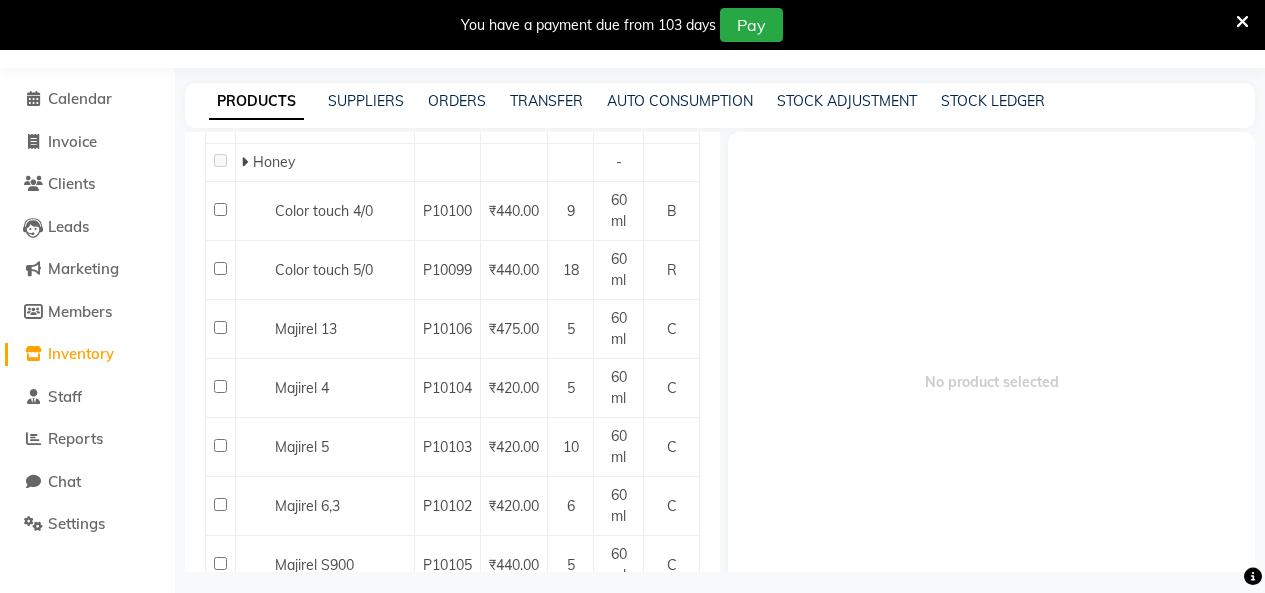 scroll, scrollTop: 2072, scrollLeft: 0, axis: vertical 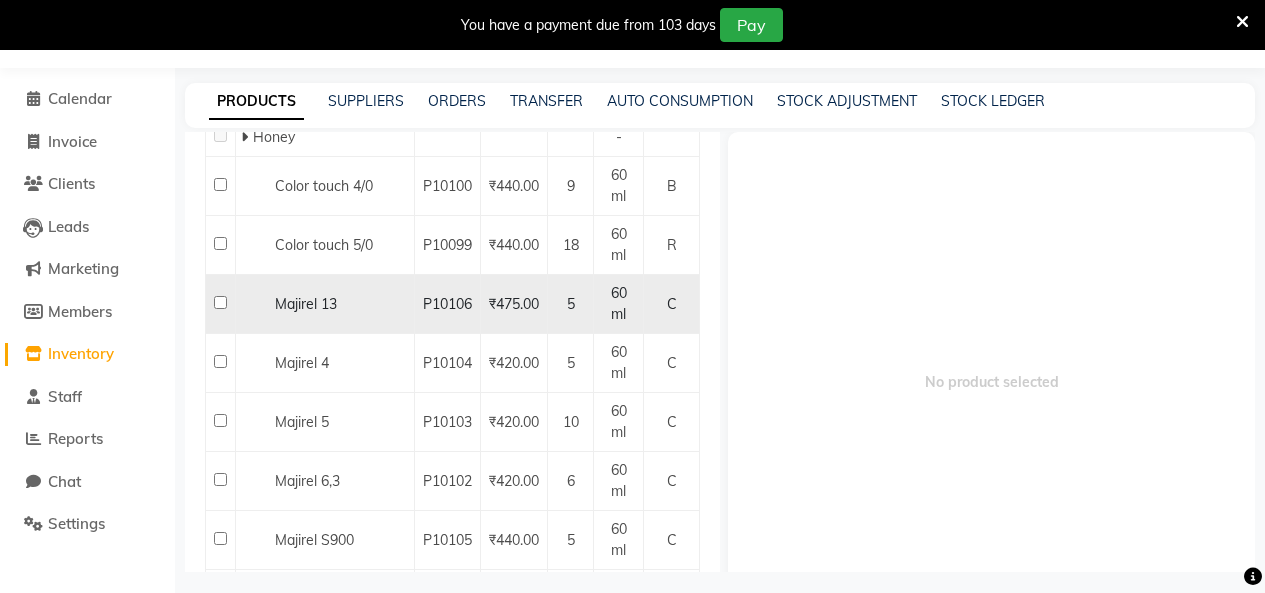click 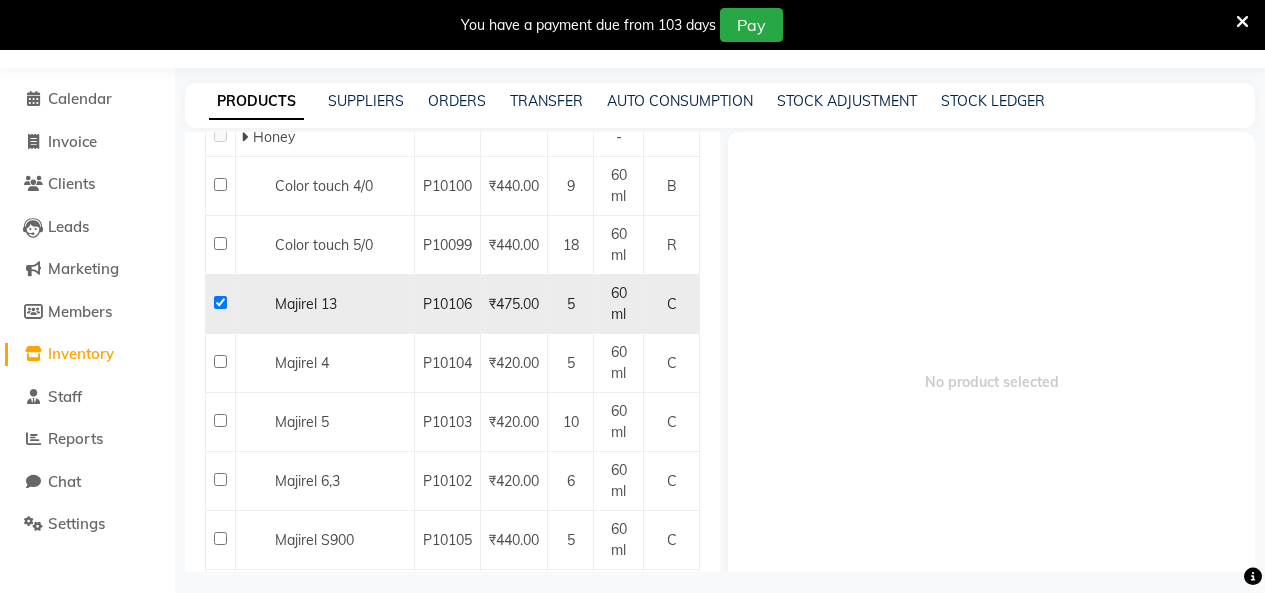 checkbox on "true" 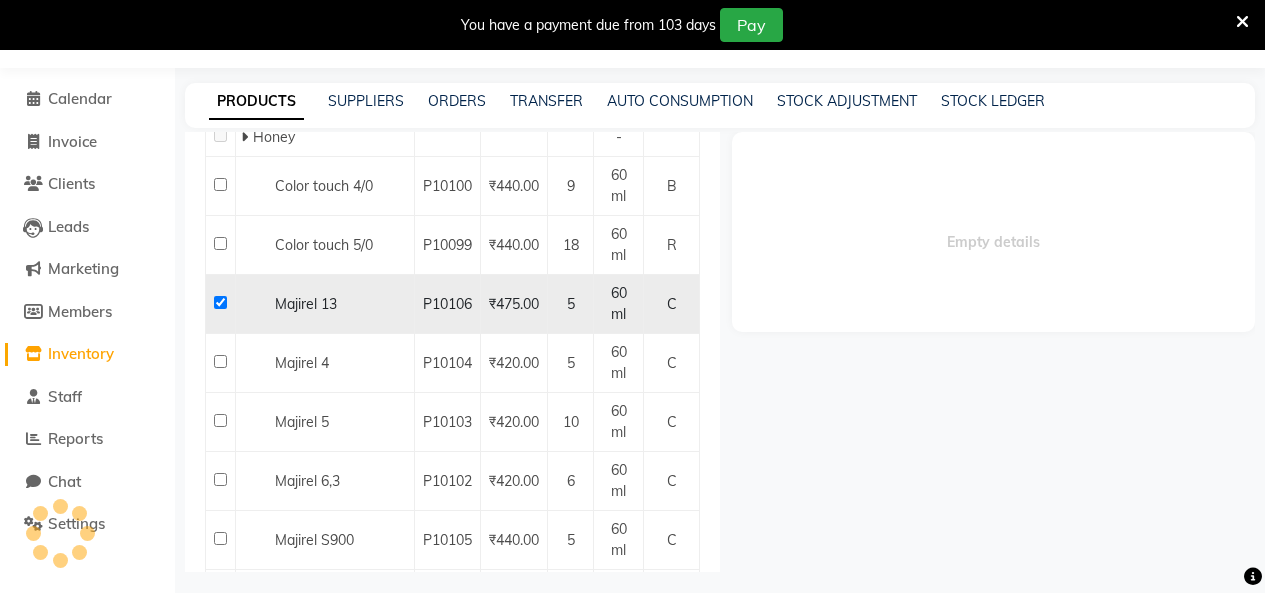 select 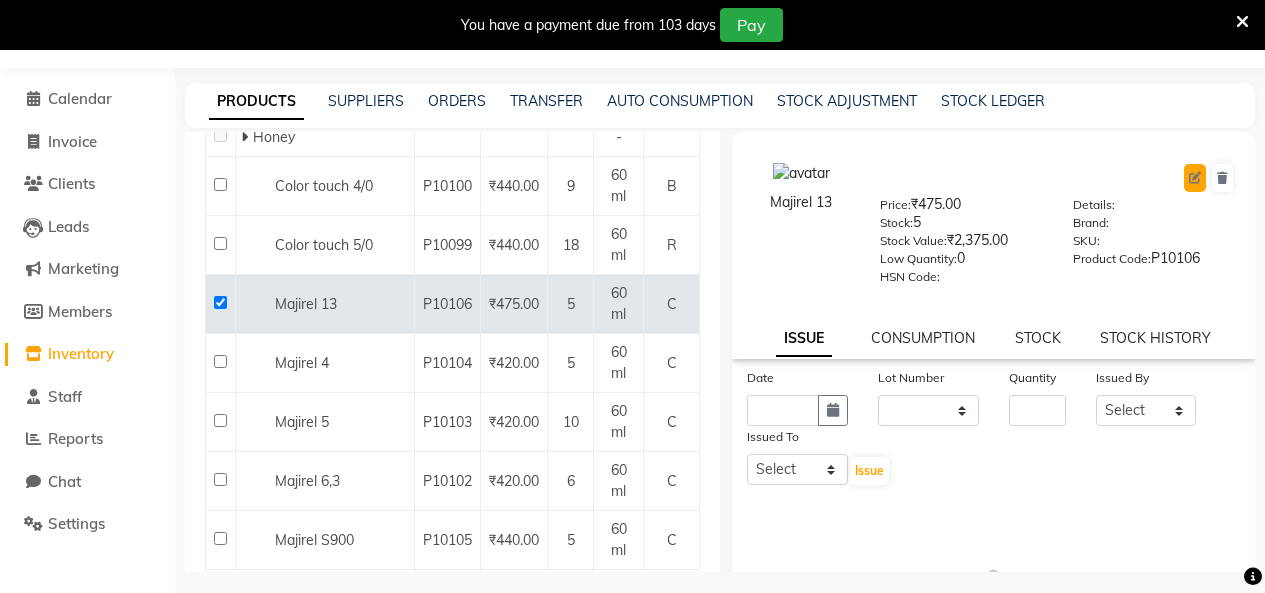 click 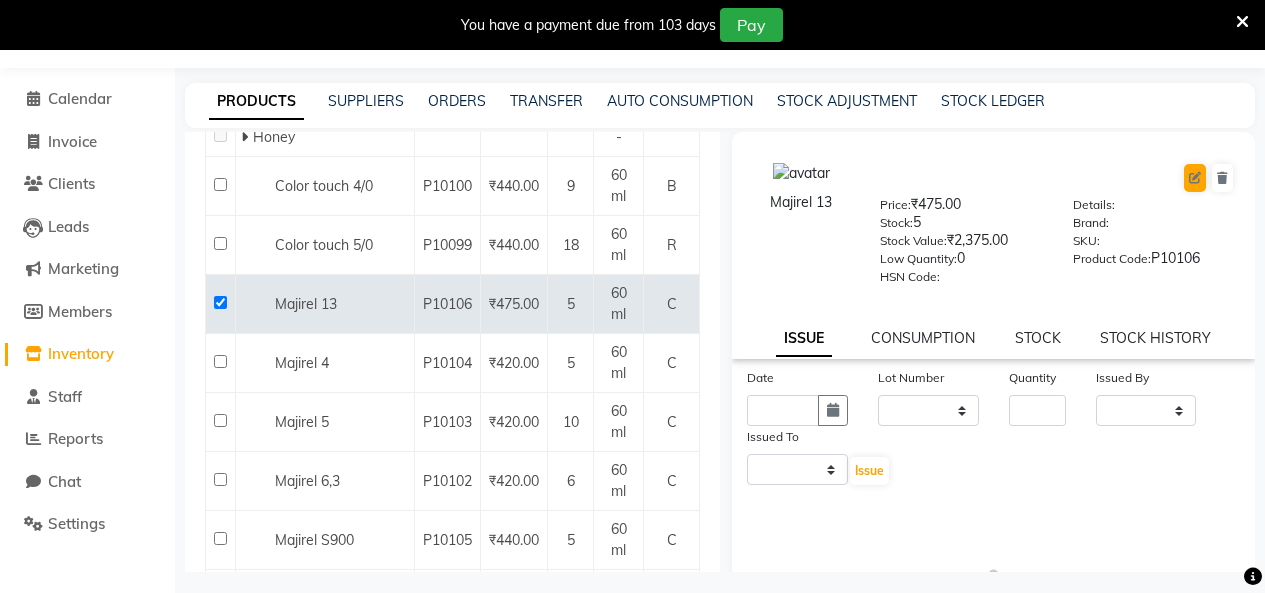select on "C" 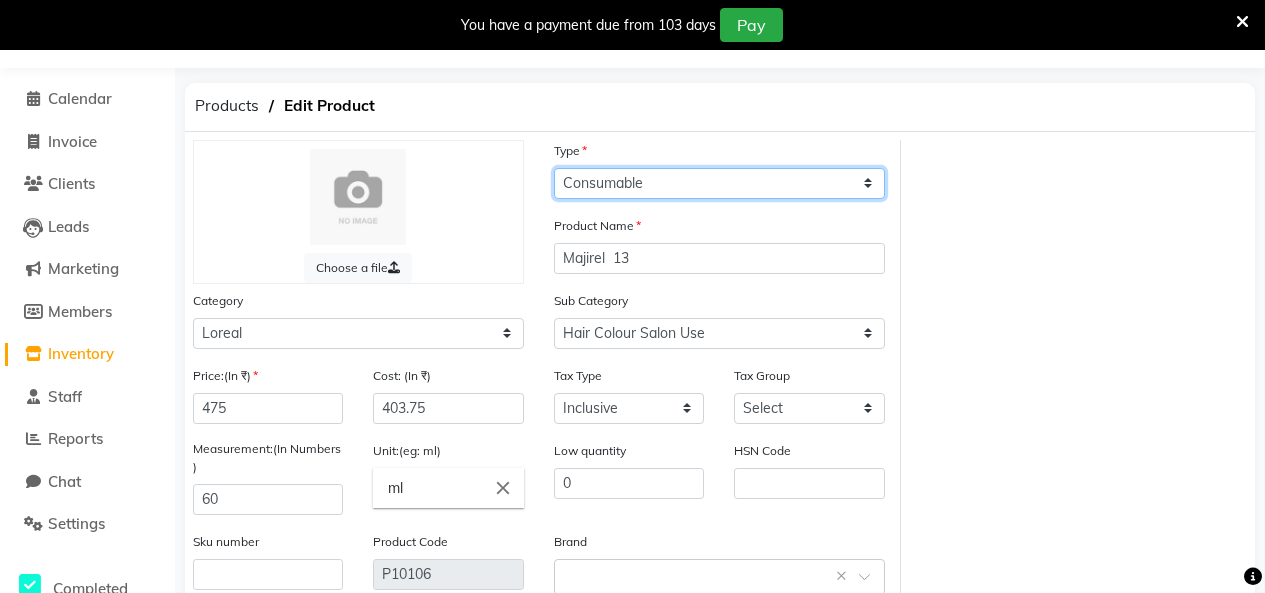 click on "Select Type Both Retail Consumable" 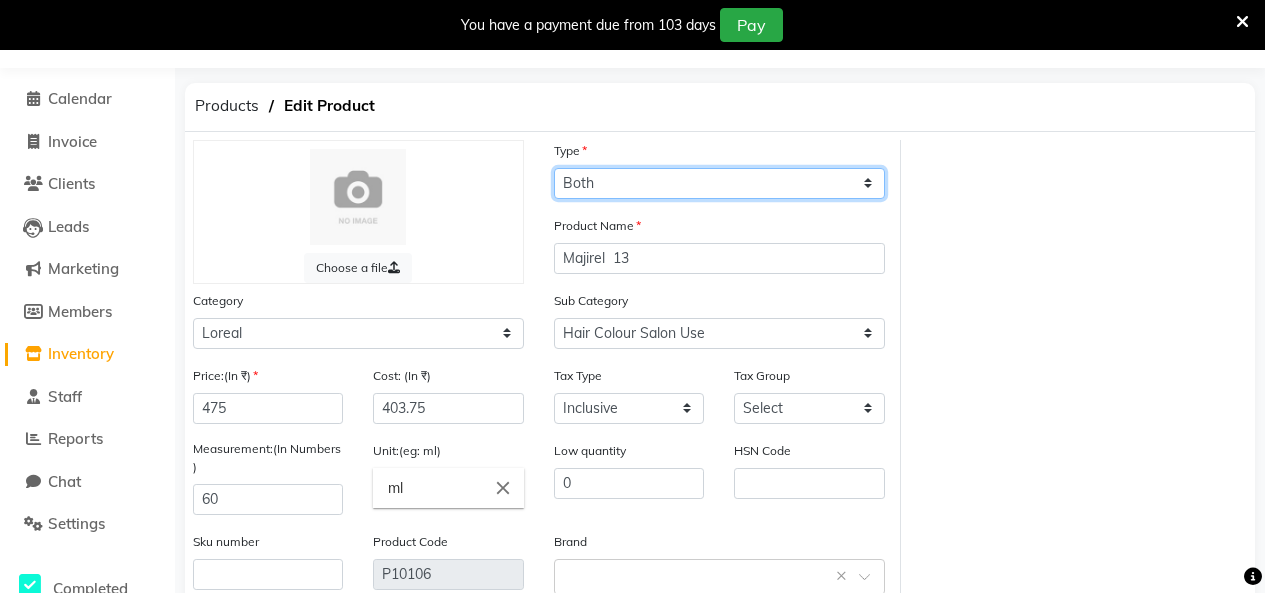 click on "Select Type Both Retail Consumable" 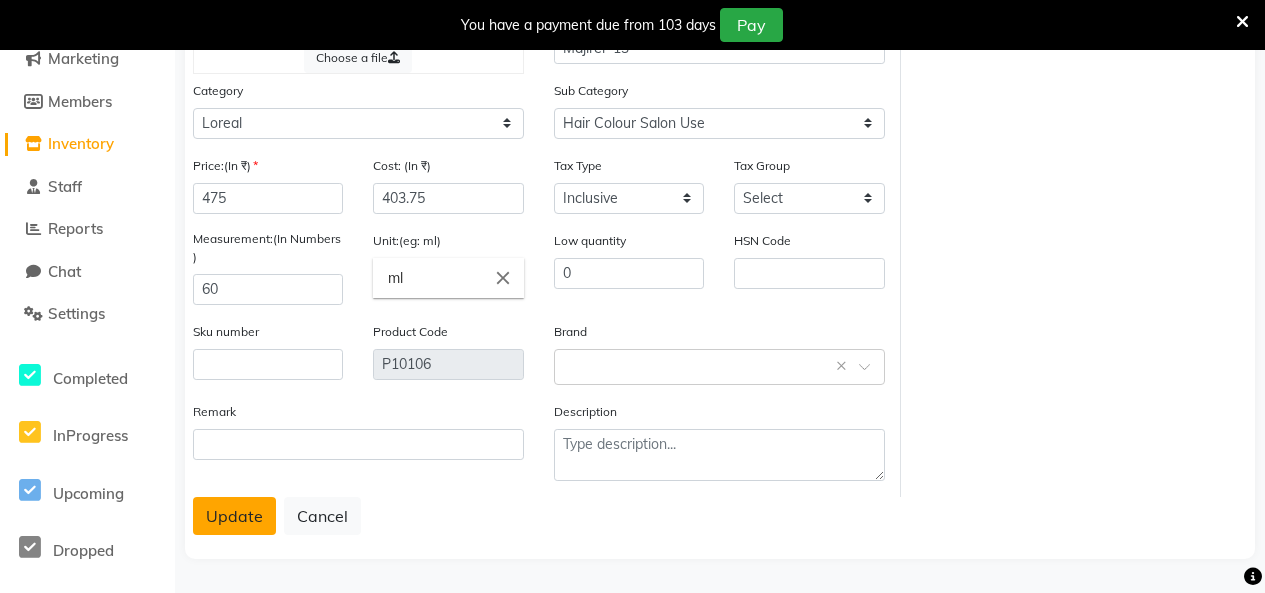 click on "Update" 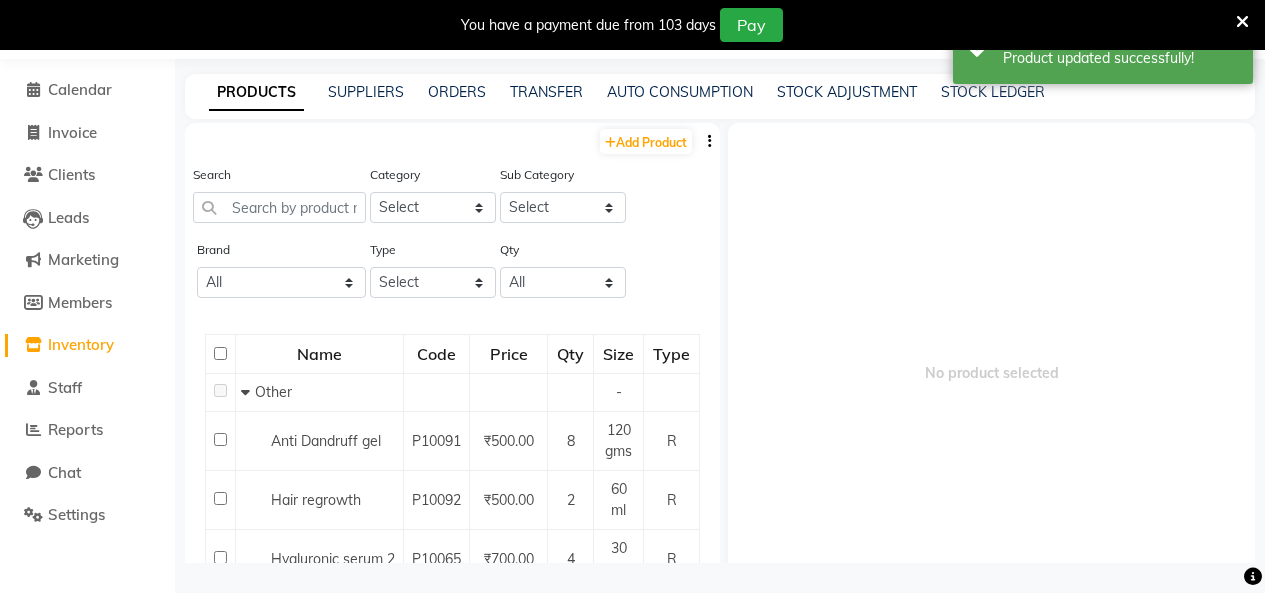 scroll, scrollTop: 63, scrollLeft: 0, axis: vertical 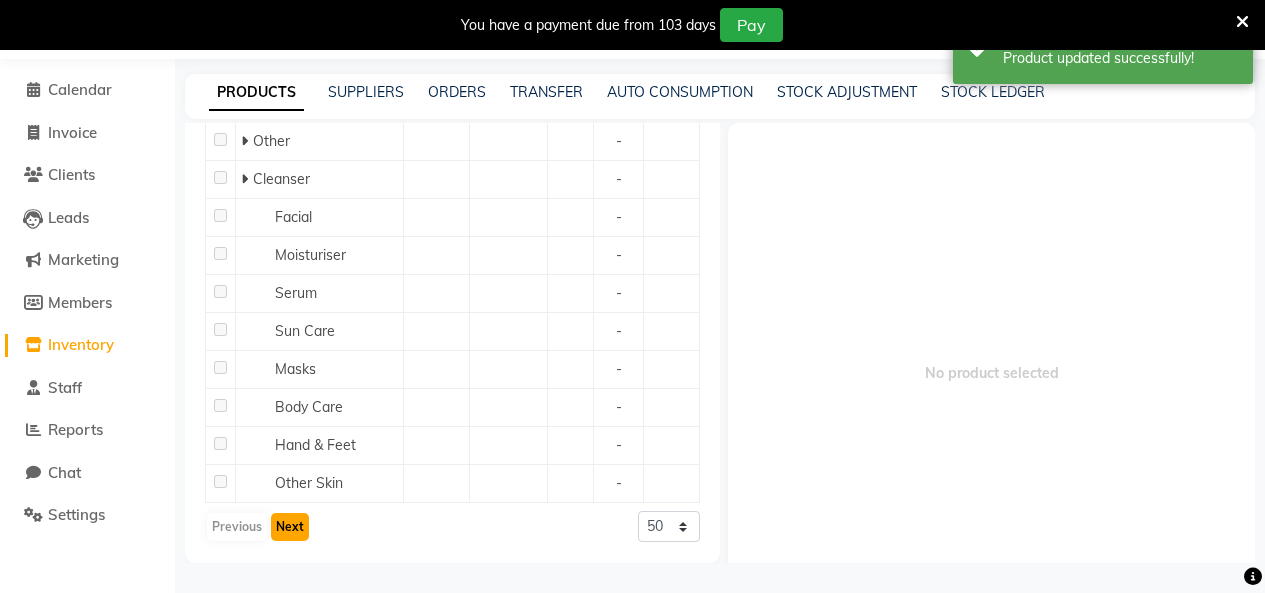 click on "Next" 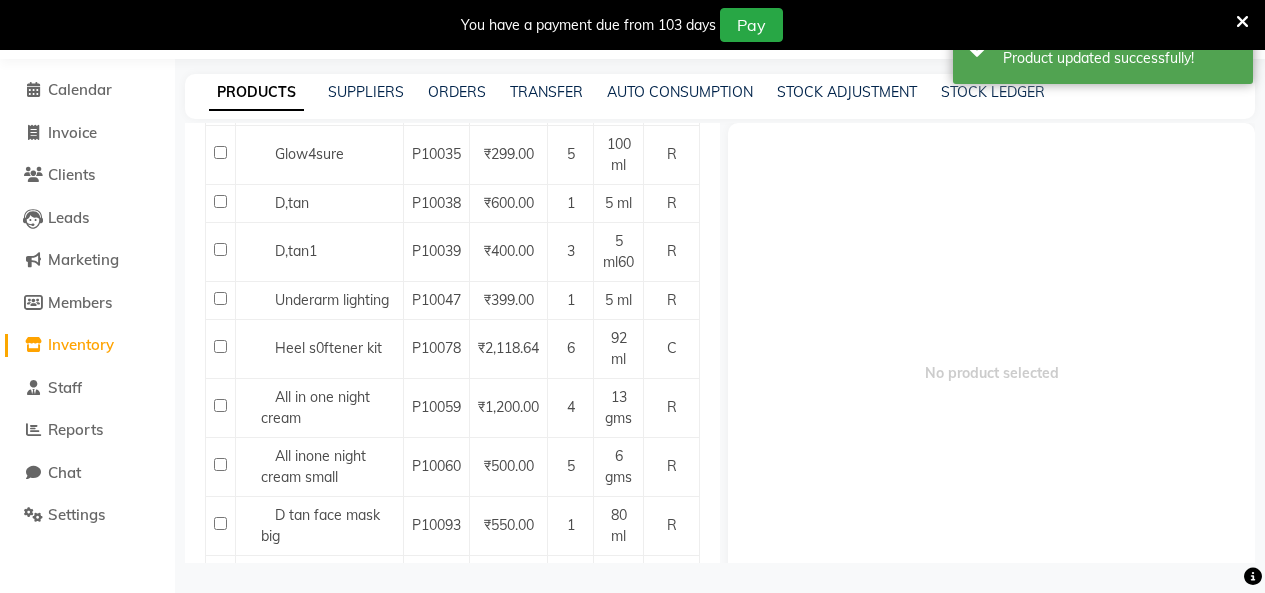 scroll, scrollTop: 1776, scrollLeft: 0, axis: vertical 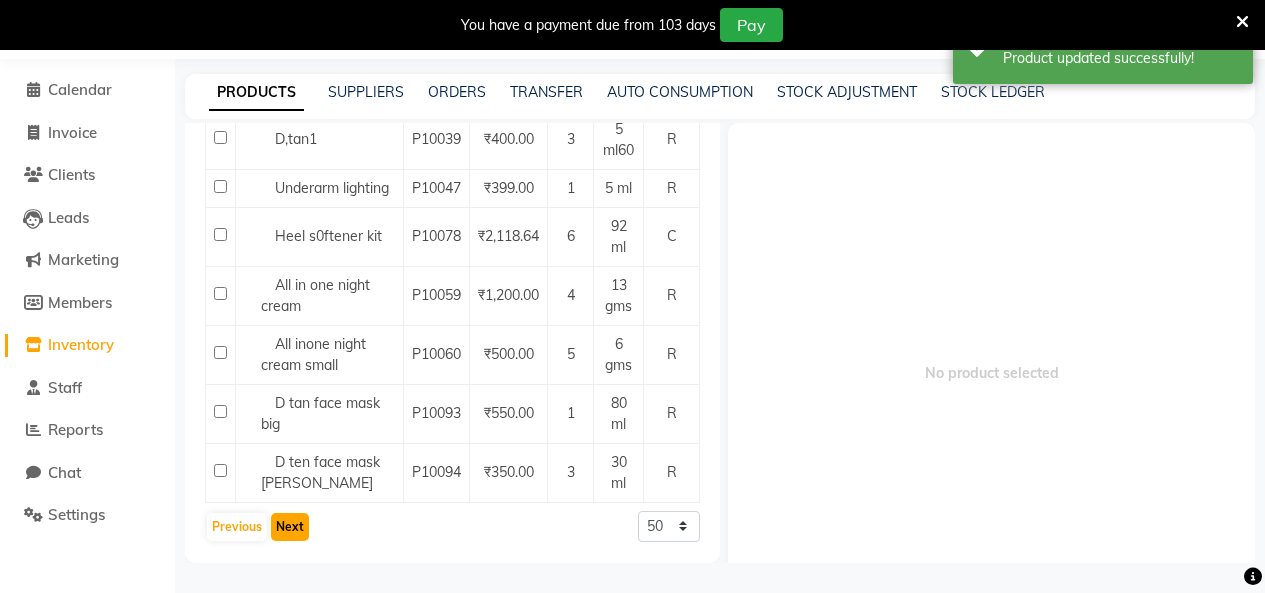 click on "Next" 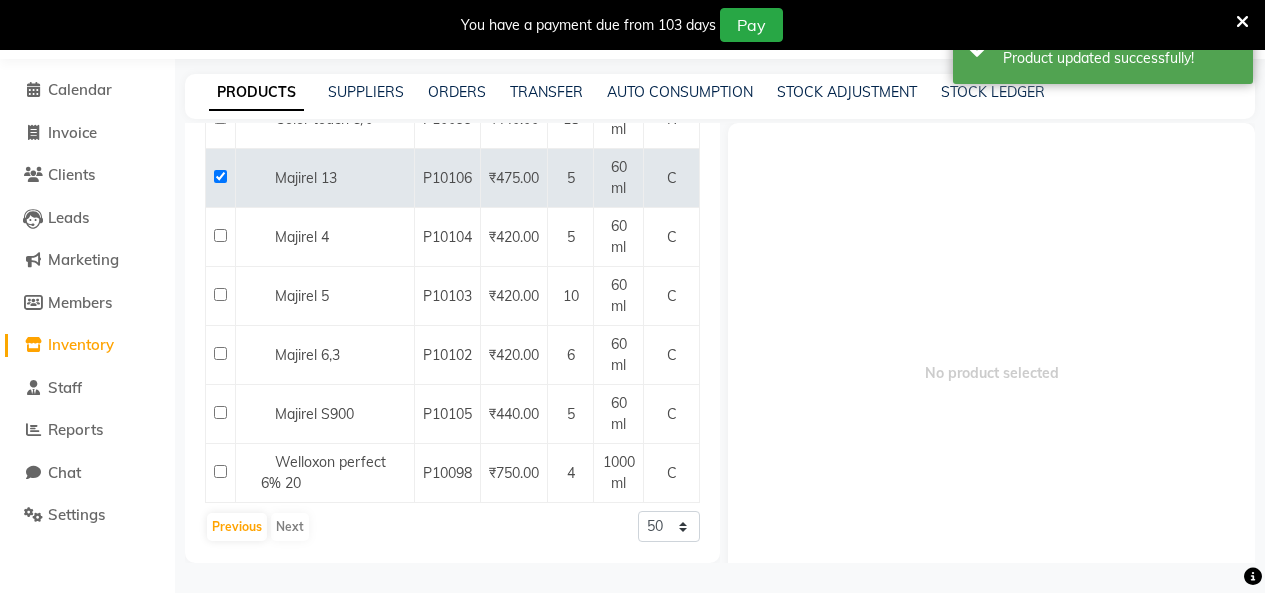 checkbox on "false" 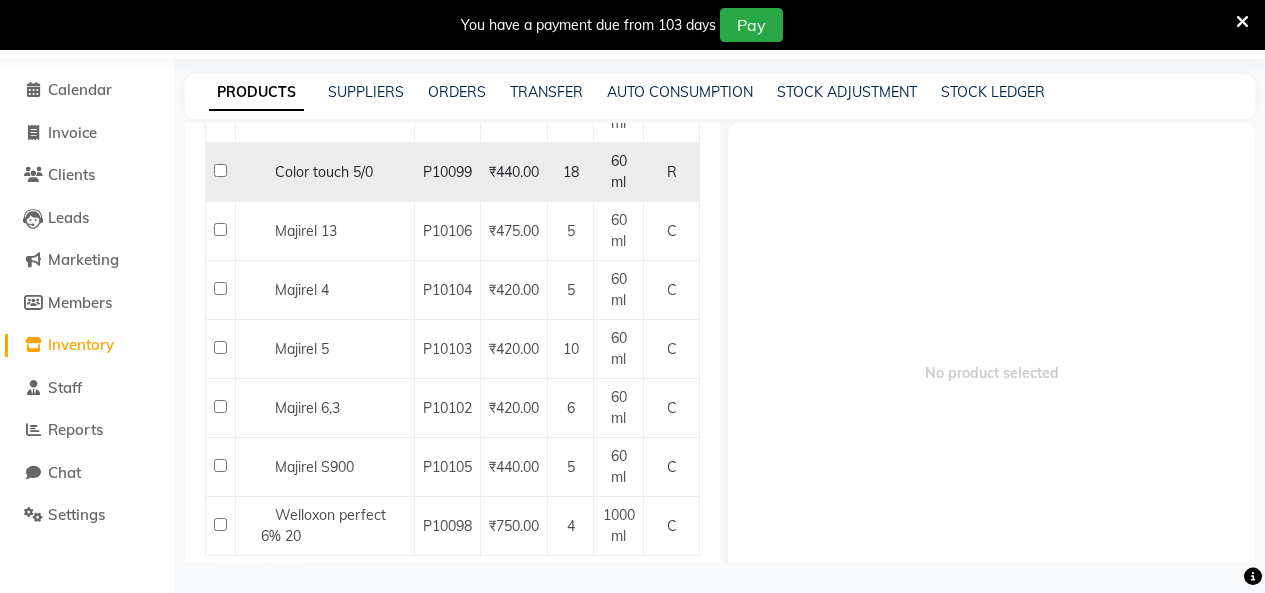 scroll, scrollTop: 2135, scrollLeft: 0, axis: vertical 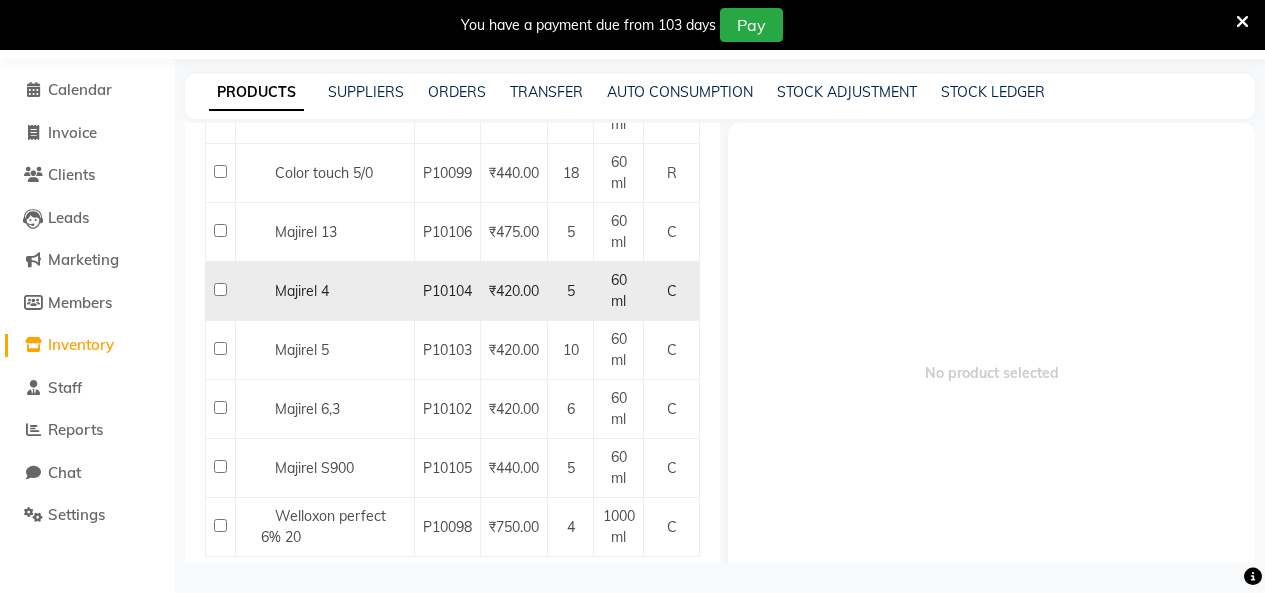 click 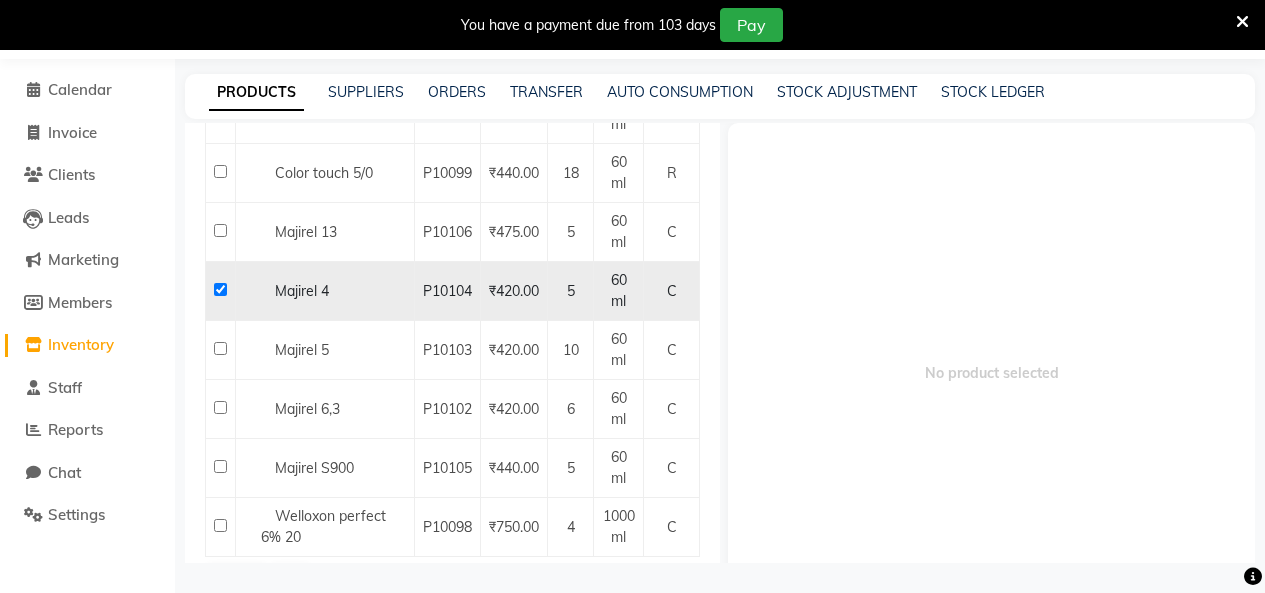 checkbox on "true" 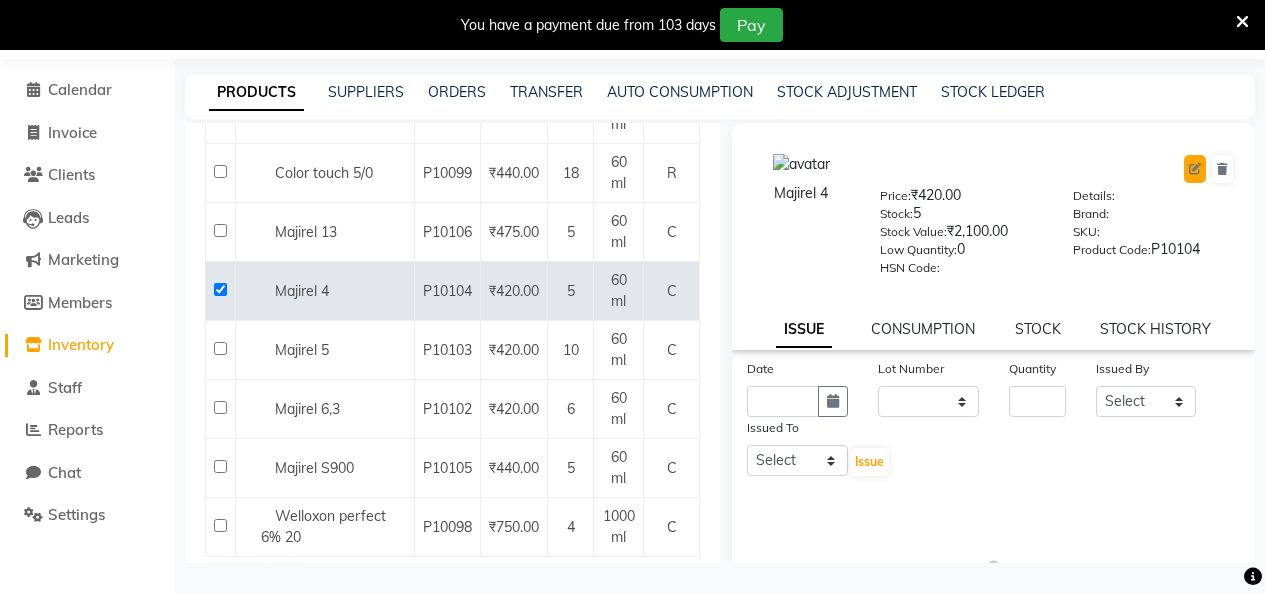 click 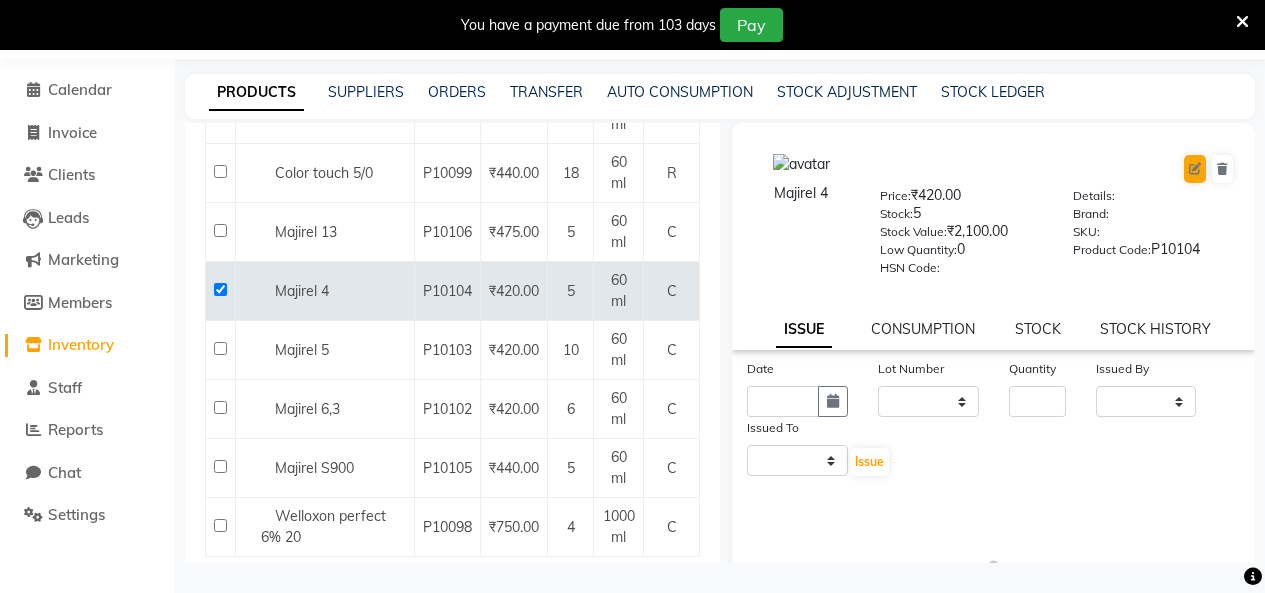 select on "C" 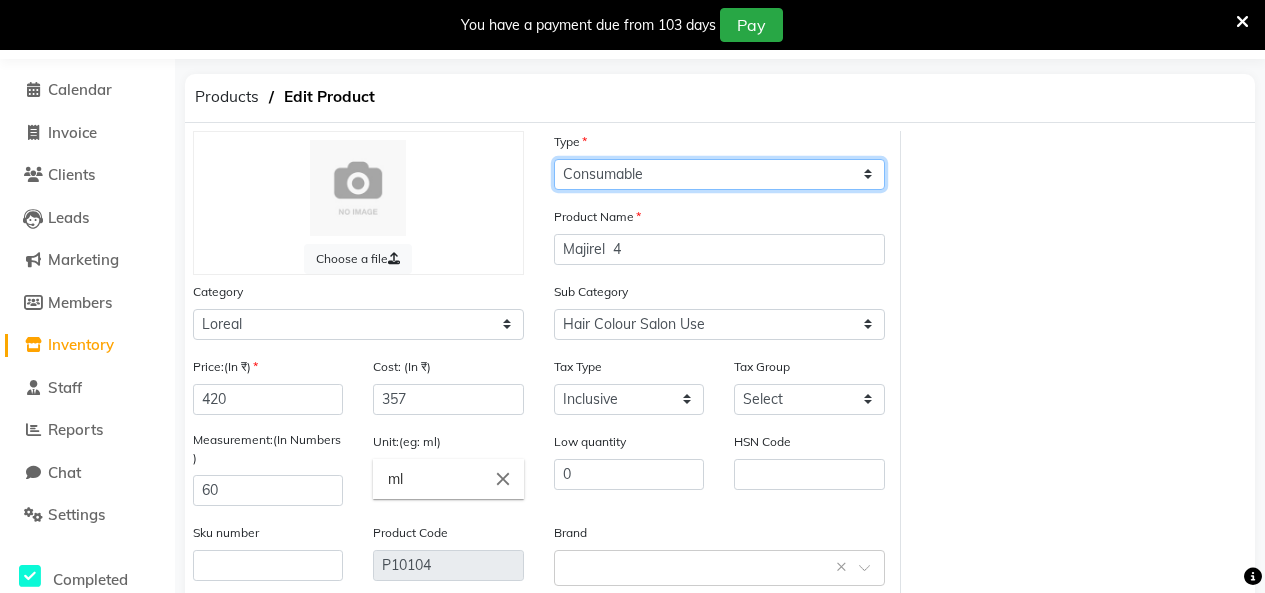 click on "Select Type Both Retail Consumable" 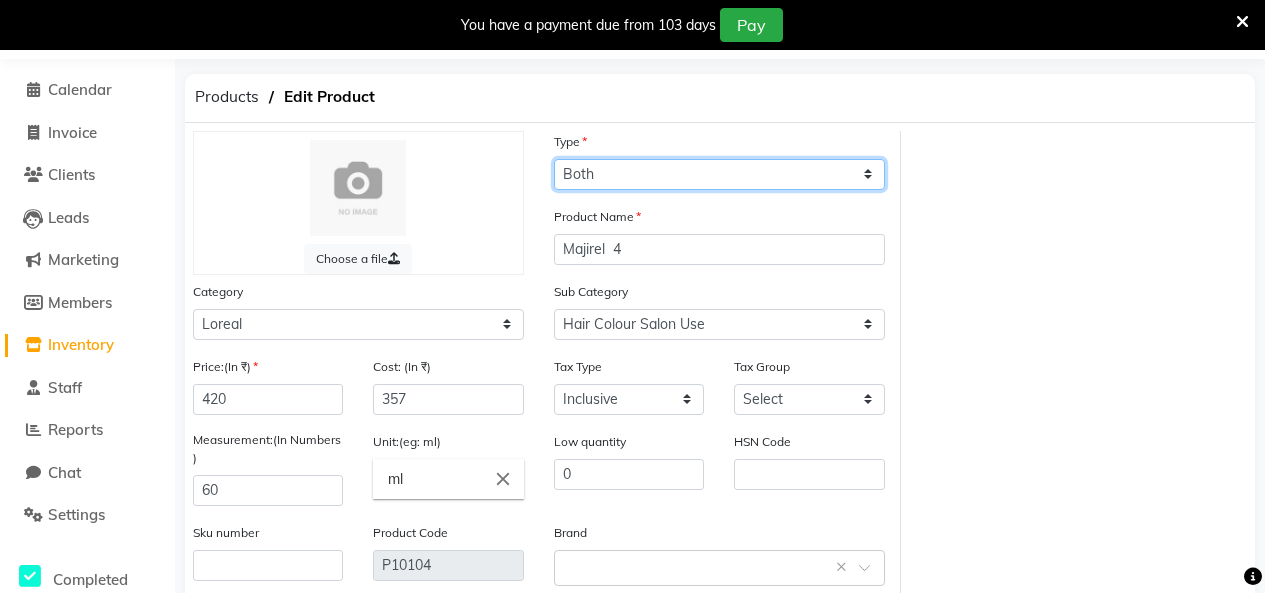 click on "Select Type Both Retail Consumable" 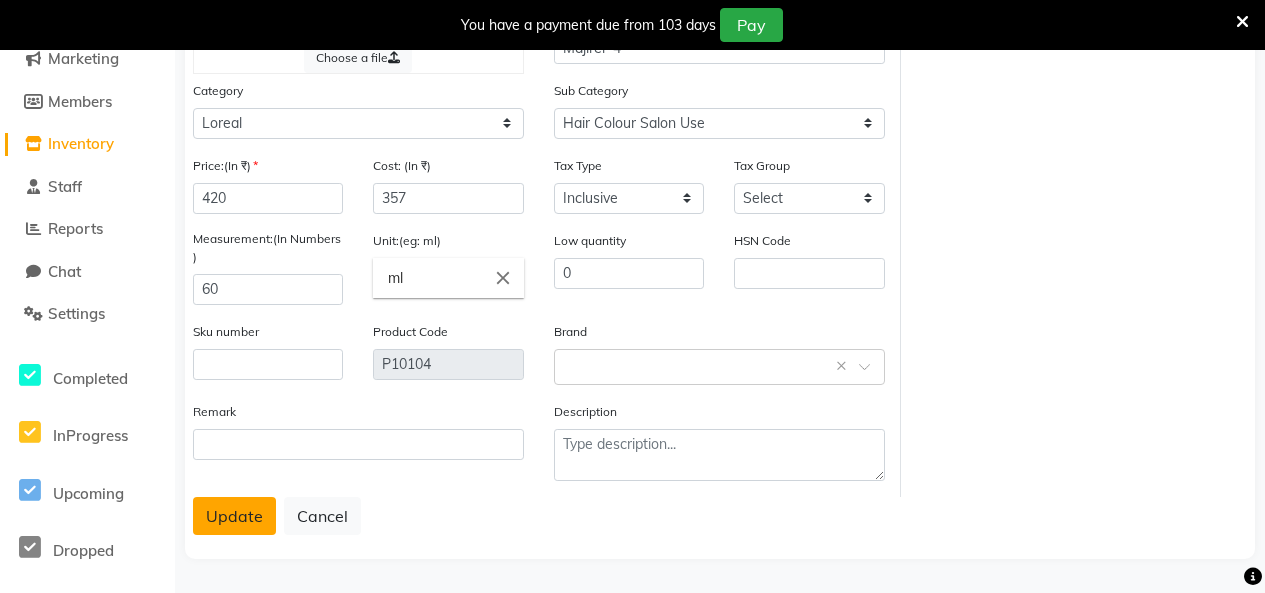 click on "Update" 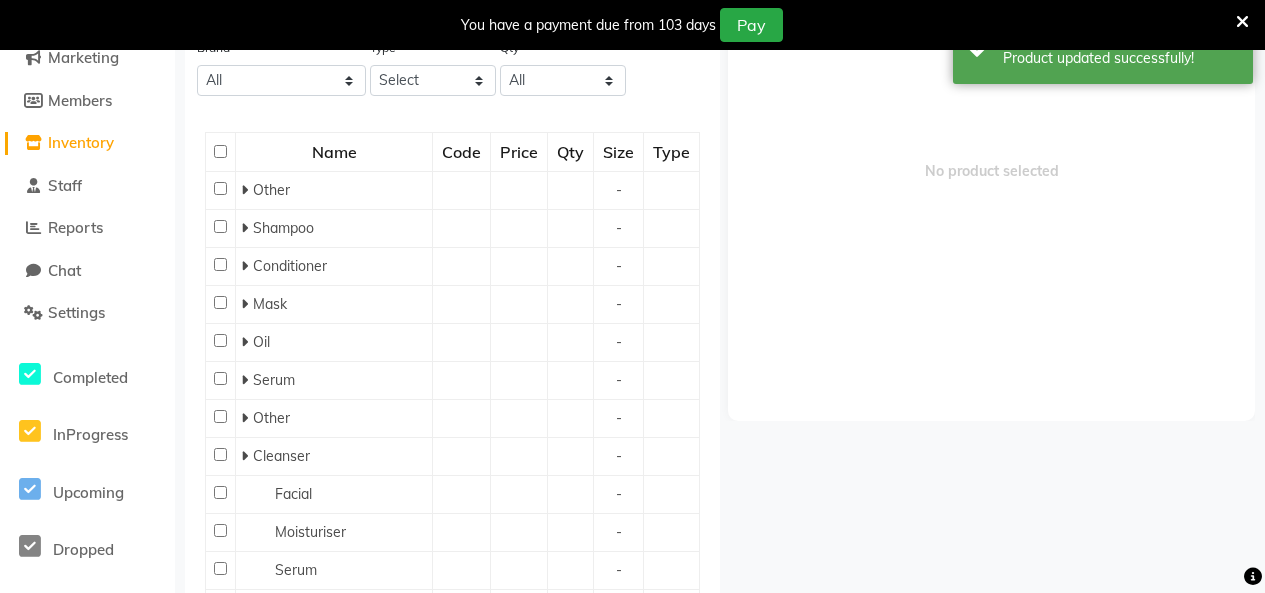 scroll, scrollTop: 63, scrollLeft: 0, axis: vertical 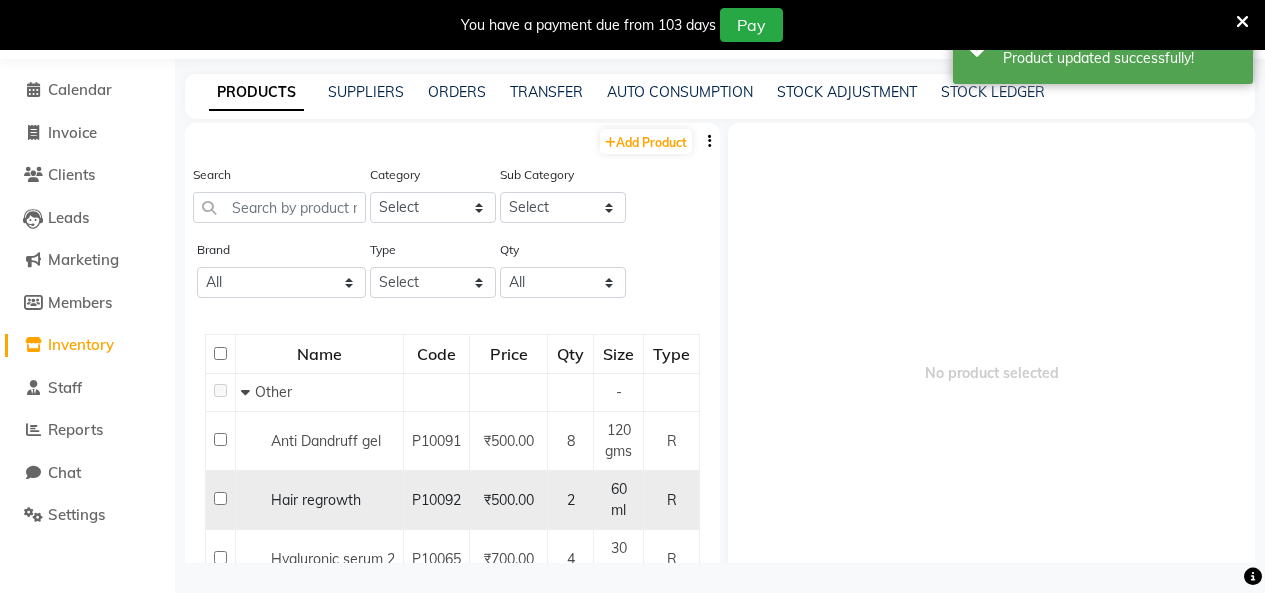 click on "Hair regrowth" 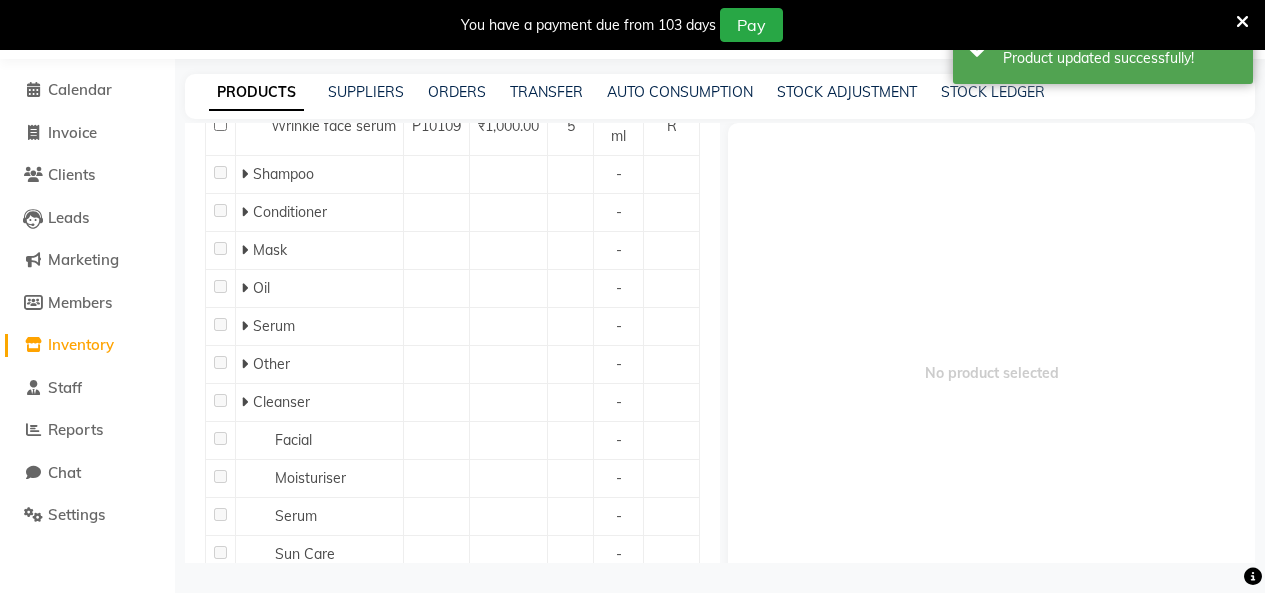 scroll, scrollTop: 1305, scrollLeft: 0, axis: vertical 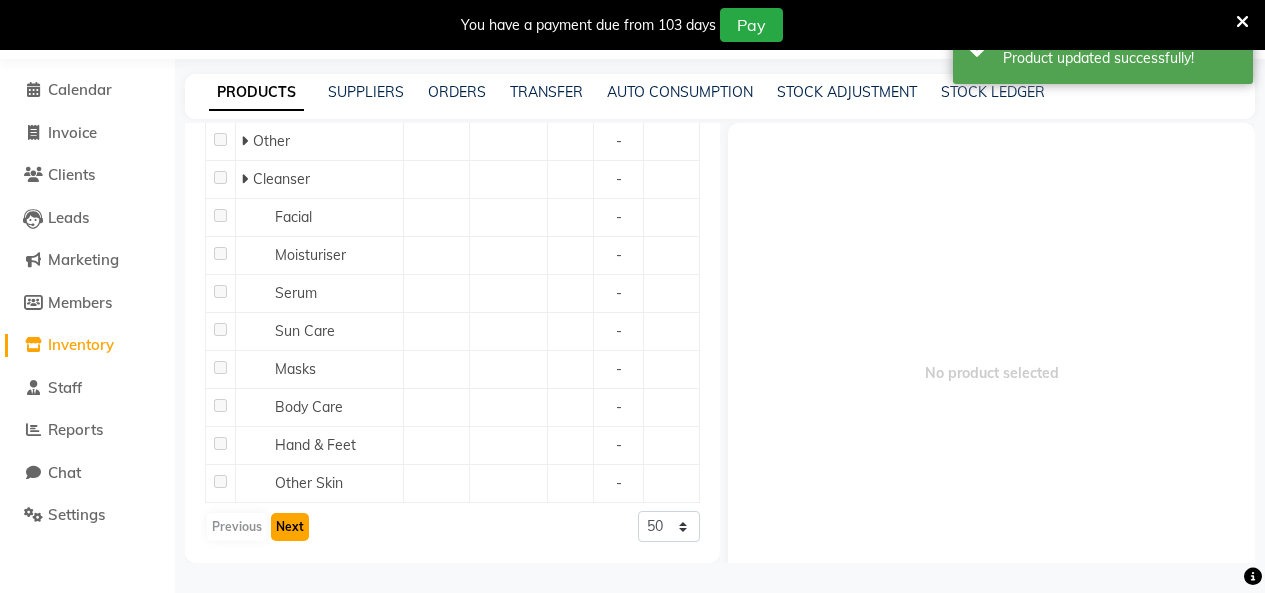 click on "Next" 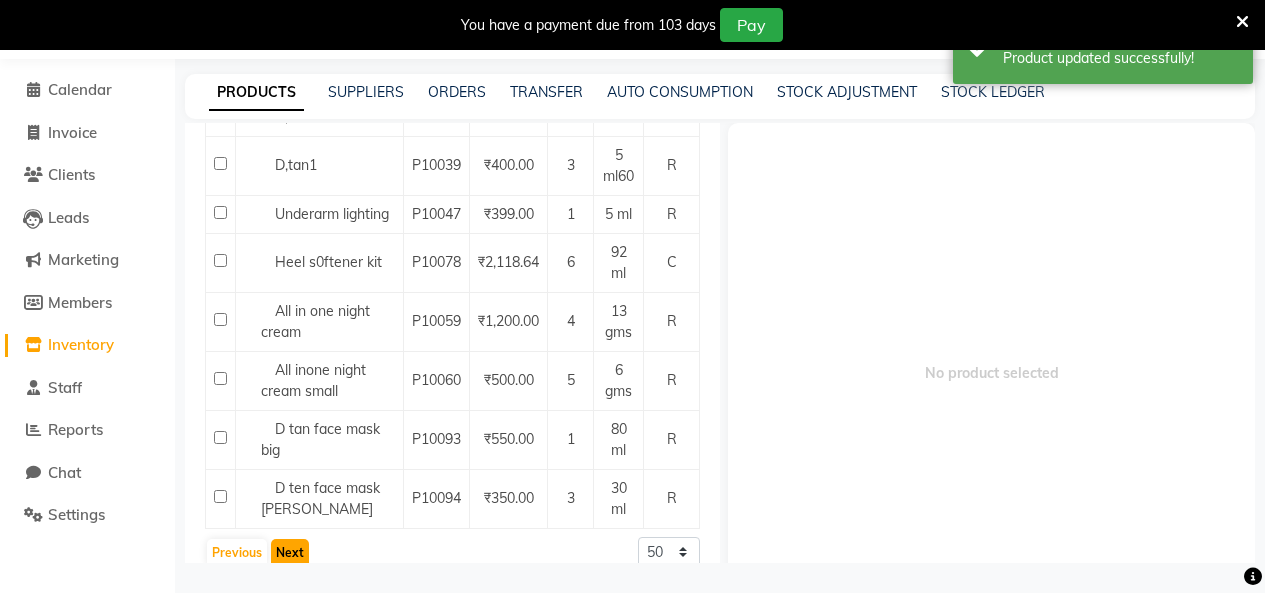 scroll, scrollTop: 1776, scrollLeft: 0, axis: vertical 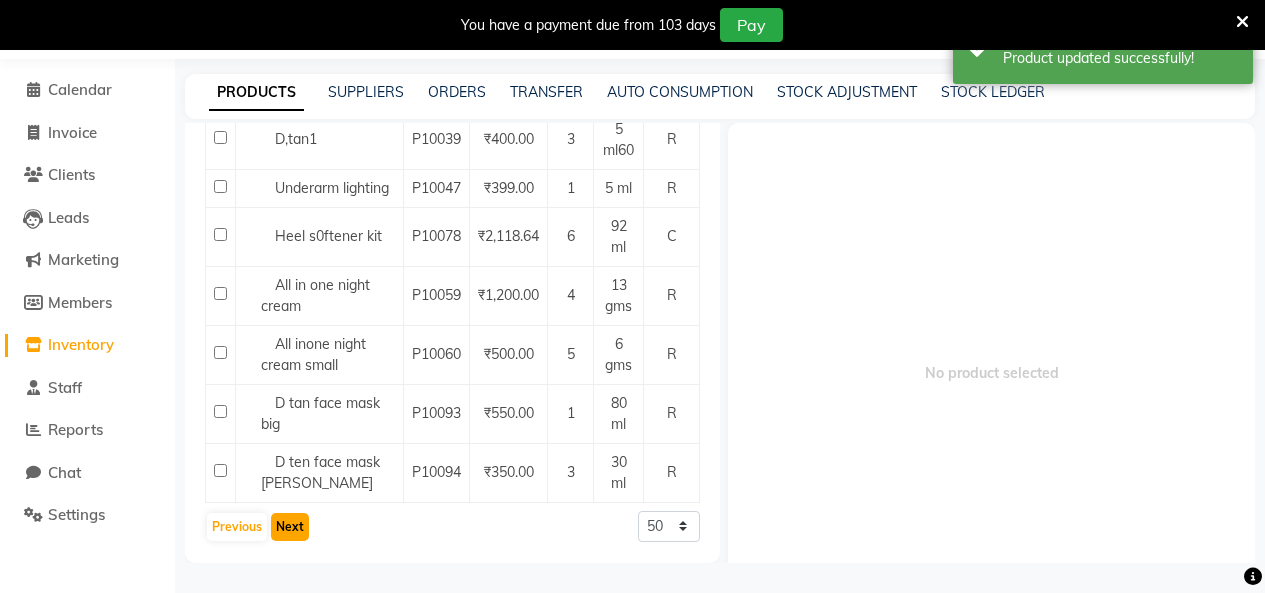click on "Next" 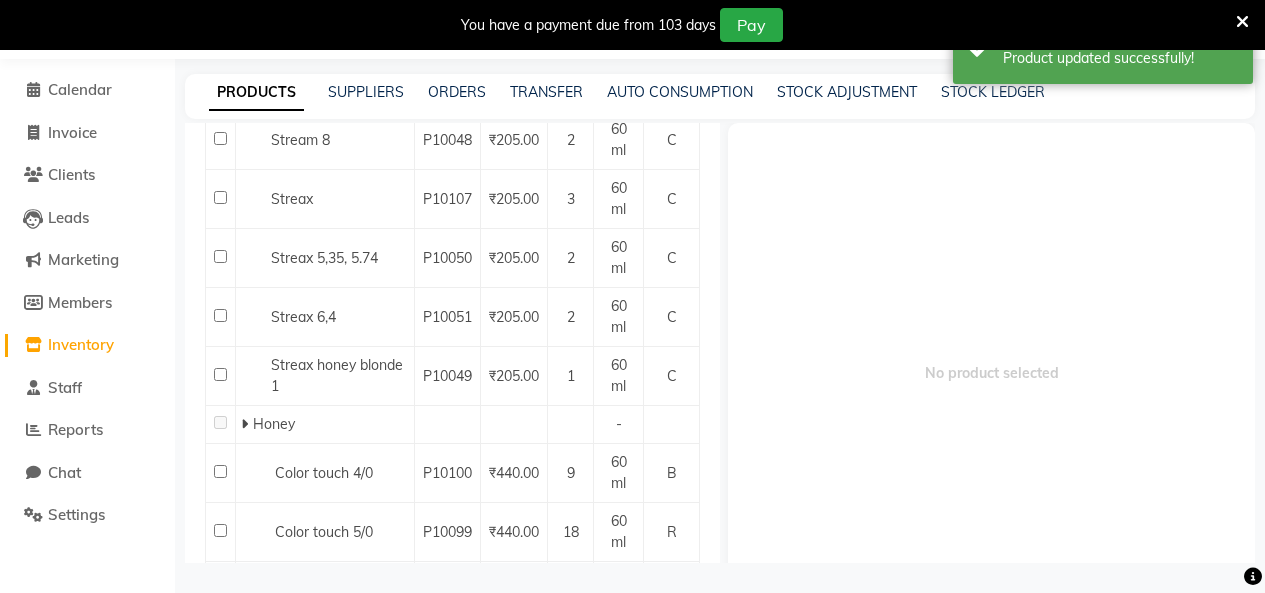 scroll, scrollTop: 2189, scrollLeft: 0, axis: vertical 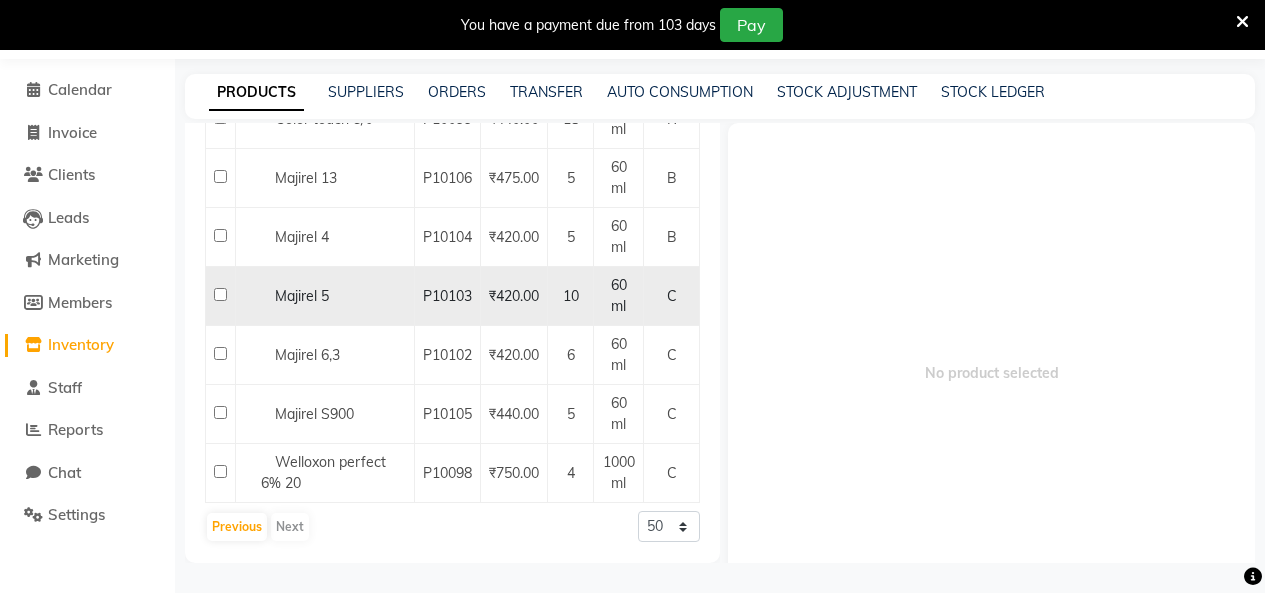 click 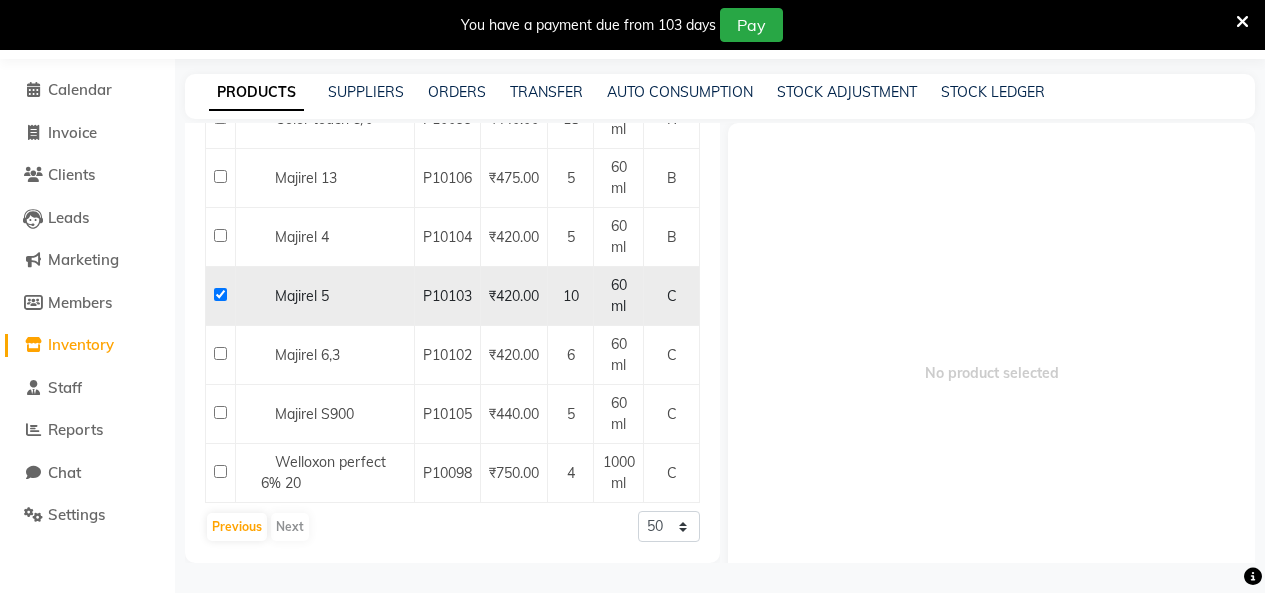 checkbox on "true" 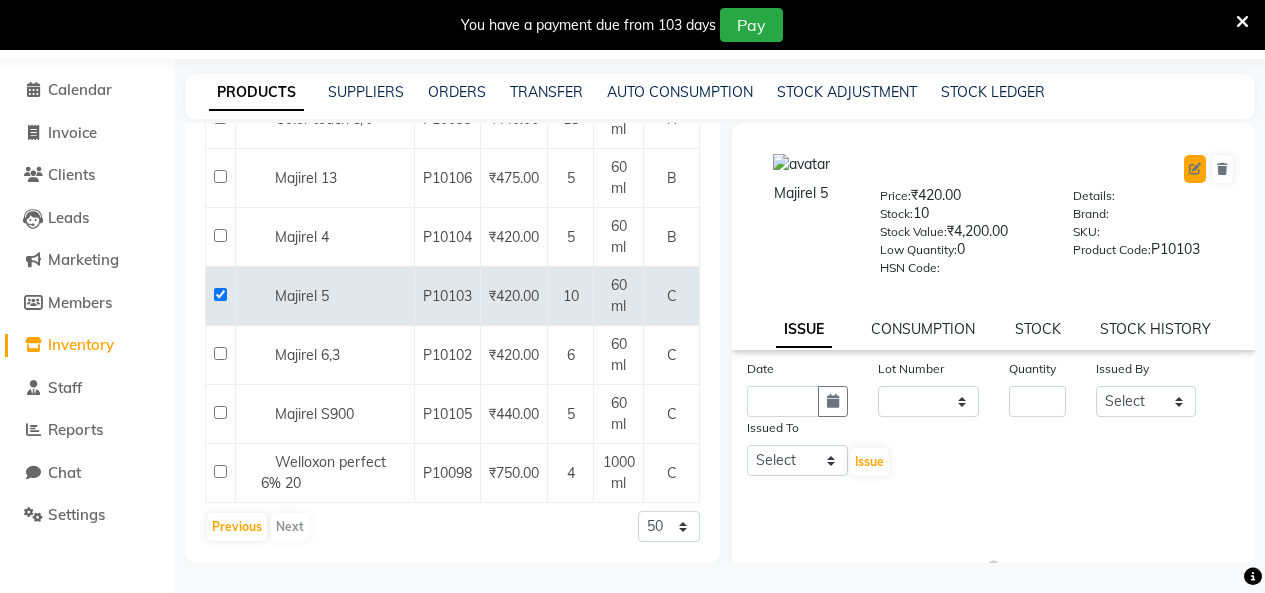 click 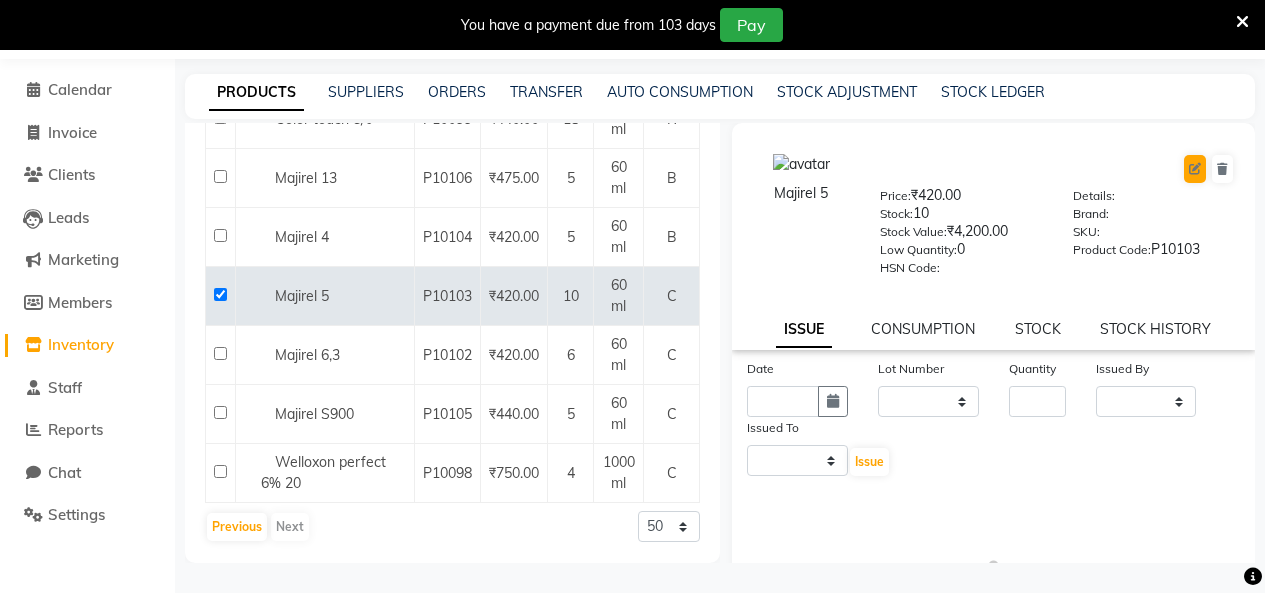 select on "C" 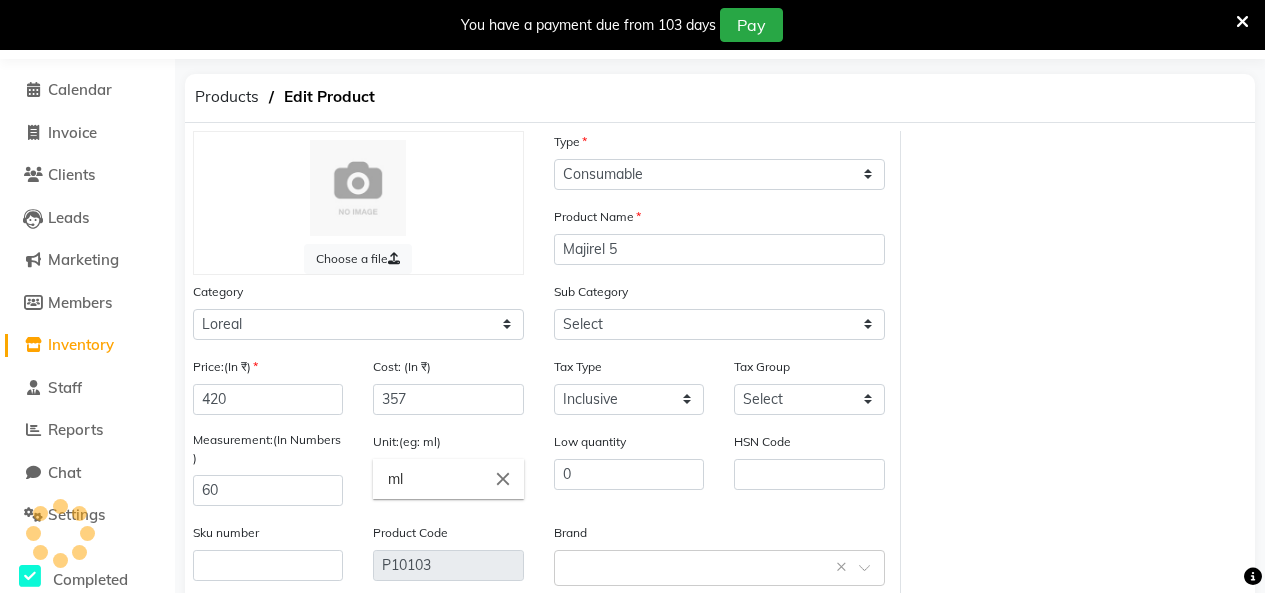 select on "1458501653" 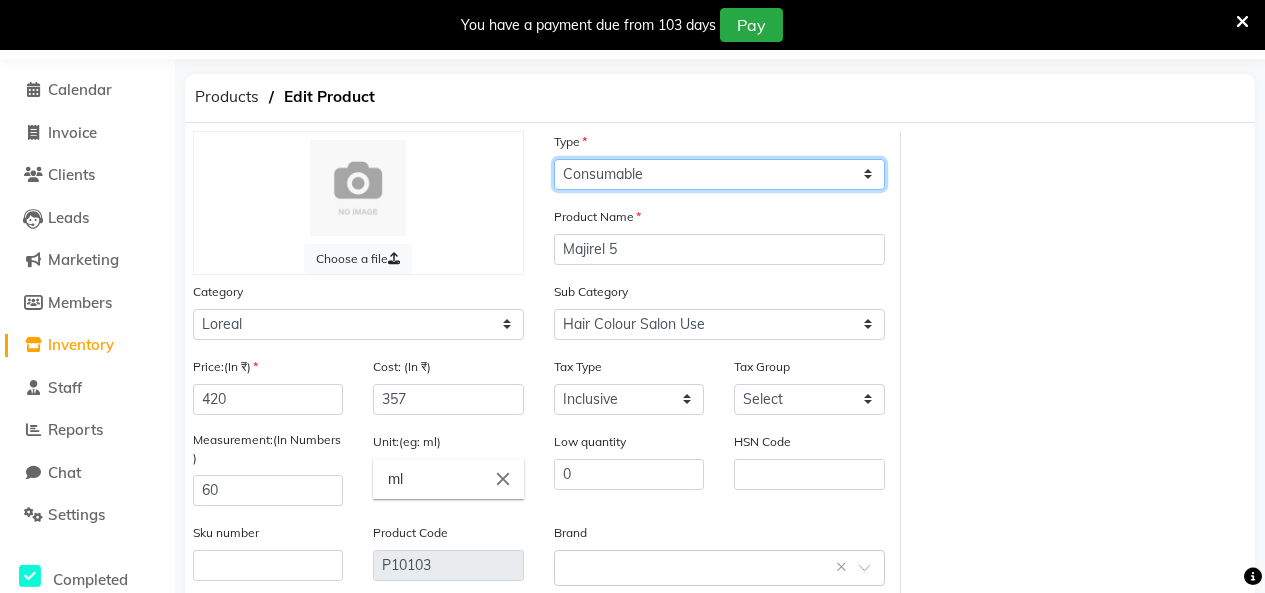 click on "Select Type Both Retail Consumable" 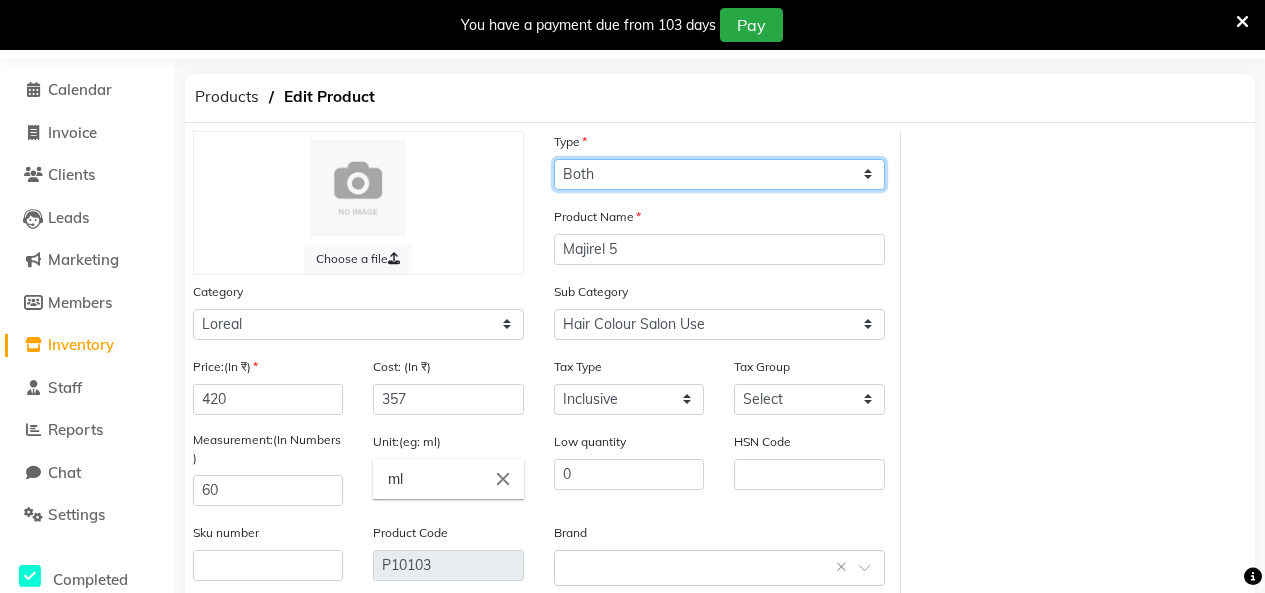 click on "Select Type Both Retail Consumable" 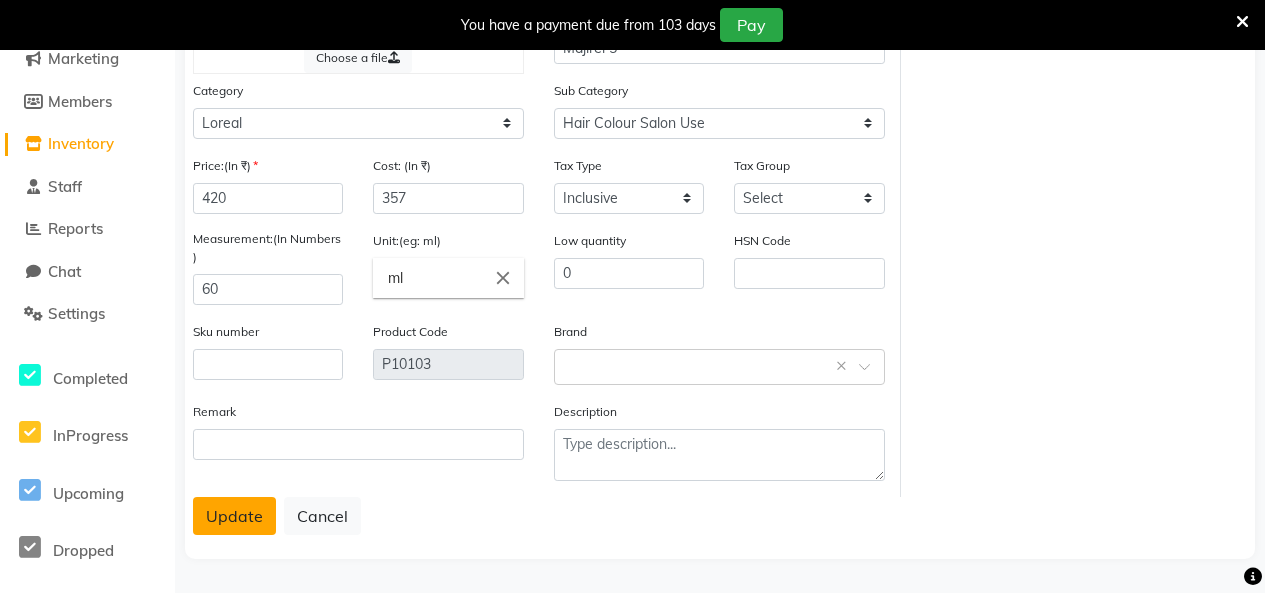click on "Update" 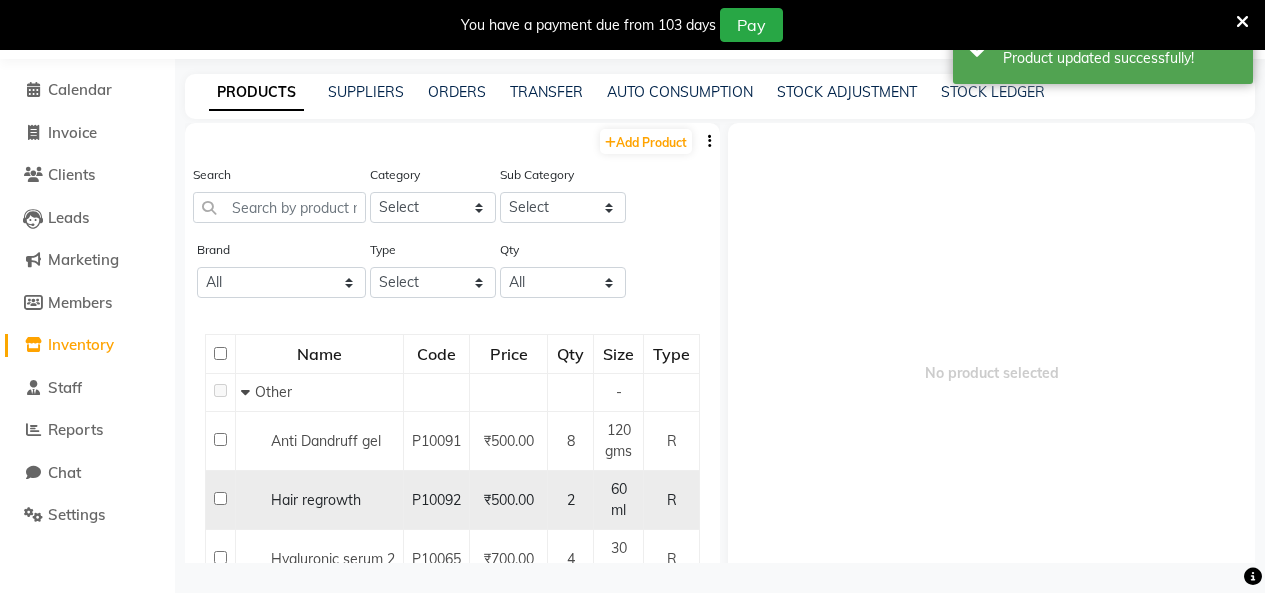 scroll, scrollTop: 63, scrollLeft: 0, axis: vertical 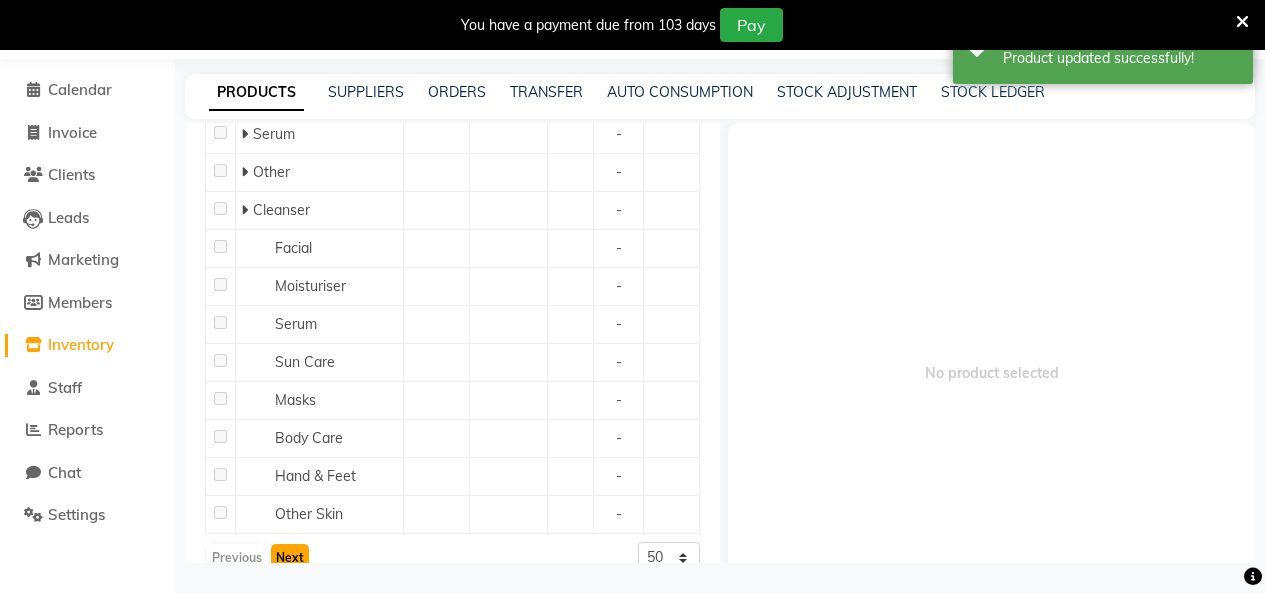 click on "Next" 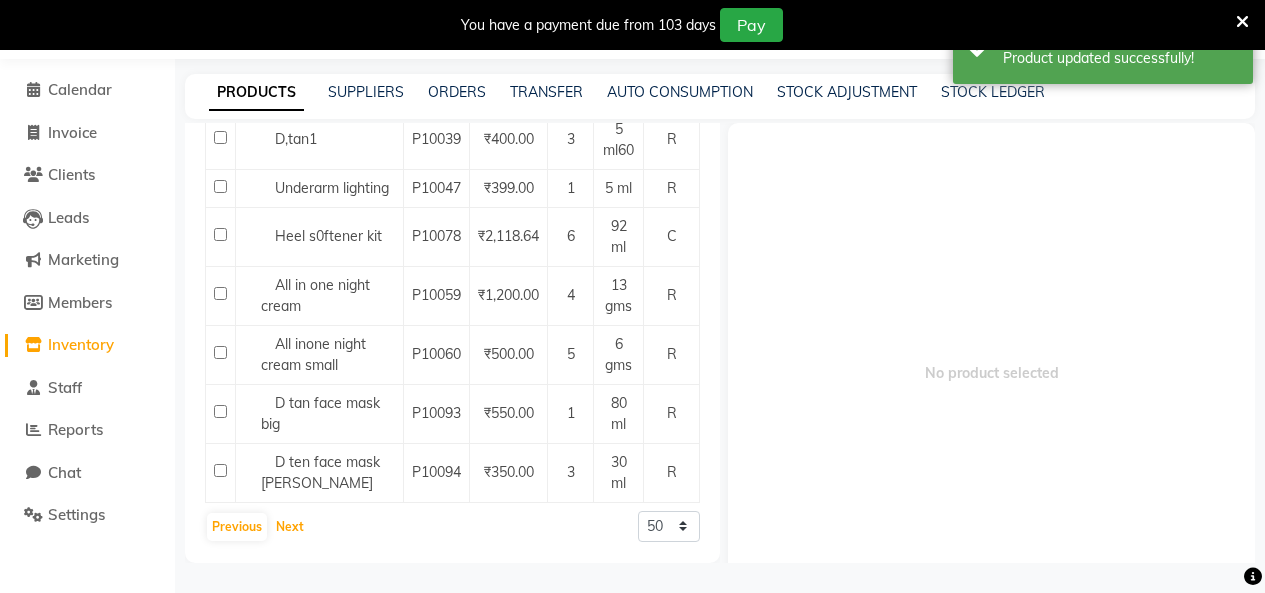 scroll, scrollTop: 1776, scrollLeft: 0, axis: vertical 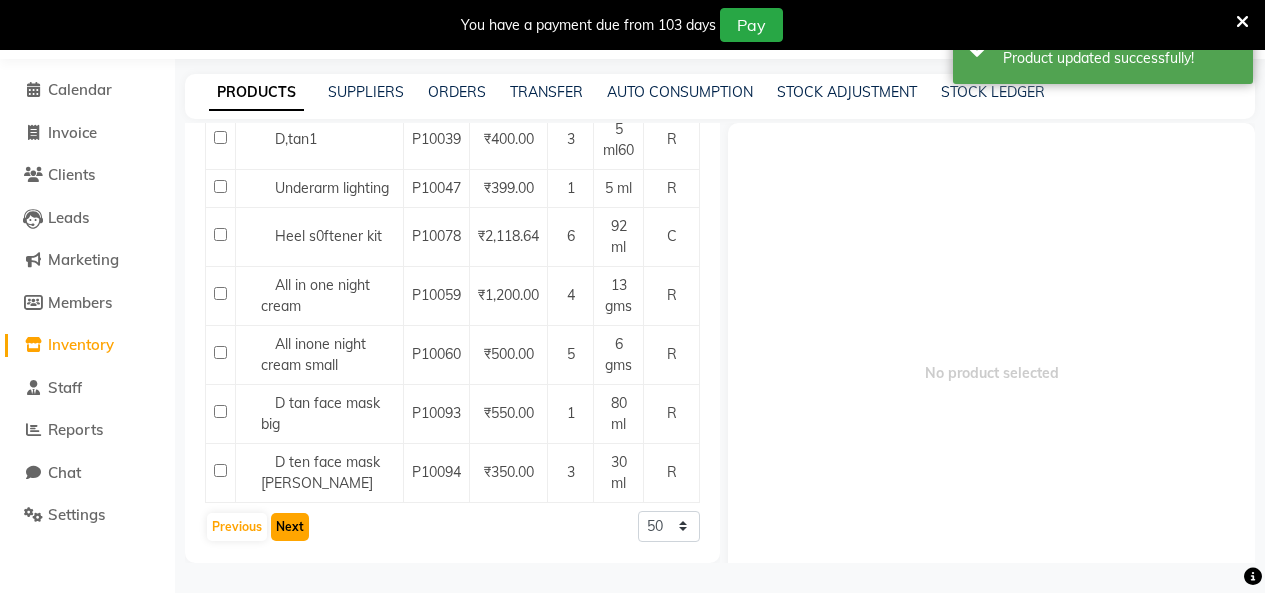 click on "Next" 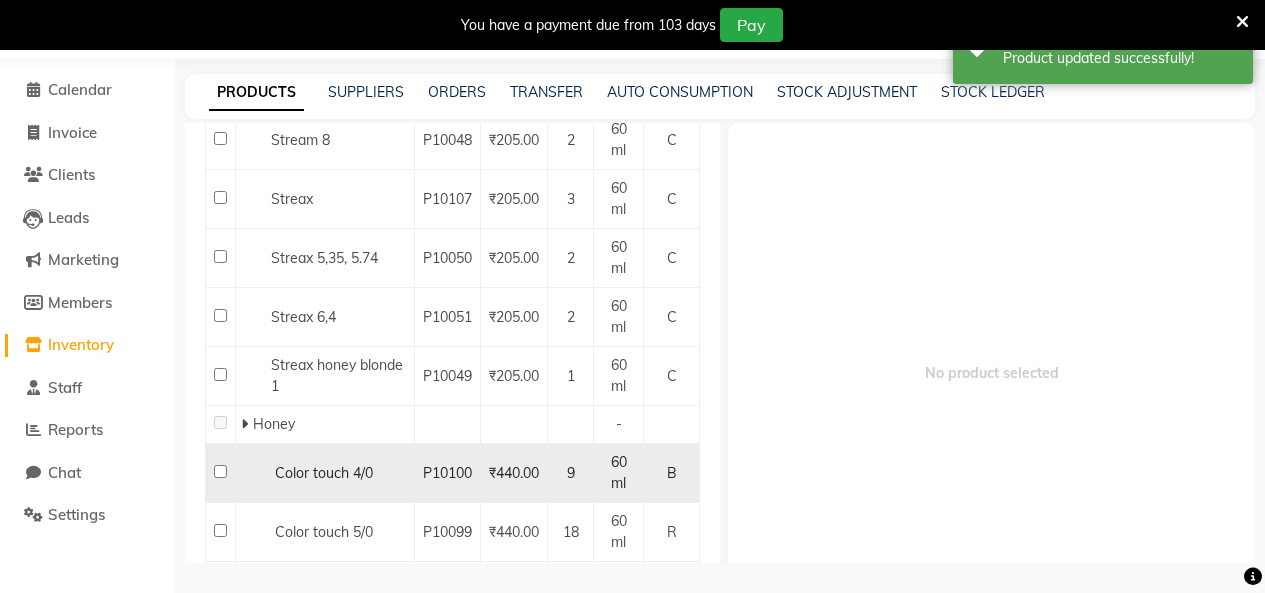 scroll, scrollTop: 2189, scrollLeft: 0, axis: vertical 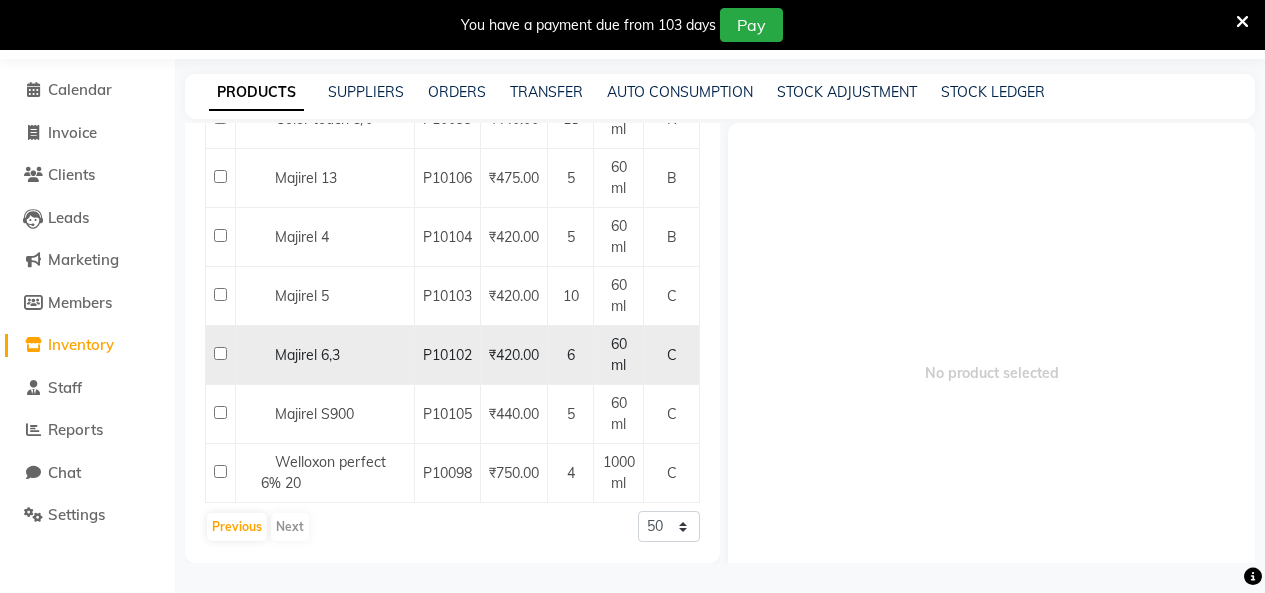 click 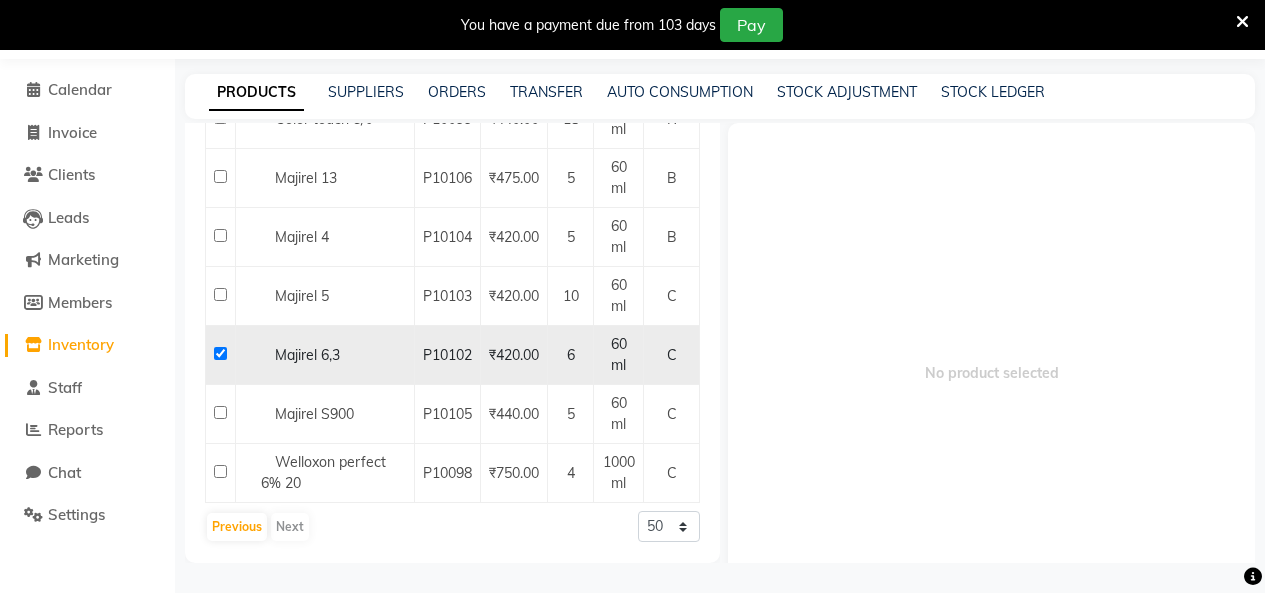 checkbox on "true" 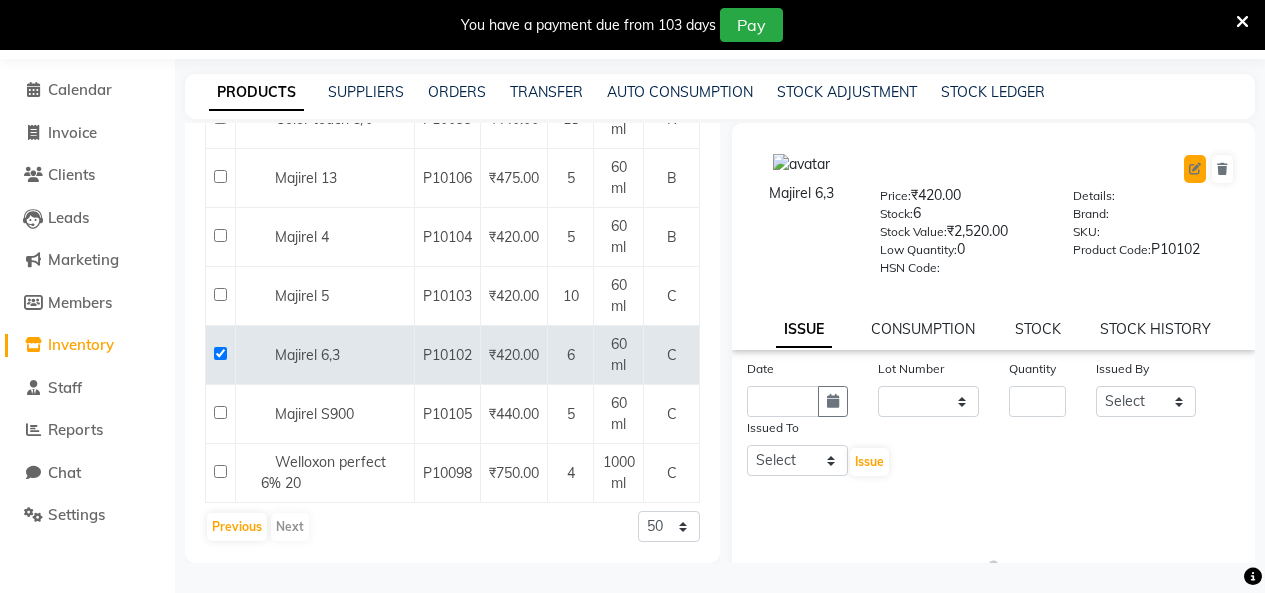 click 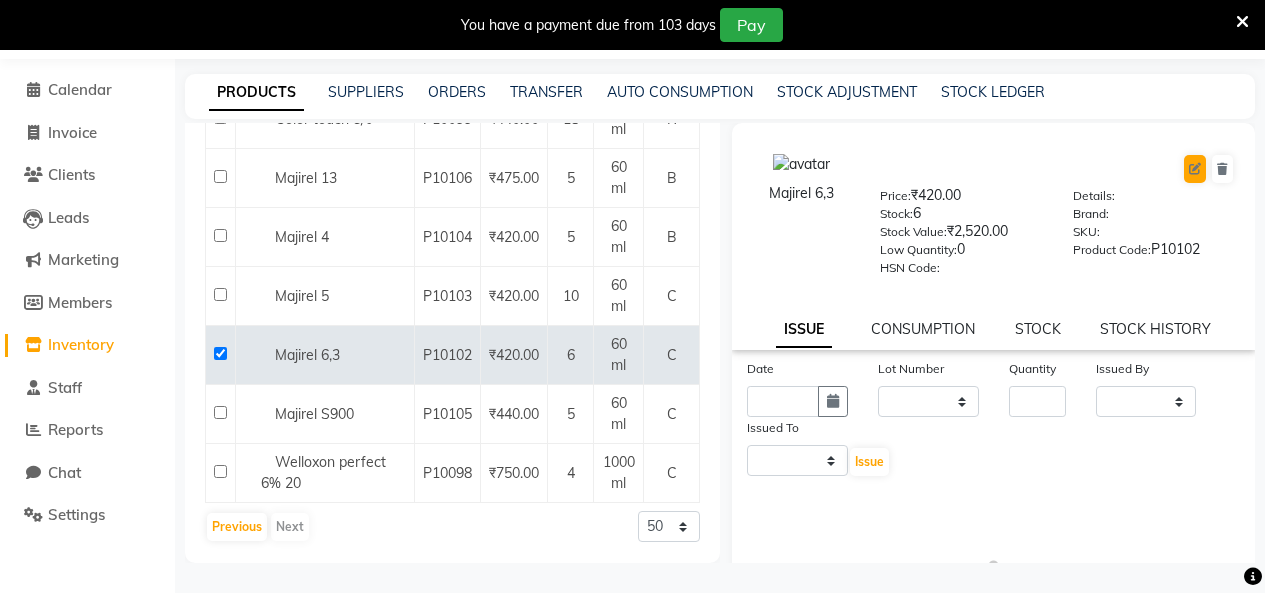 select on "C" 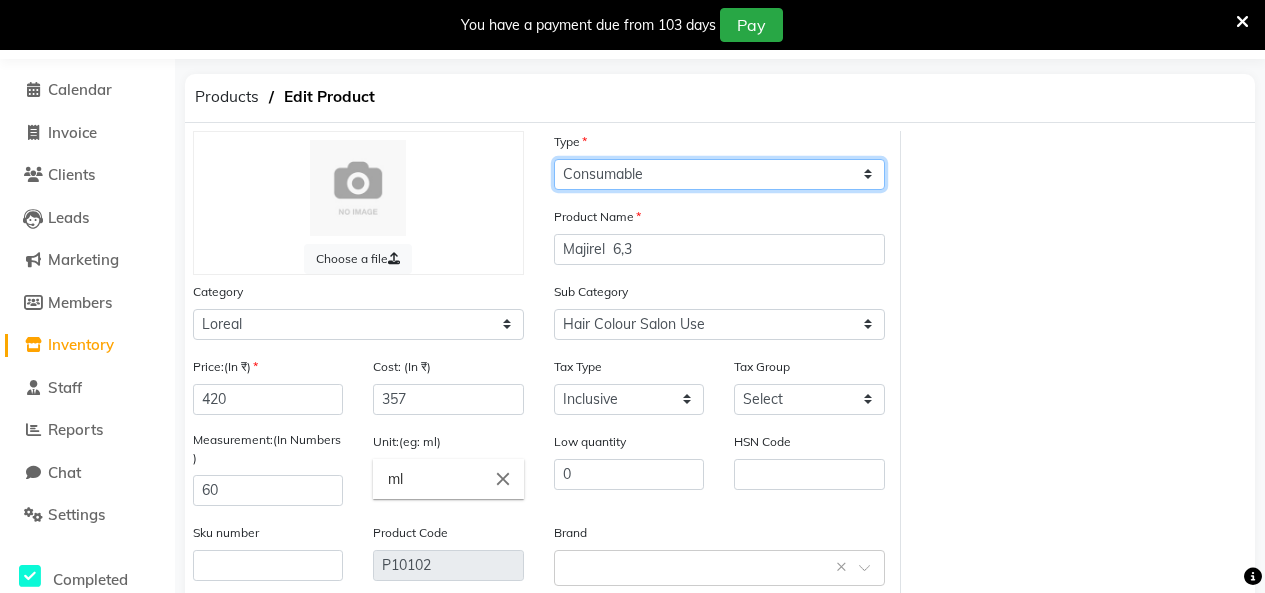 click on "Select Type Both Retail Consumable" 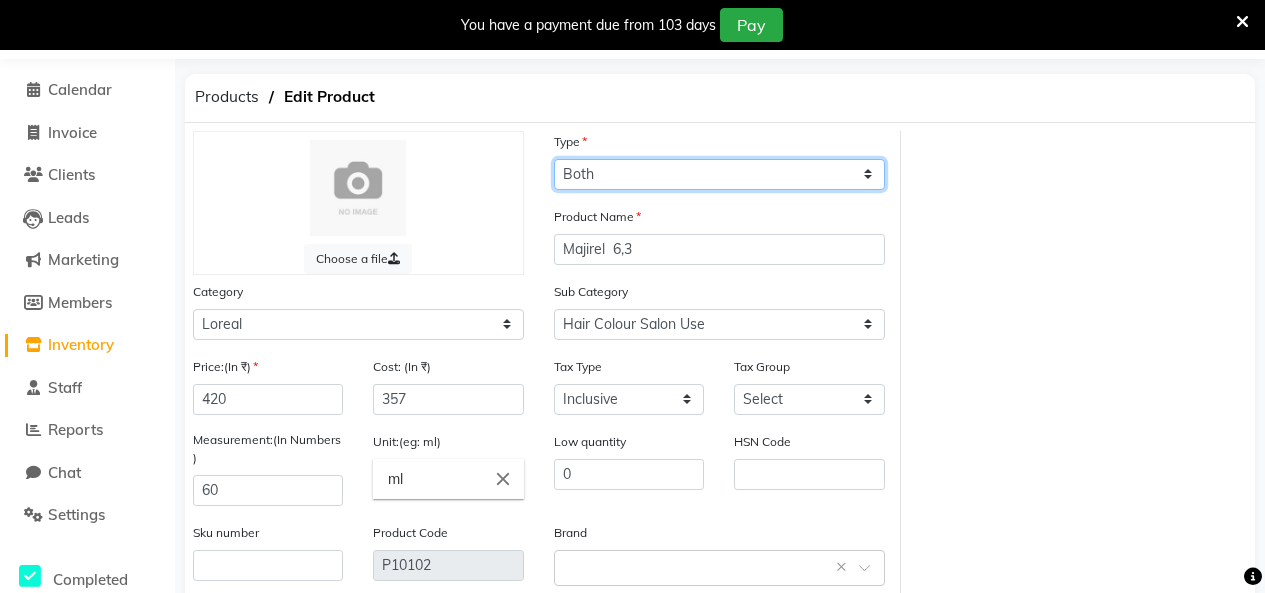 click on "Select Type Both Retail Consumable" 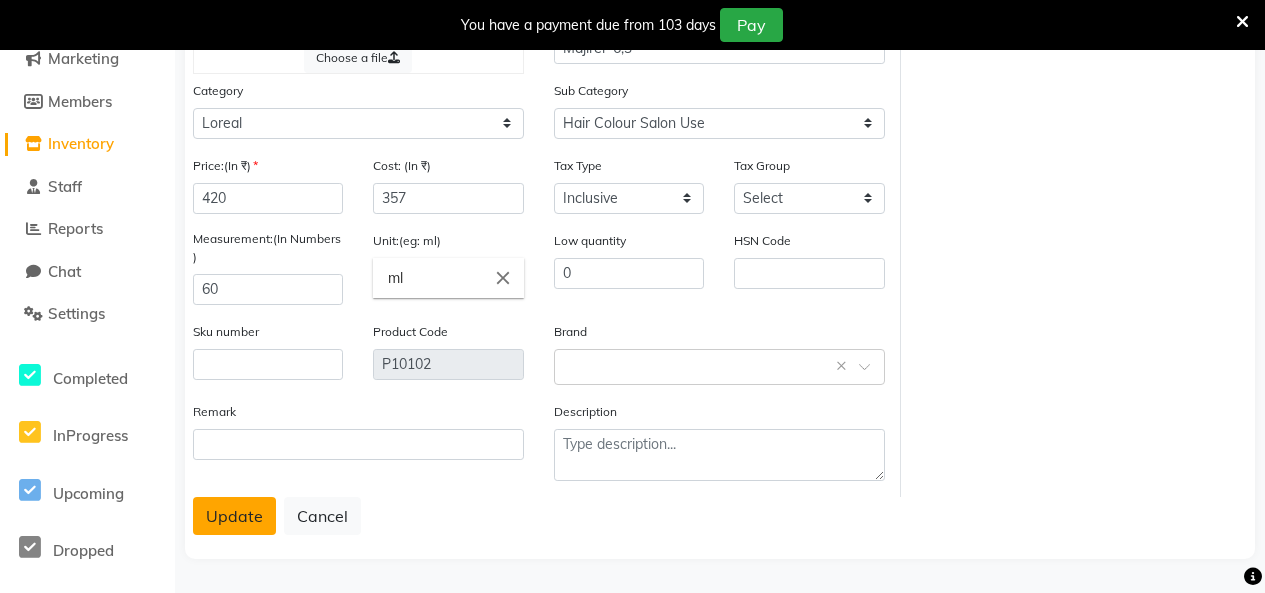 click on "Update" 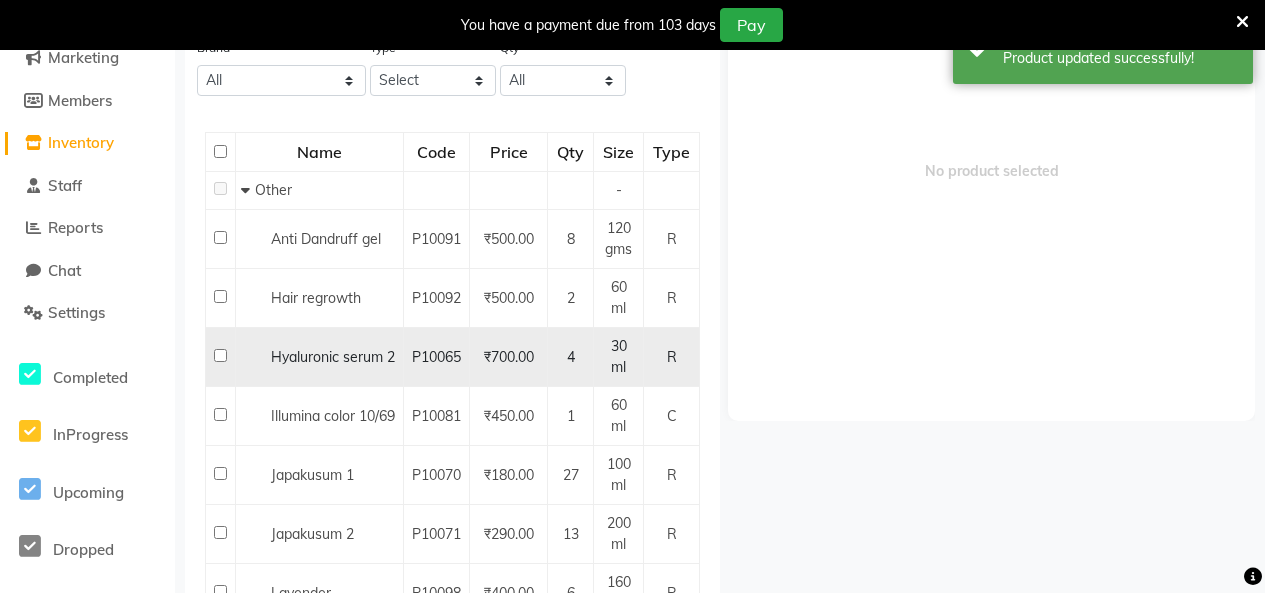 scroll, scrollTop: 63, scrollLeft: 0, axis: vertical 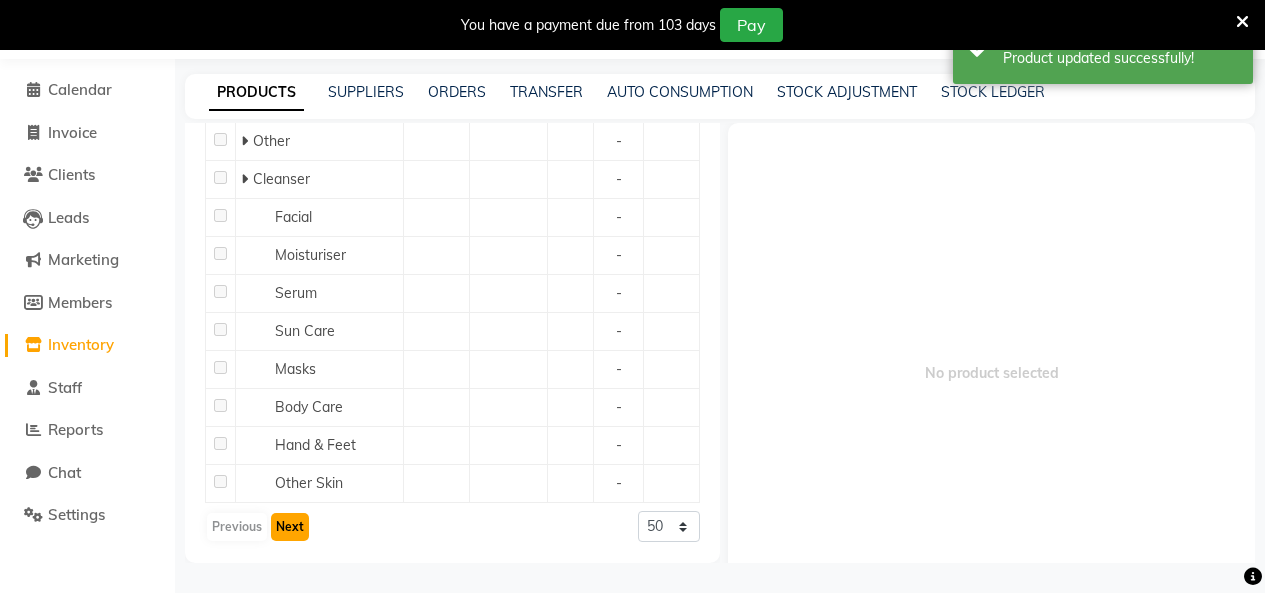 click on "Next" 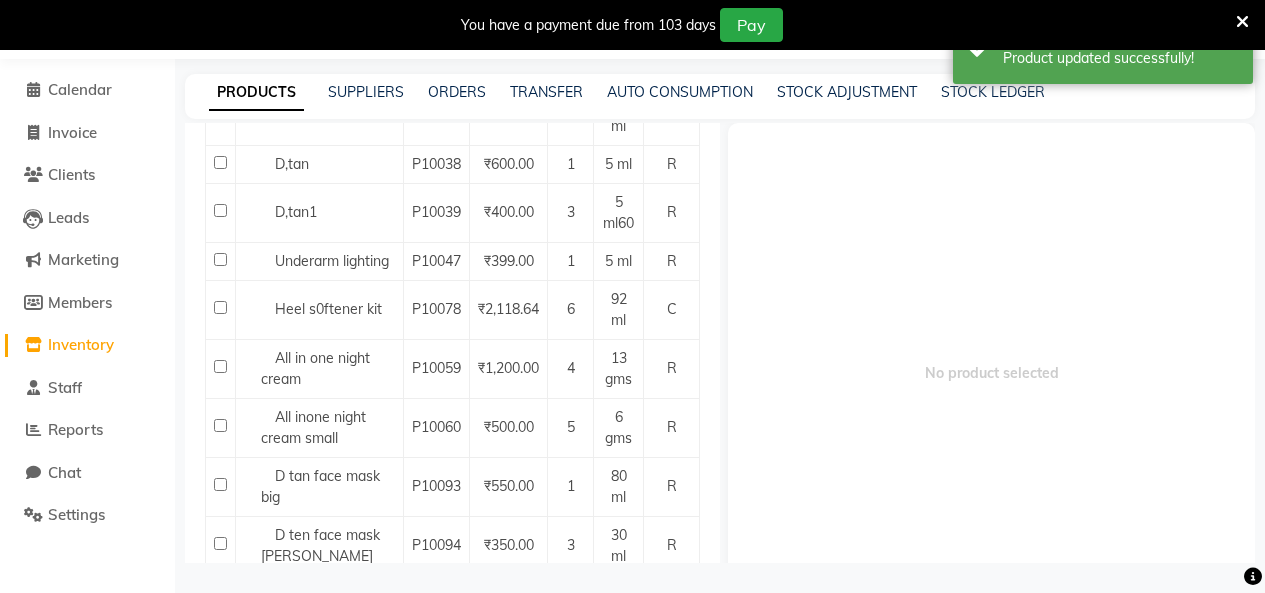 scroll, scrollTop: 1776, scrollLeft: 0, axis: vertical 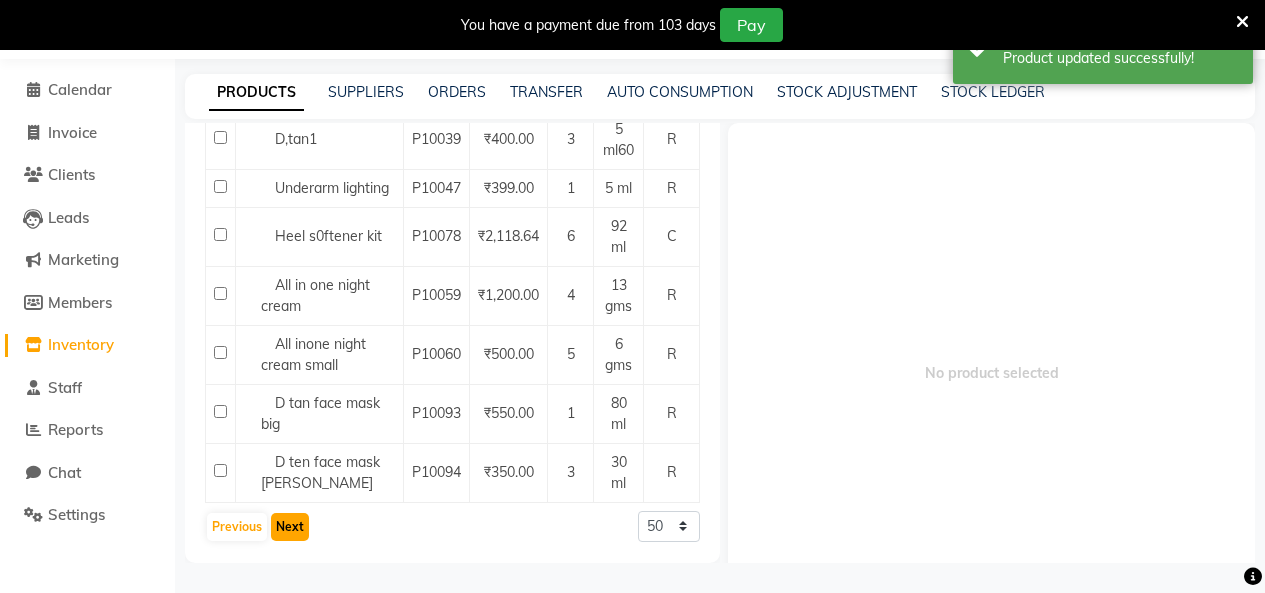 click on "Next" 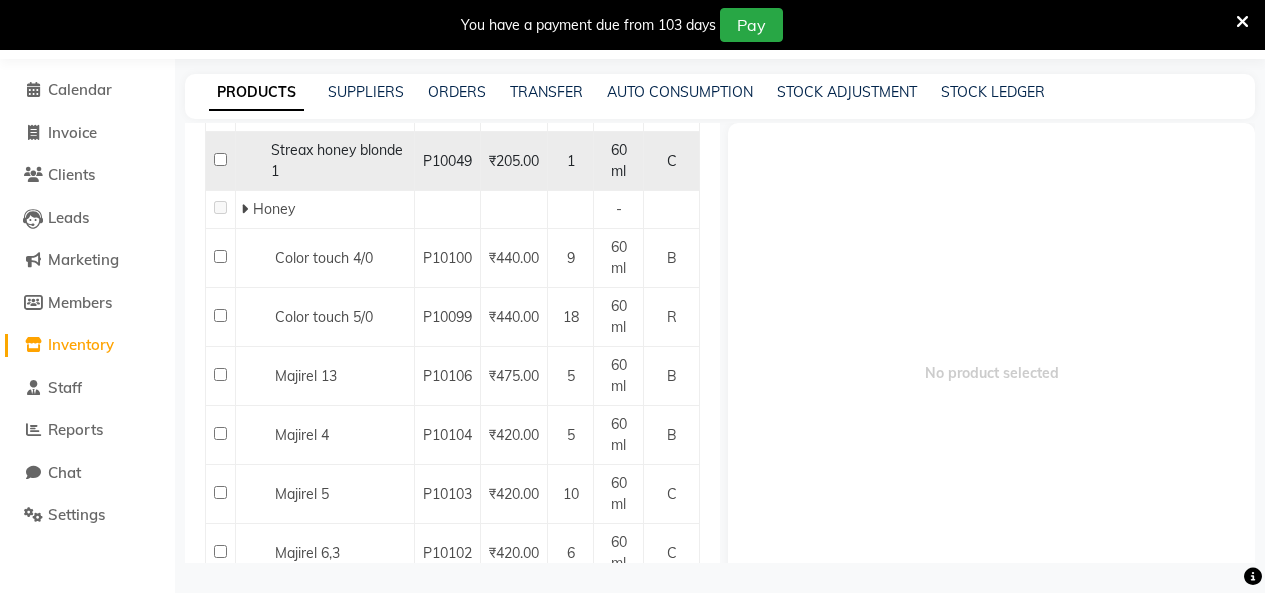 scroll, scrollTop: 1992, scrollLeft: 0, axis: vertical 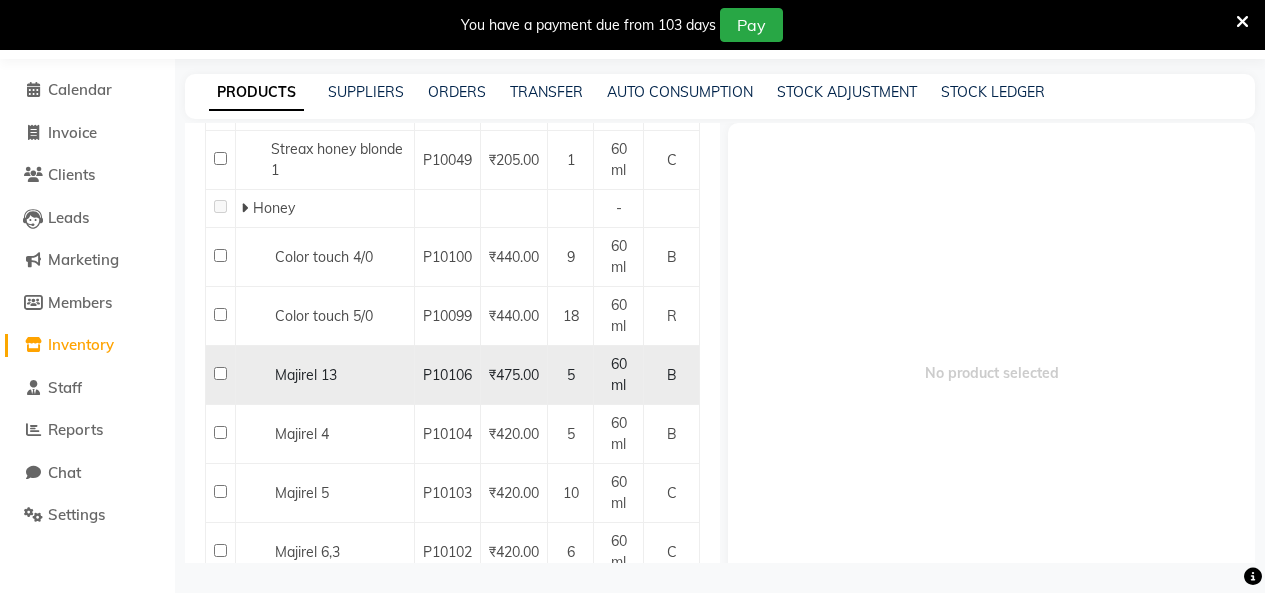 click 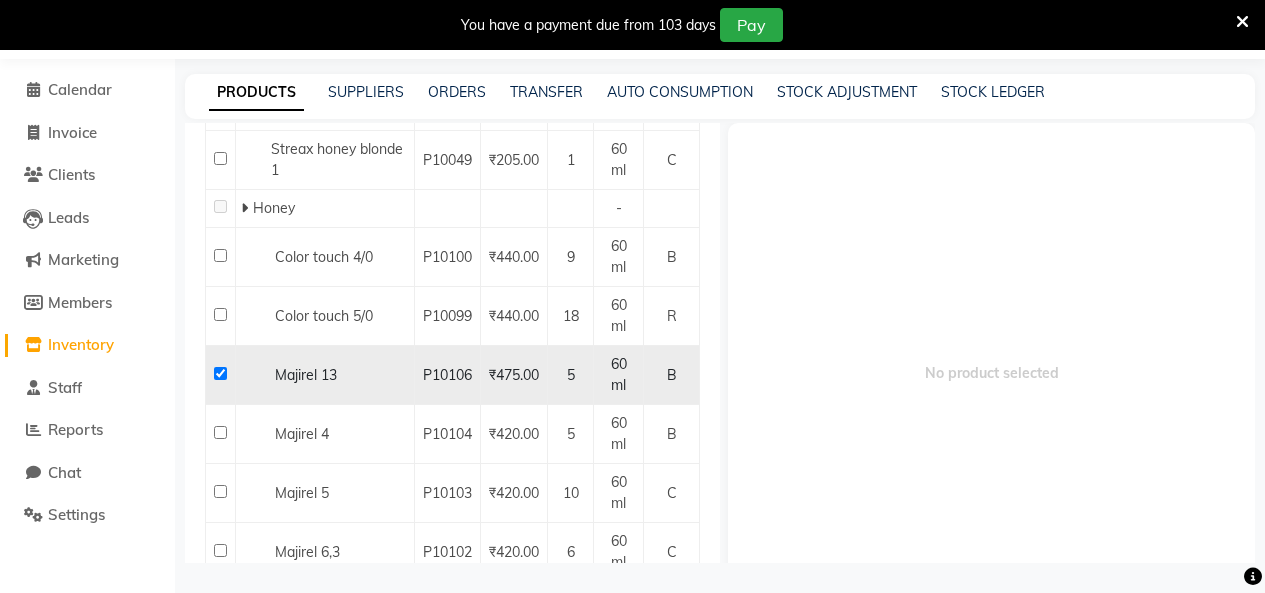 checkbox on "true" 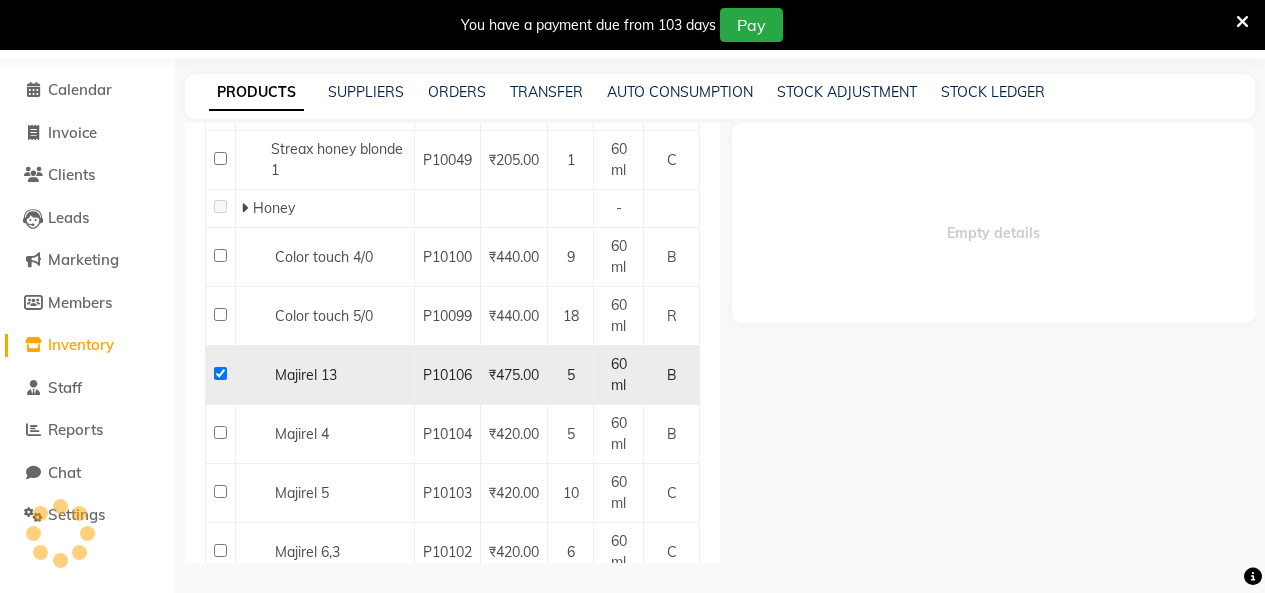 select 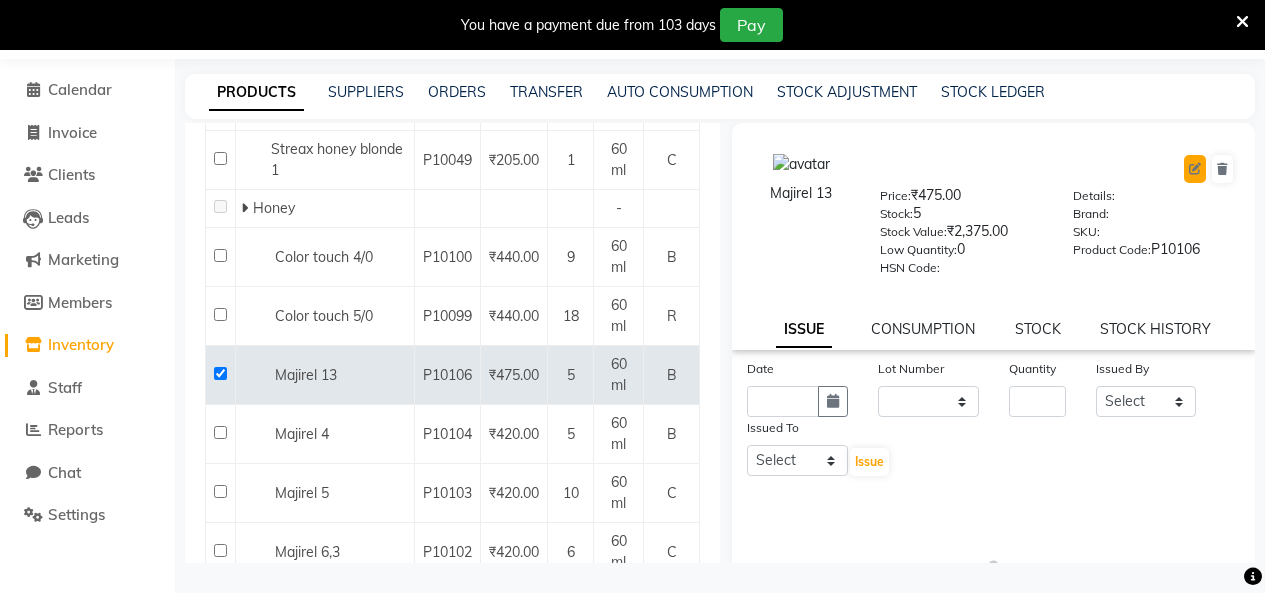 click 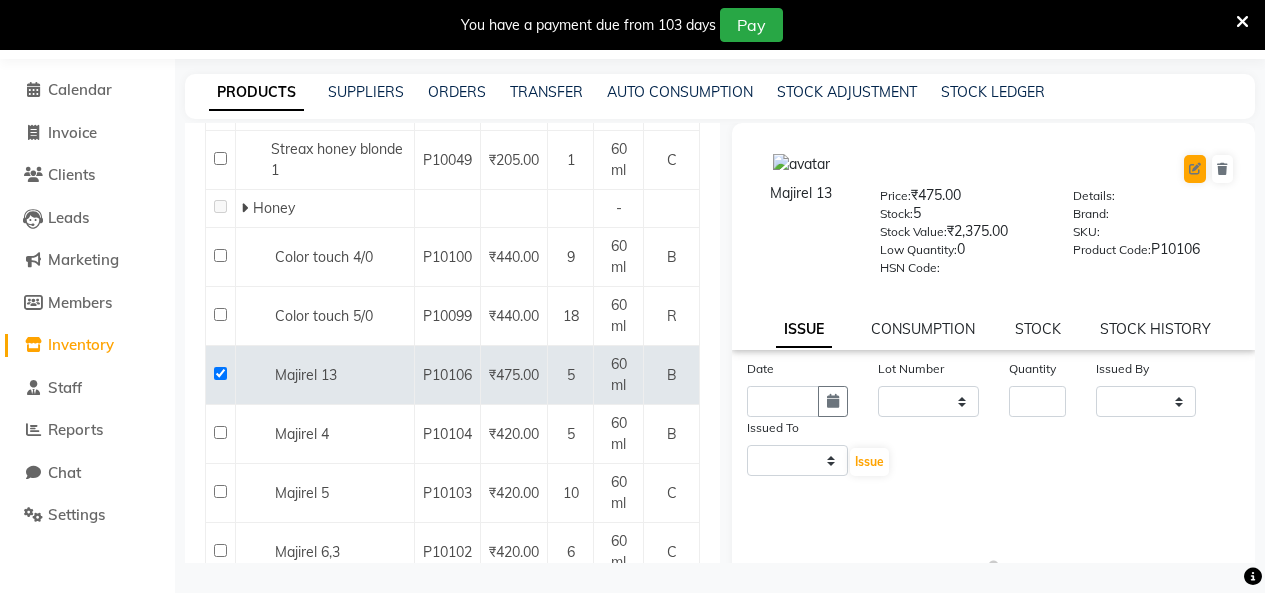 select on "B" 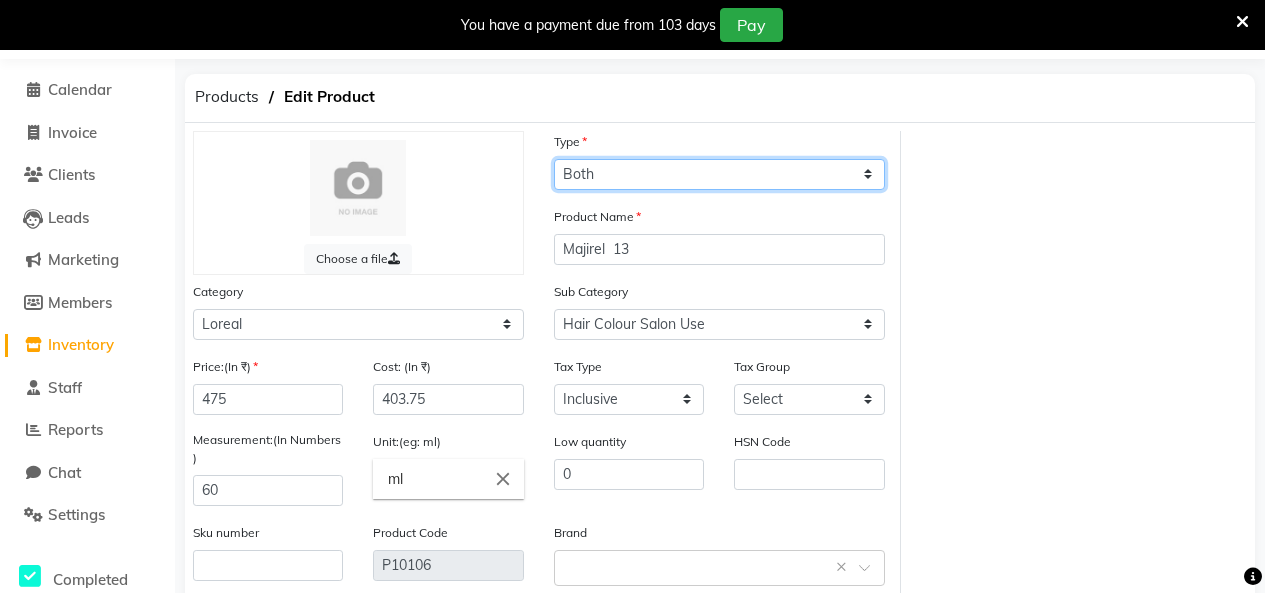 click on "Select Type Both Retail Consumable" 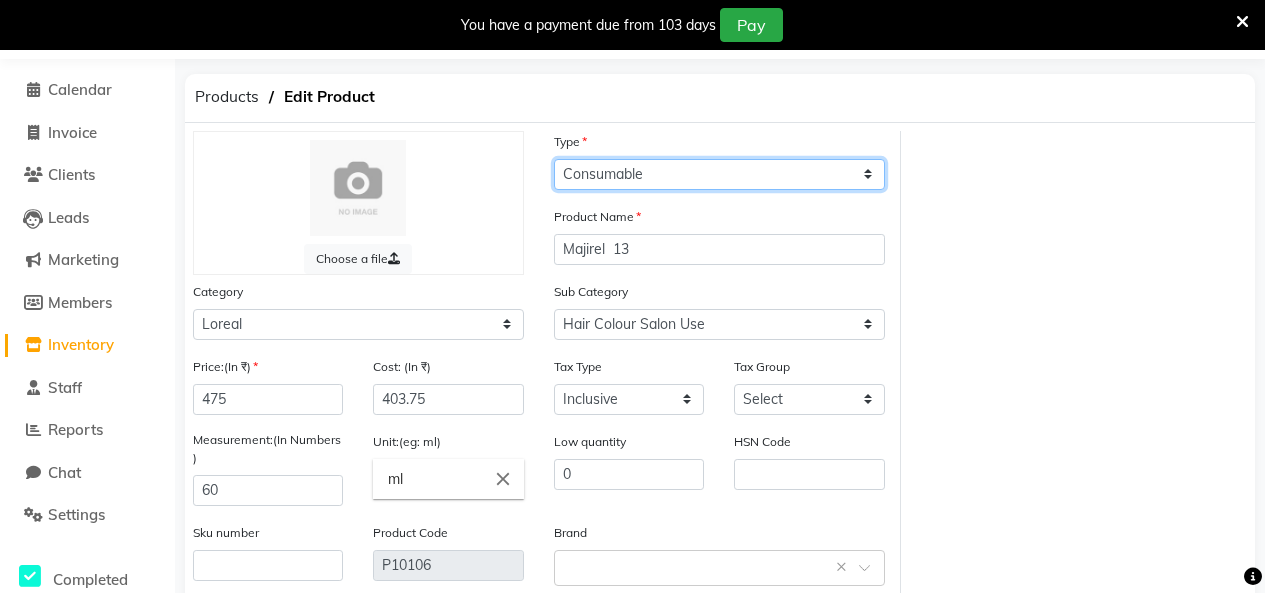 click on "Select Type Both Retail Consumable" 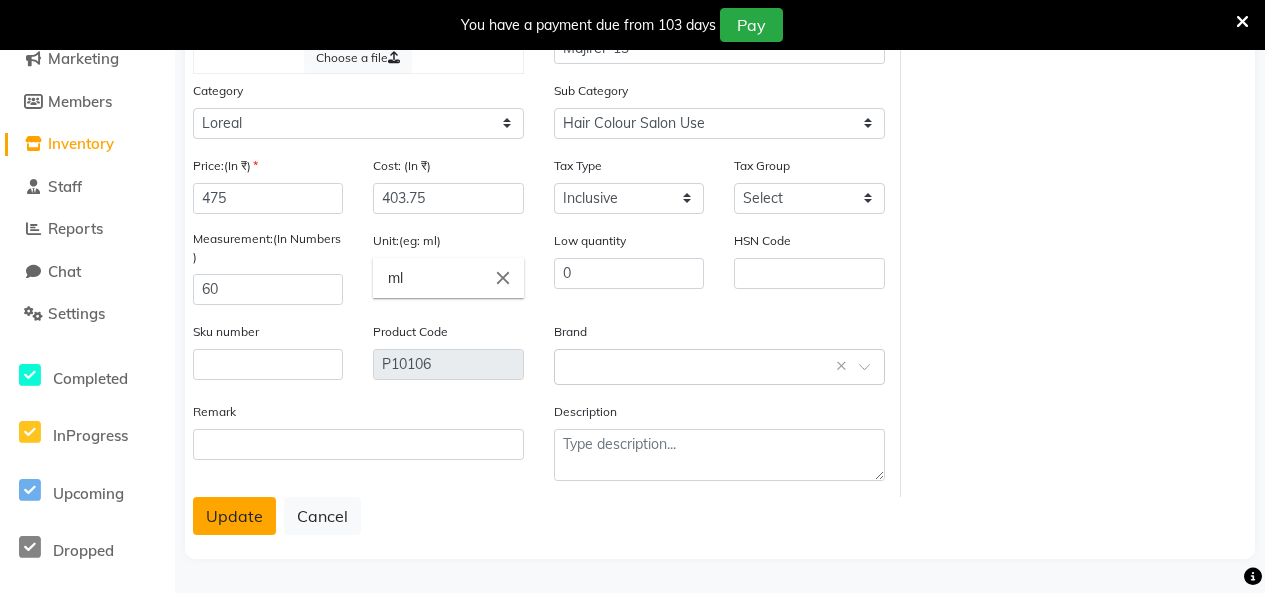 click on "Update" 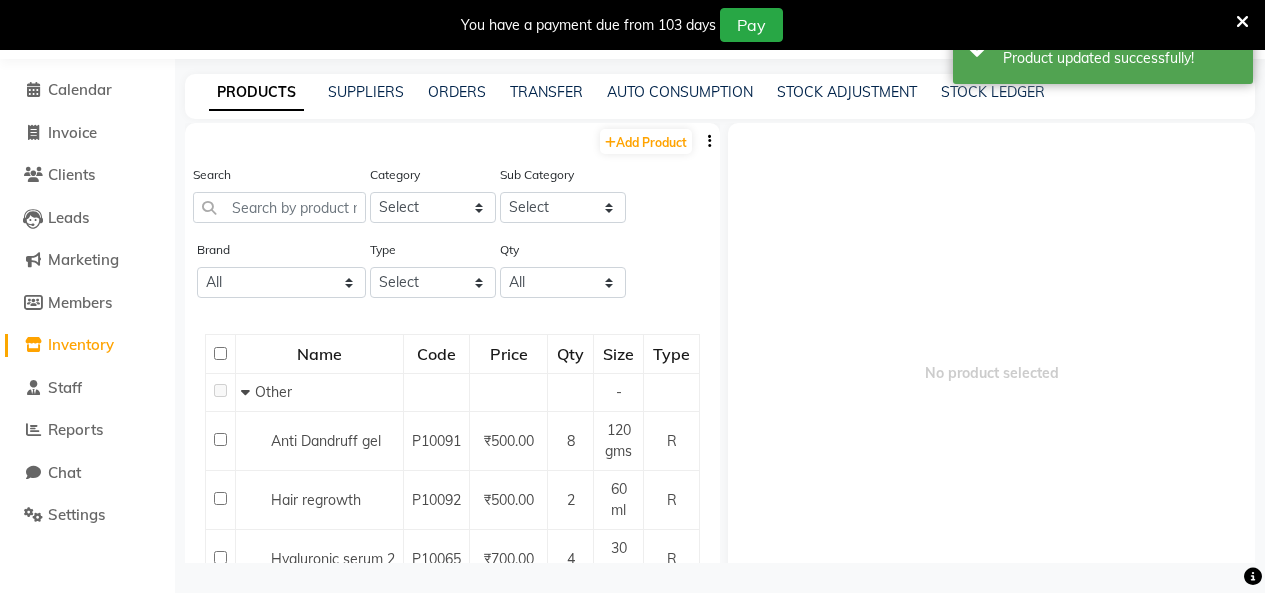 scroll, scrollTop: 63, scrollLeft: 0, axis: vertical 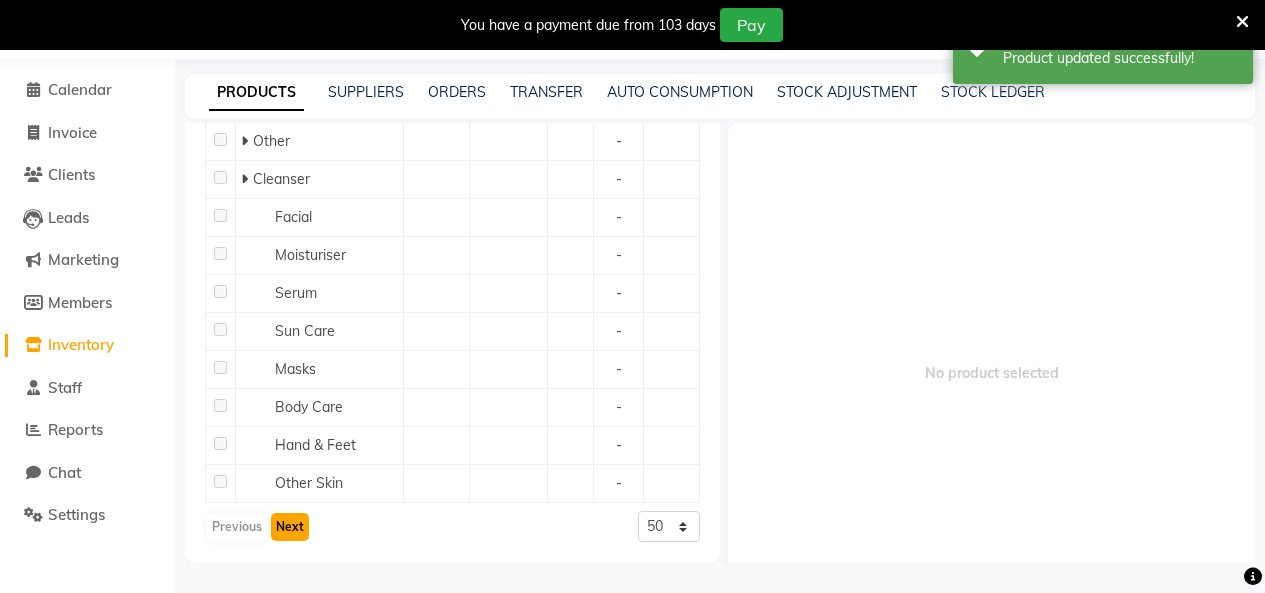 click on "Next" 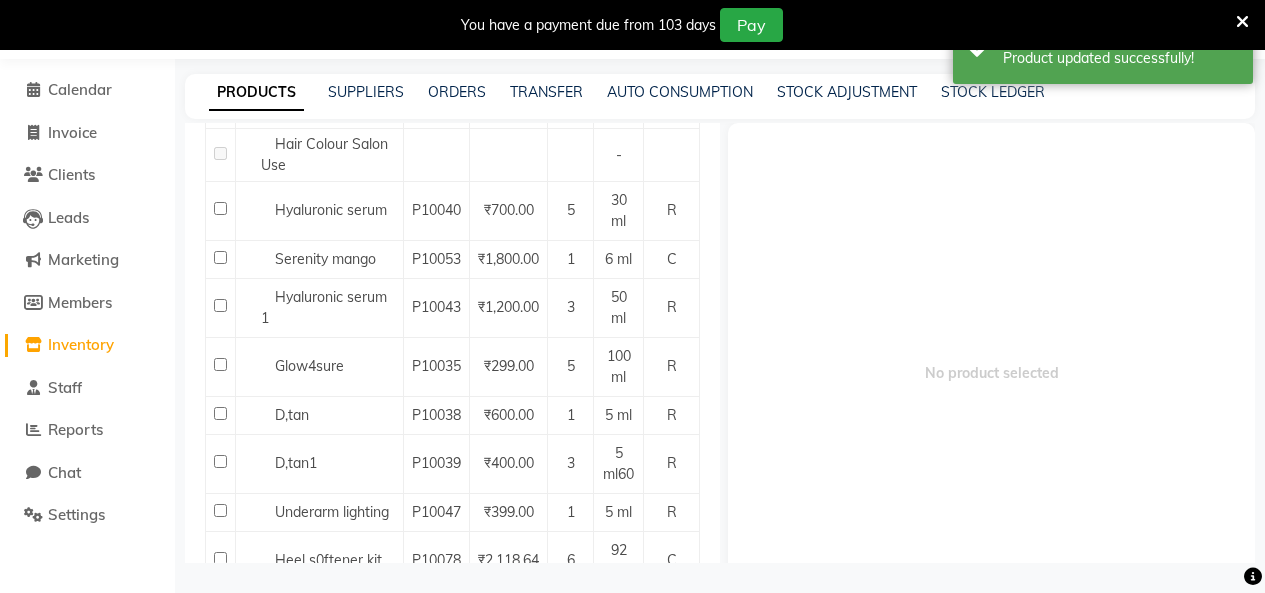 scroll, scrollTop: 1776, scrollLeft: 0, axis: vertical 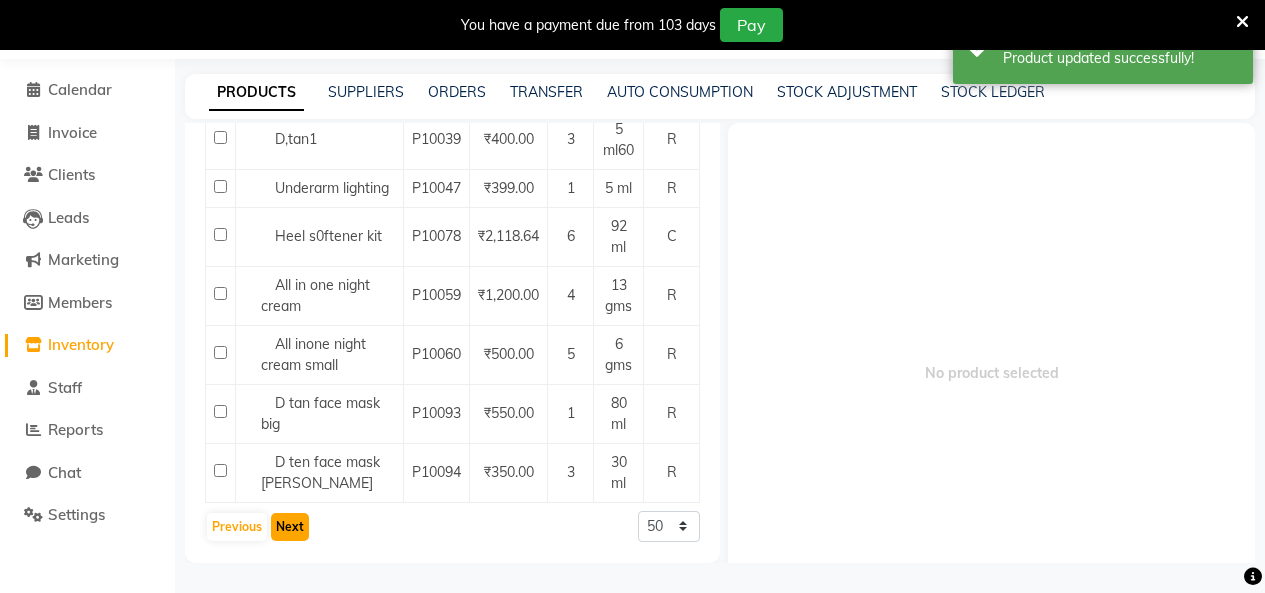 click on "Next" 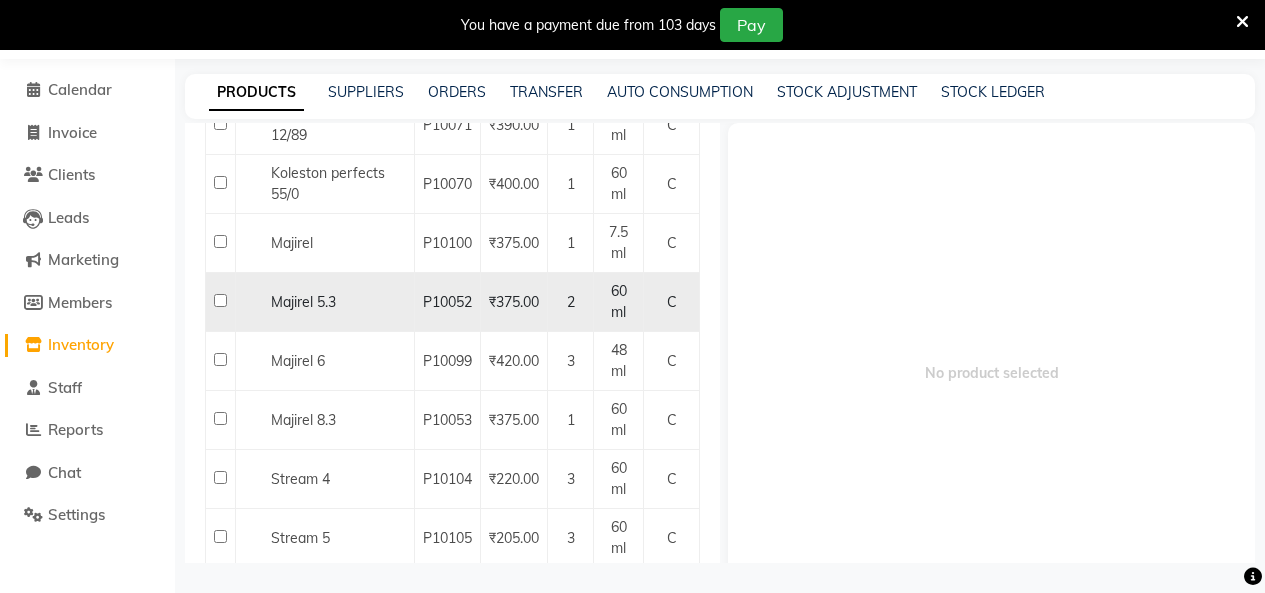 scroll, scrollTop: 1261, scrollLeft: 0, axis: vertical 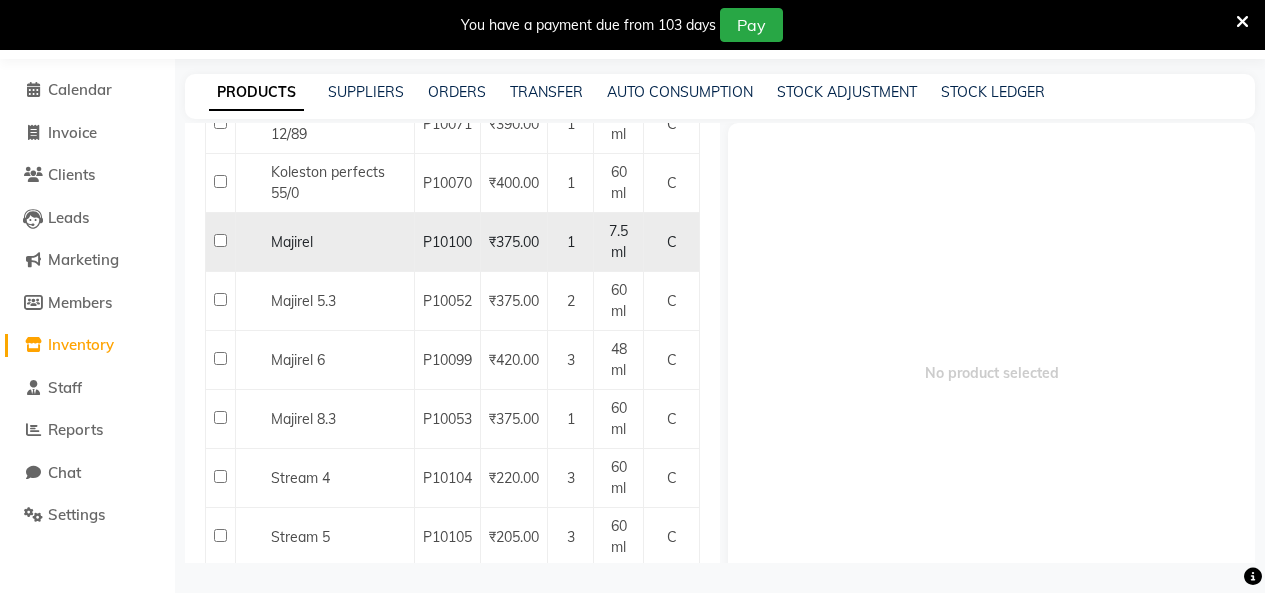 click 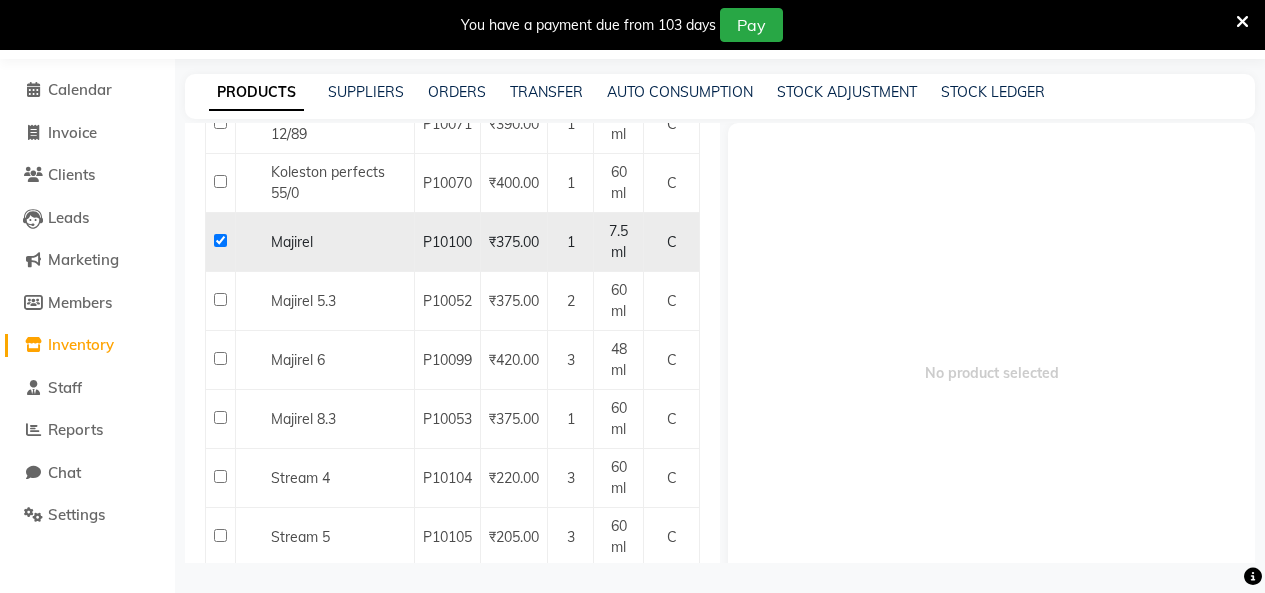 checkbox on "true" 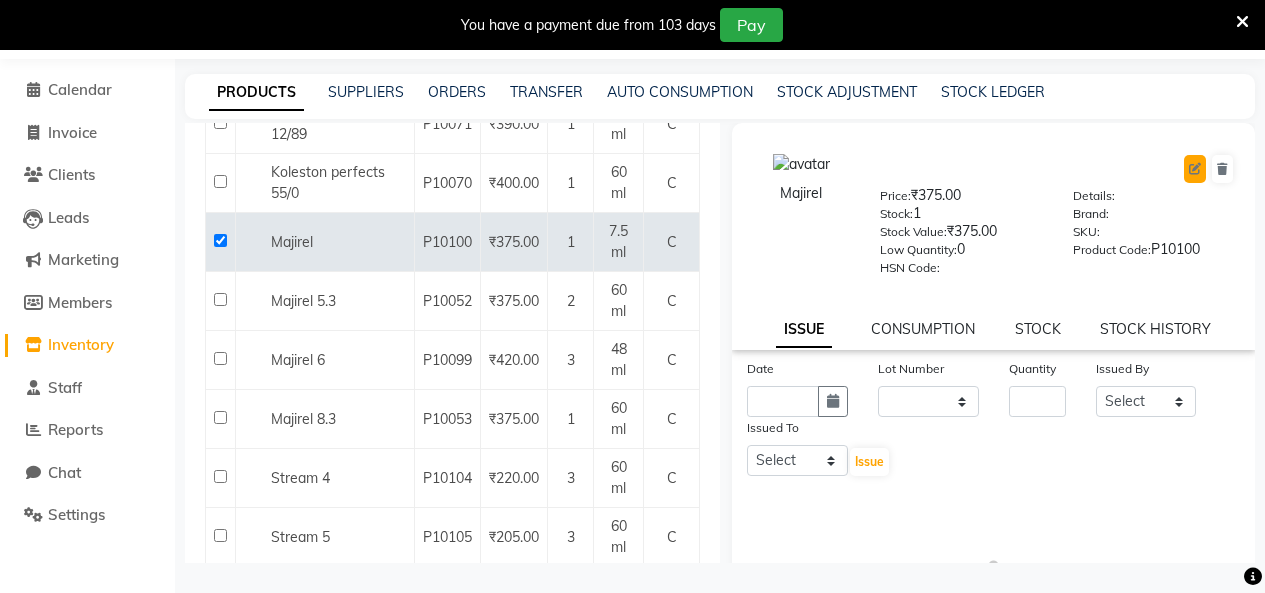click 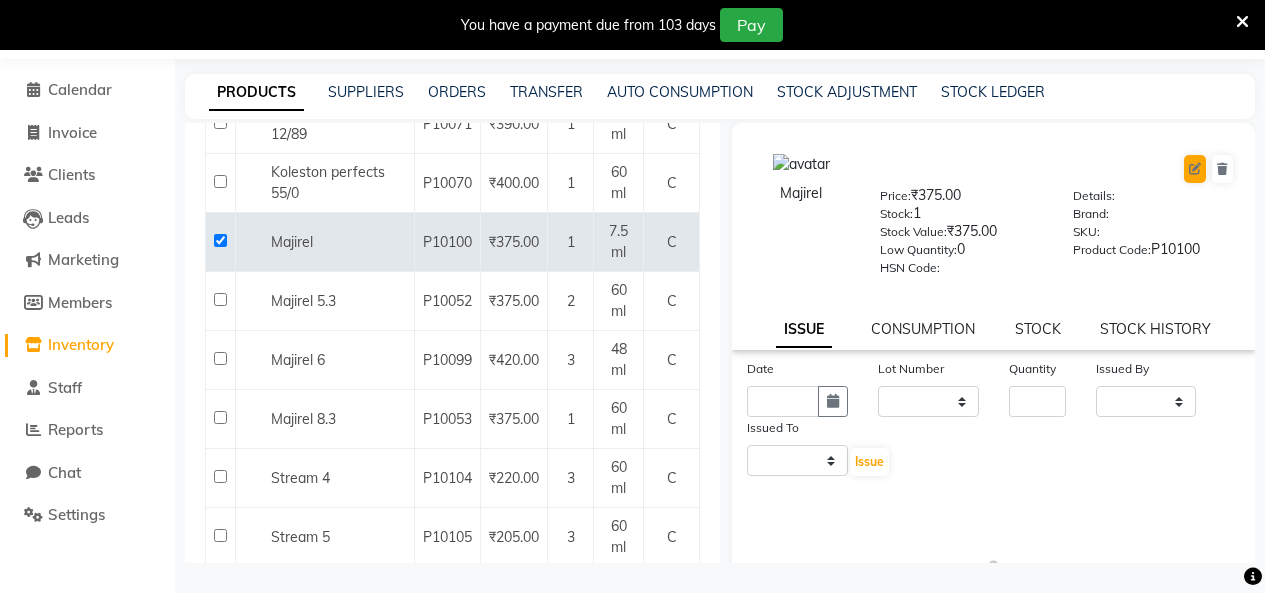 select on "C" 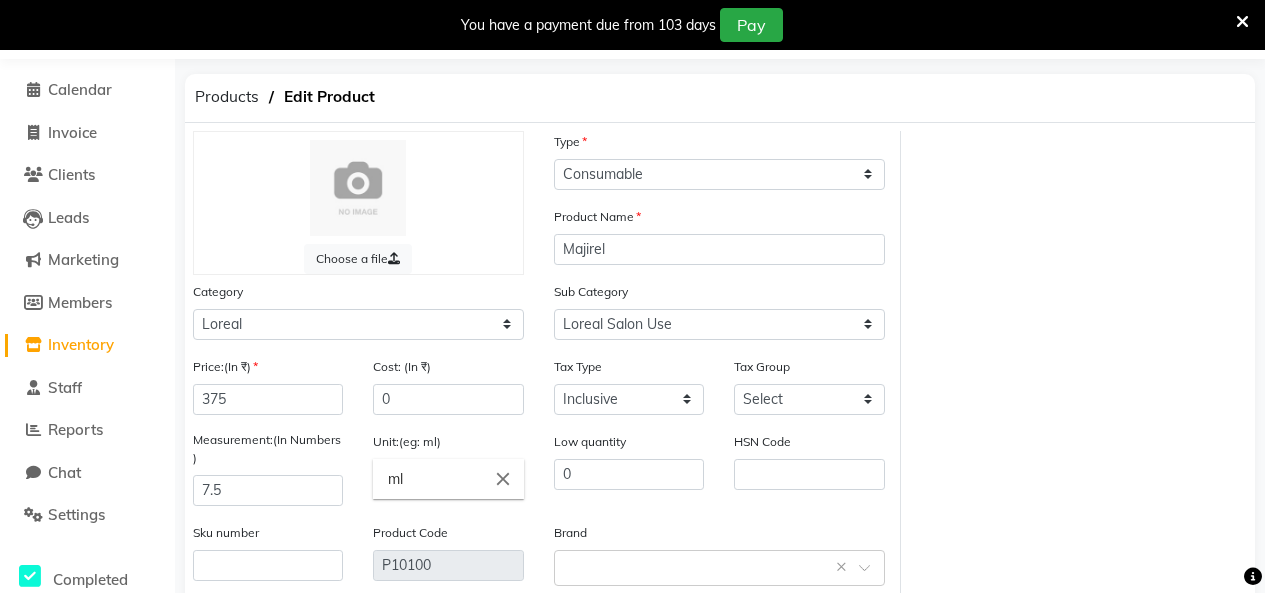 scroll, scrollTop: 265, scrollLeft: 0, axis: vertical 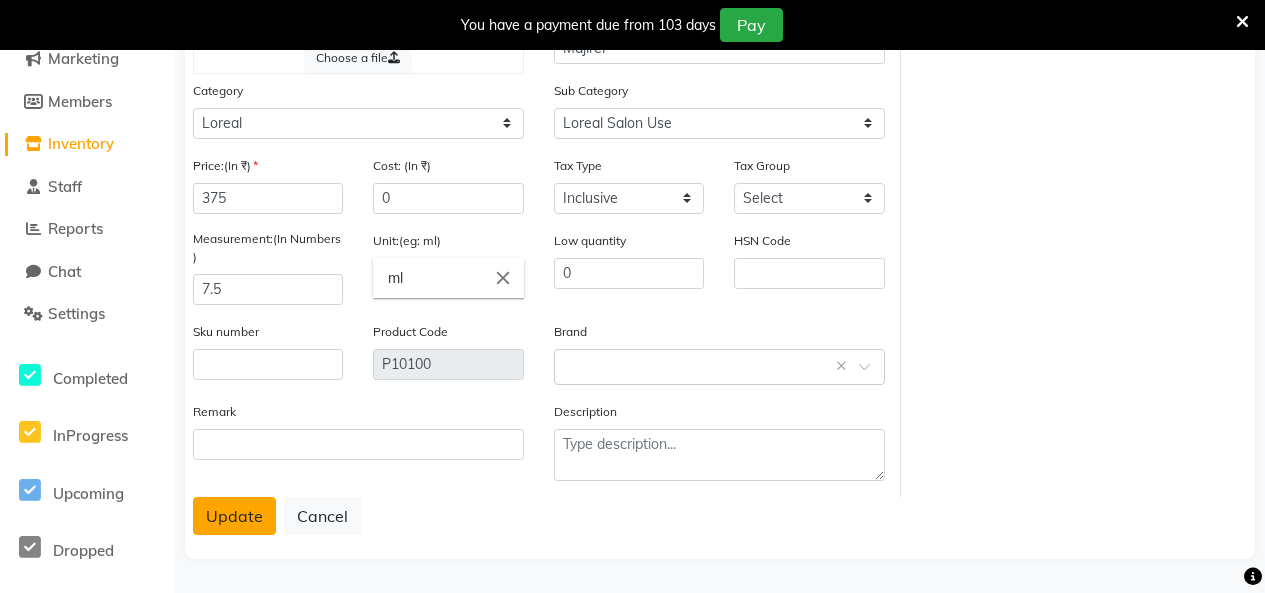 click on "Update" 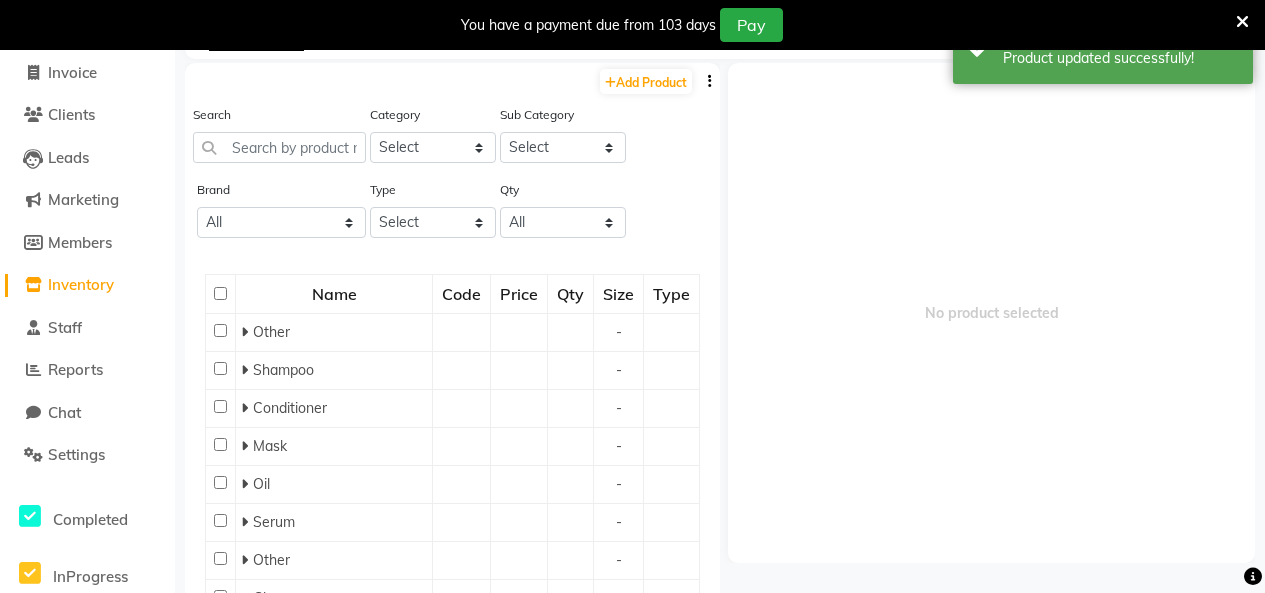 scroll, scrollTop: 63, scrollLeft: 0, axis: vertical 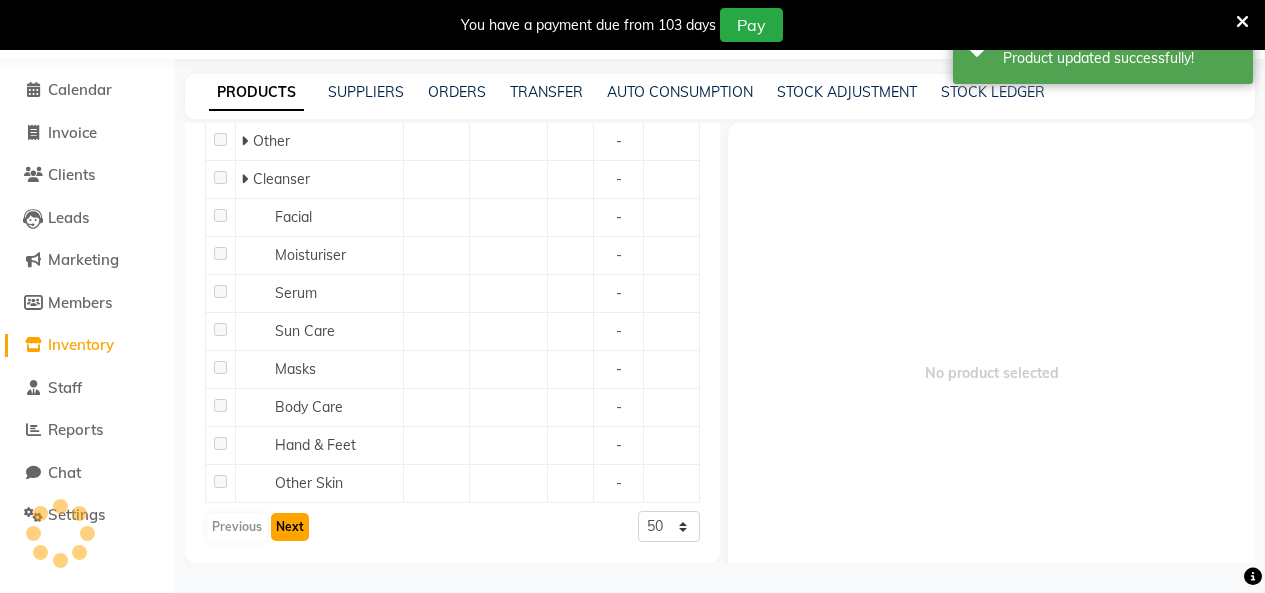 click on "Next" 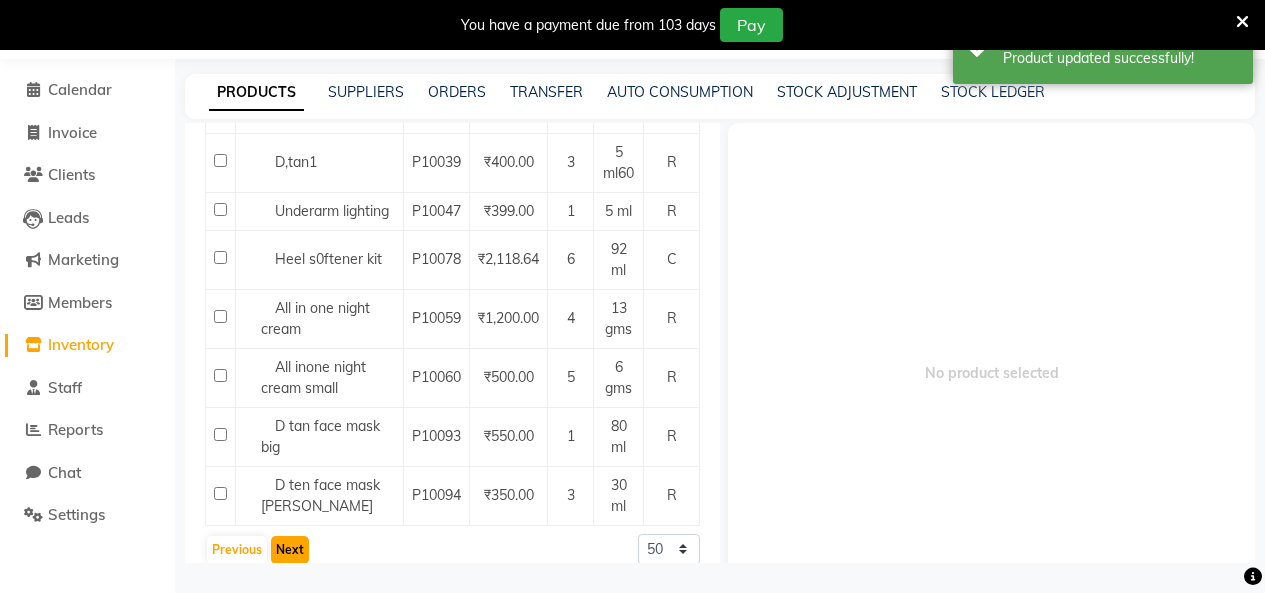 scroll, scrollTop: 1776, scrollLeft: 0, axis: vertical 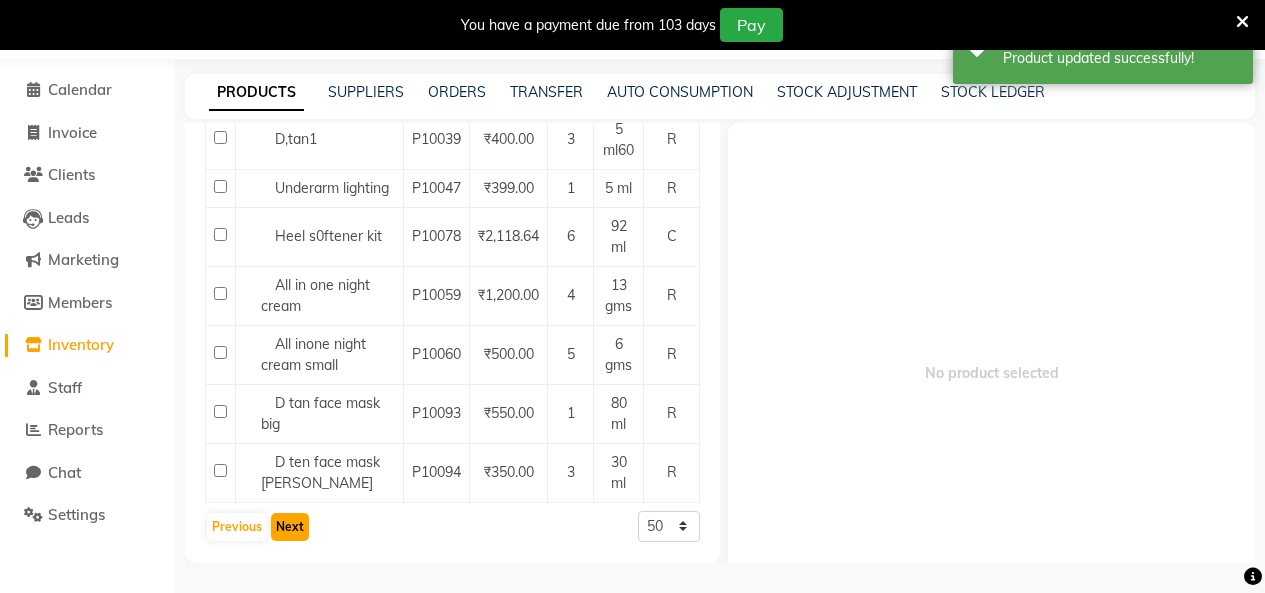 click on "Next" 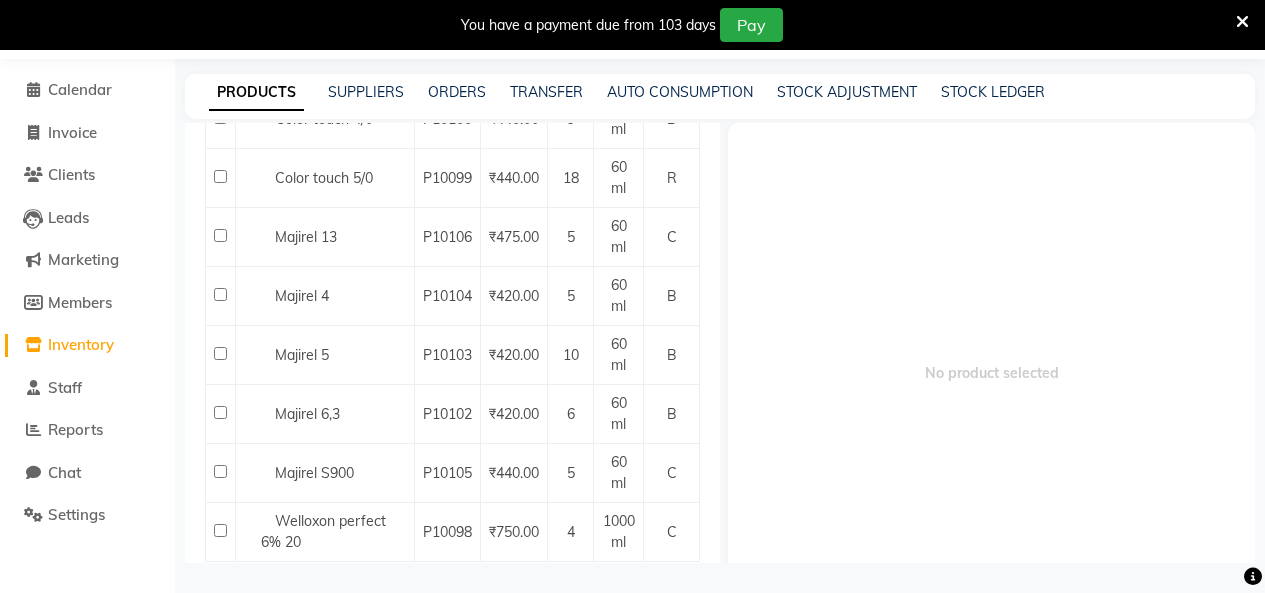 scroll, scrollTop: 2189, scrollLeft: 0, axis: vertical 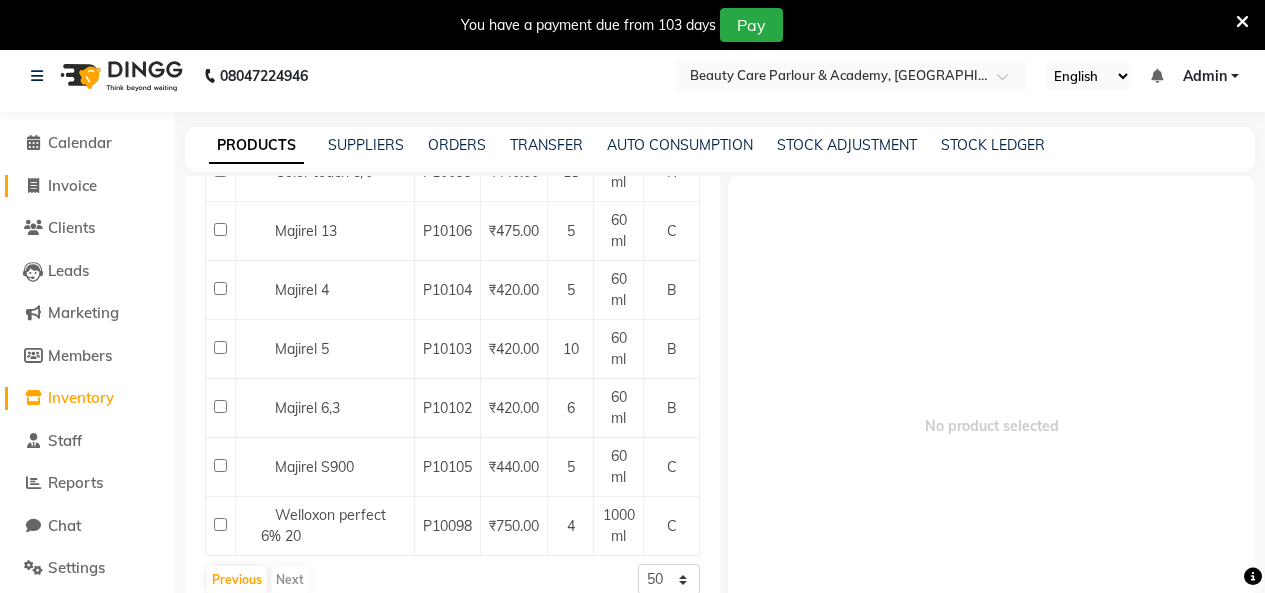 click 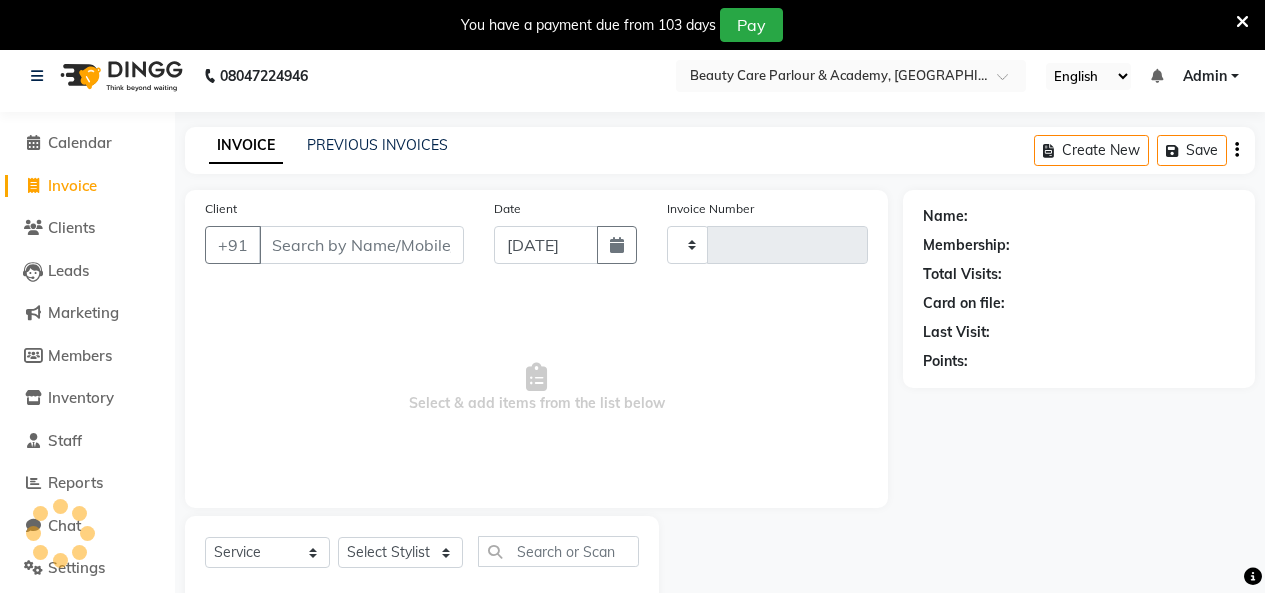 type on "0589" 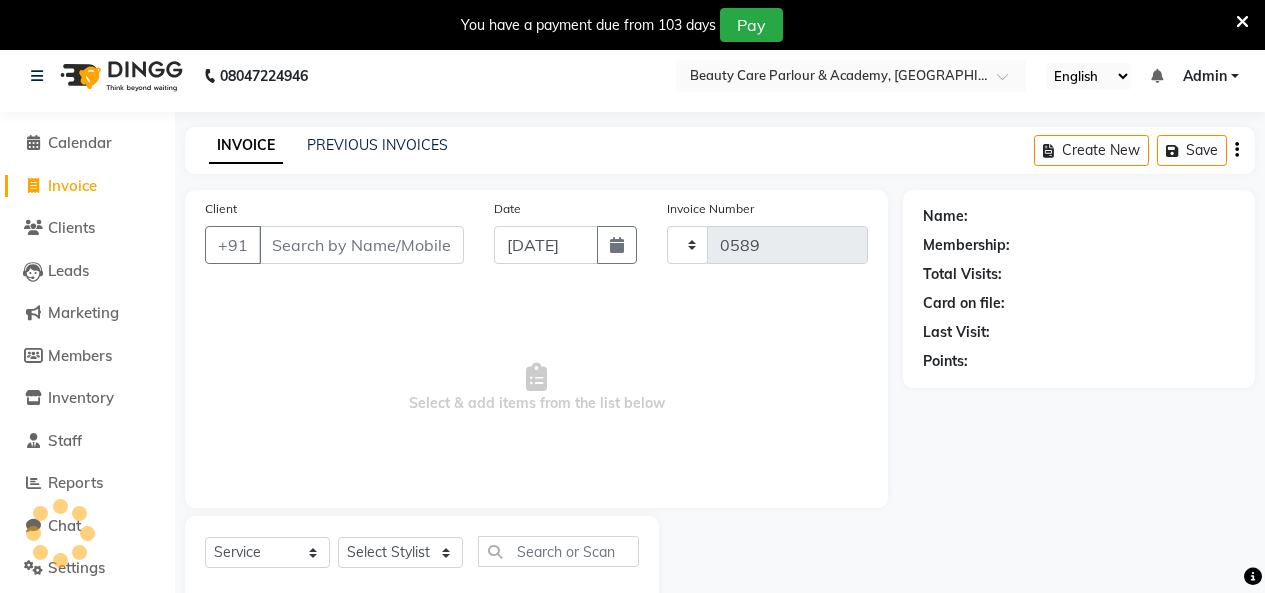 scroll, scrollTop: 58, scrollLeft: 0, axis: vertical 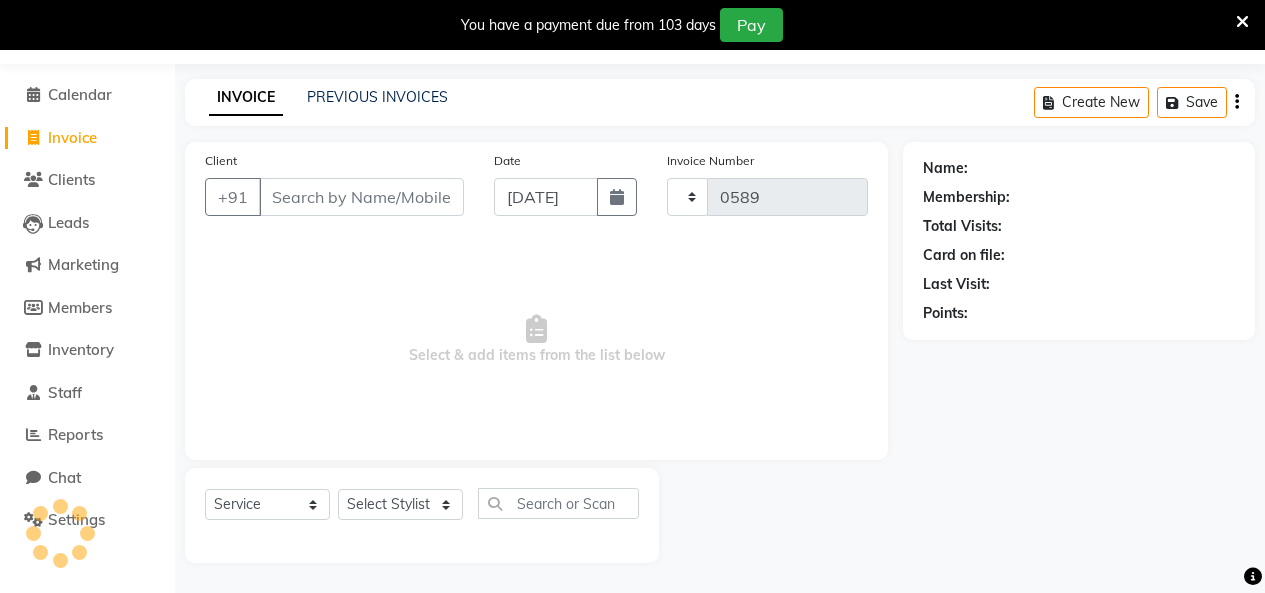 select on "8049" 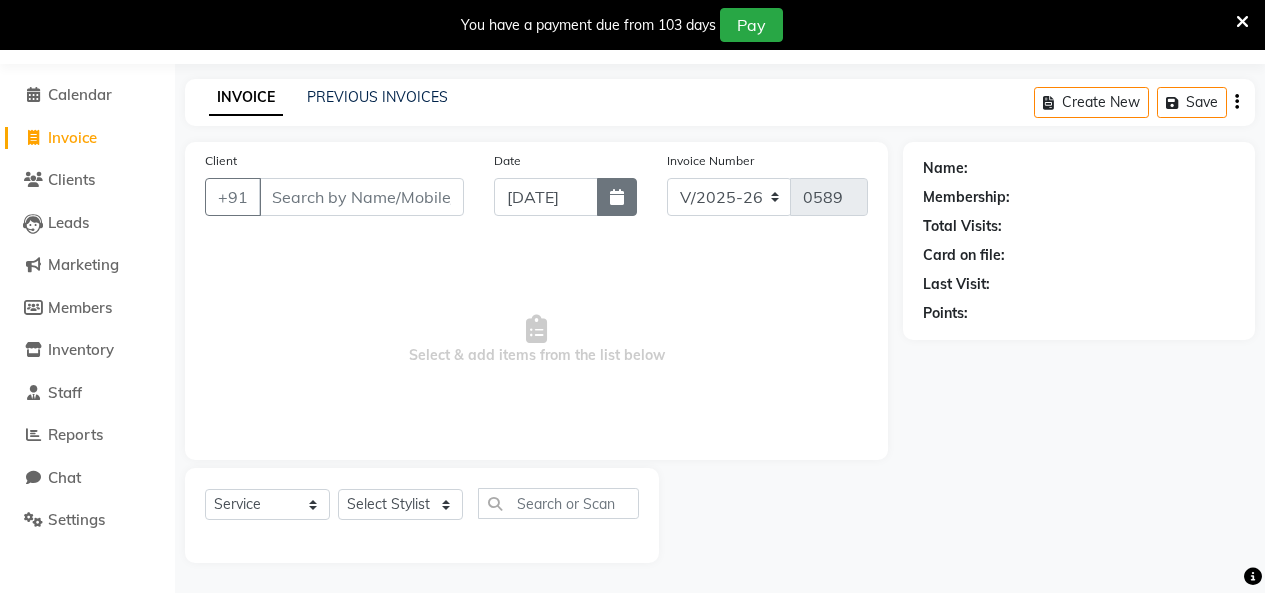 click 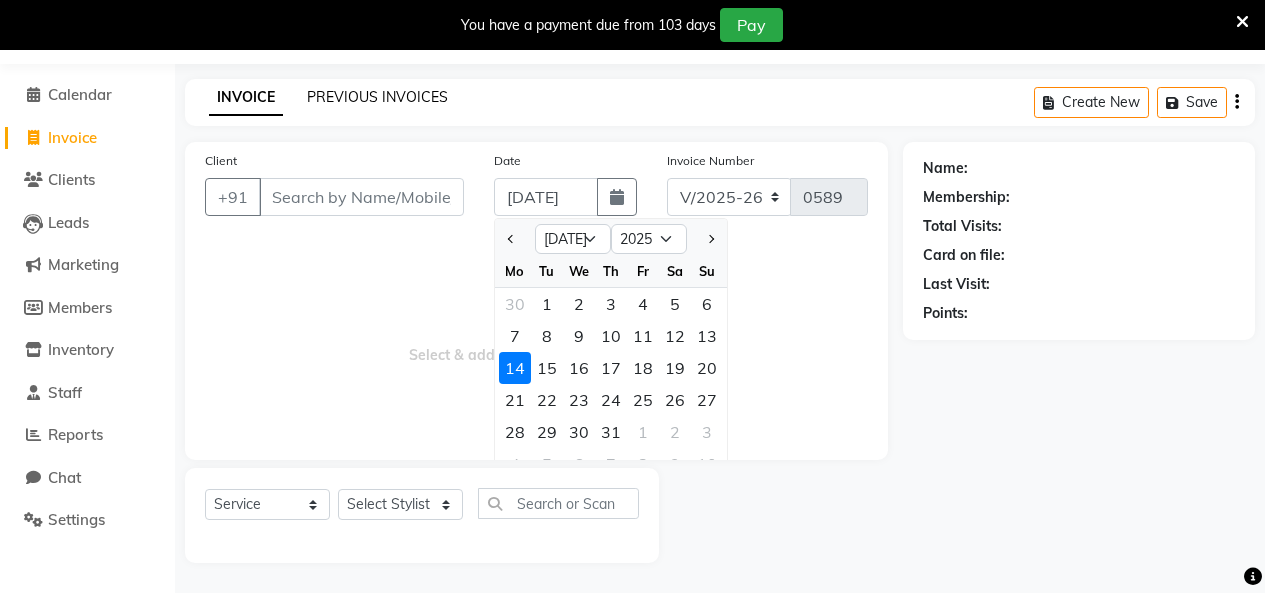click on "PREVIOUS INVOICES" 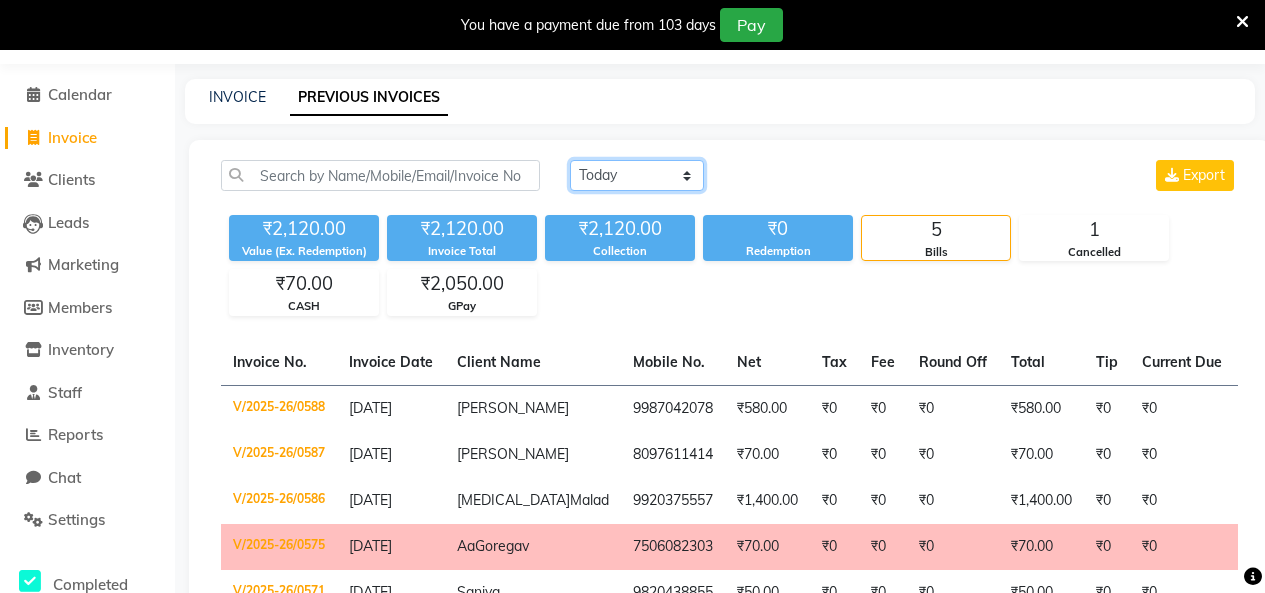 click on "[DATE] [DATE] Custom Range" 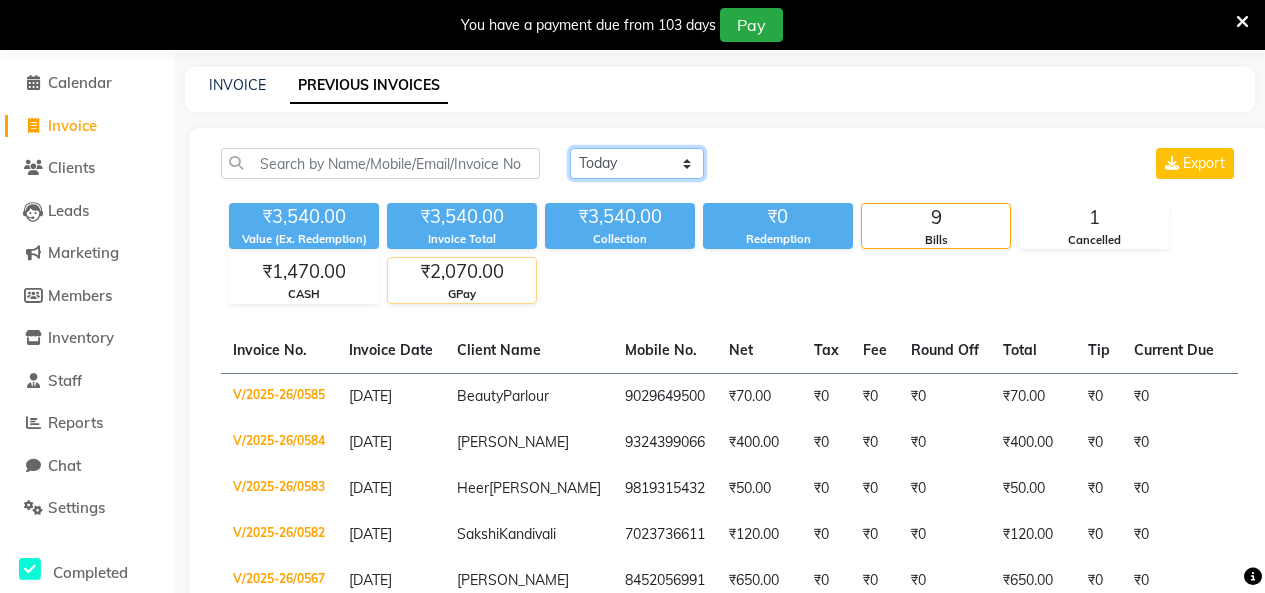 scroll, scrollTop: 69, scrollLeft: 0, axis: vertical 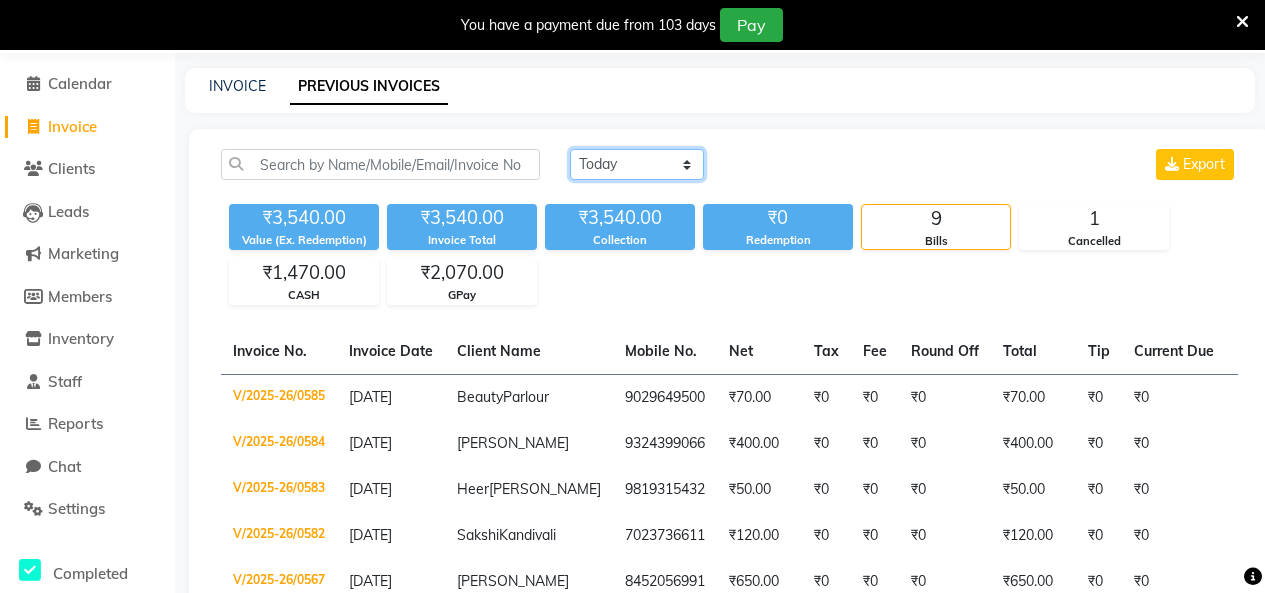 click on "[DATE] [DATE] Custom Range" 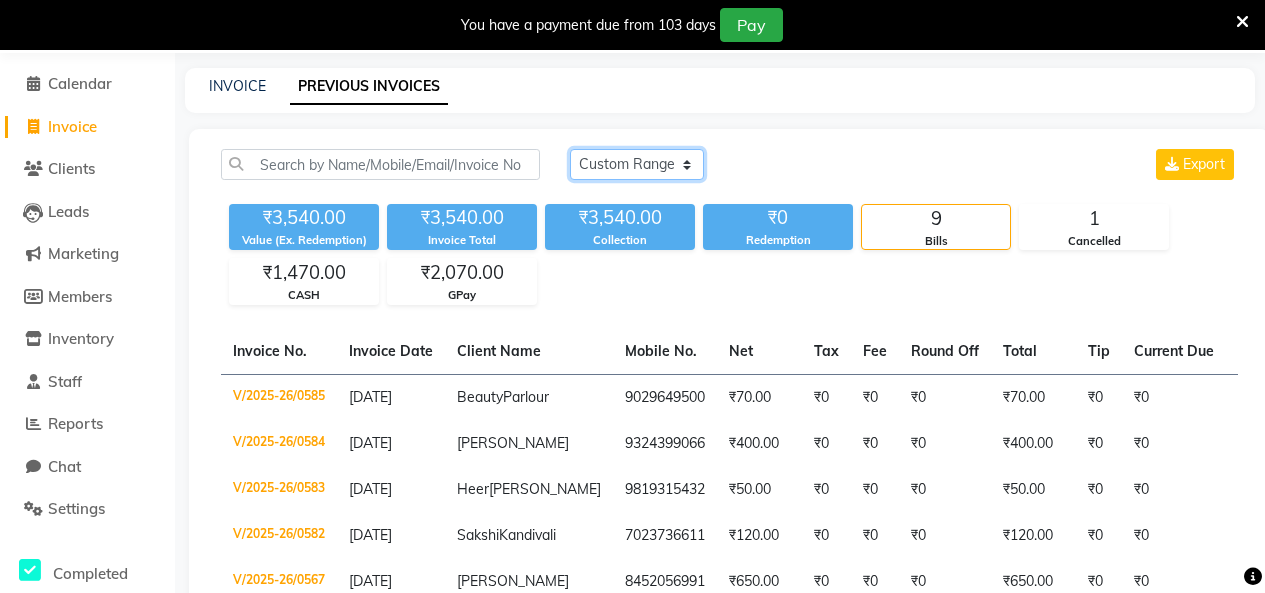 click on "[DATE] [DATE] Custom Range" 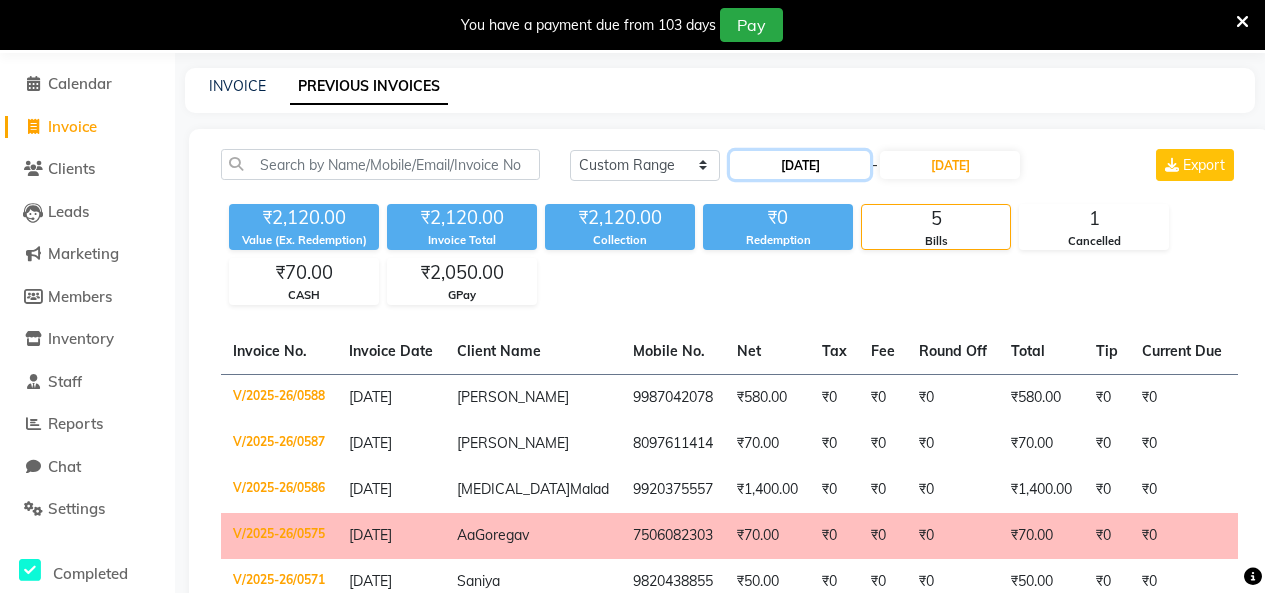 click on "[DATE]" 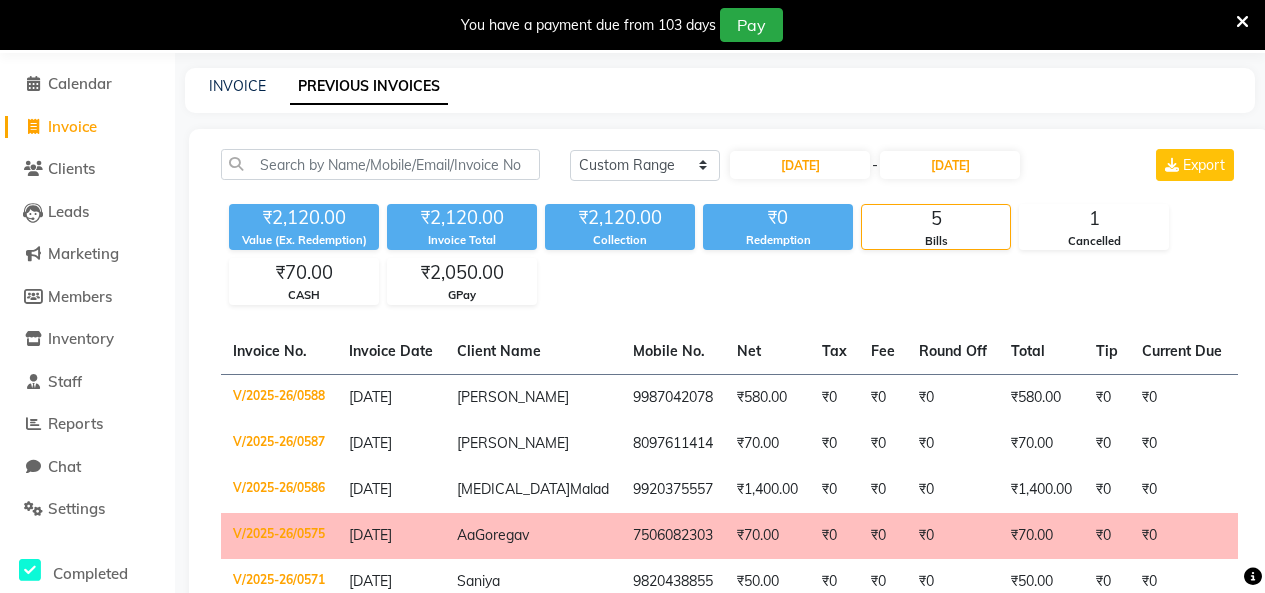 select on "7" 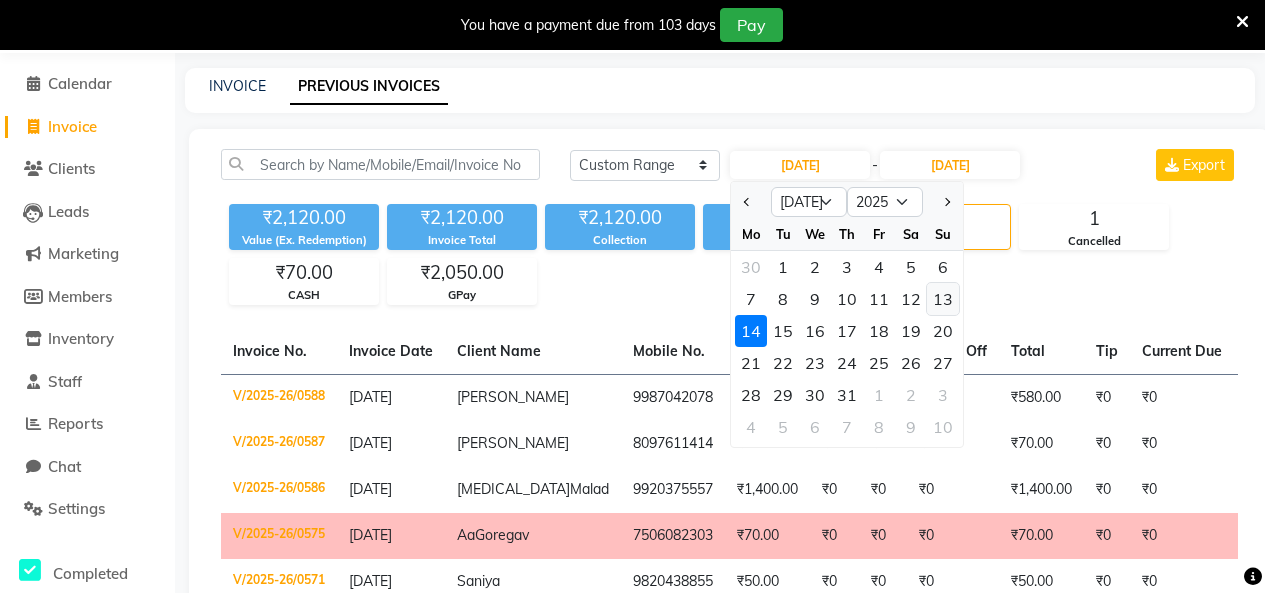 click on "13" 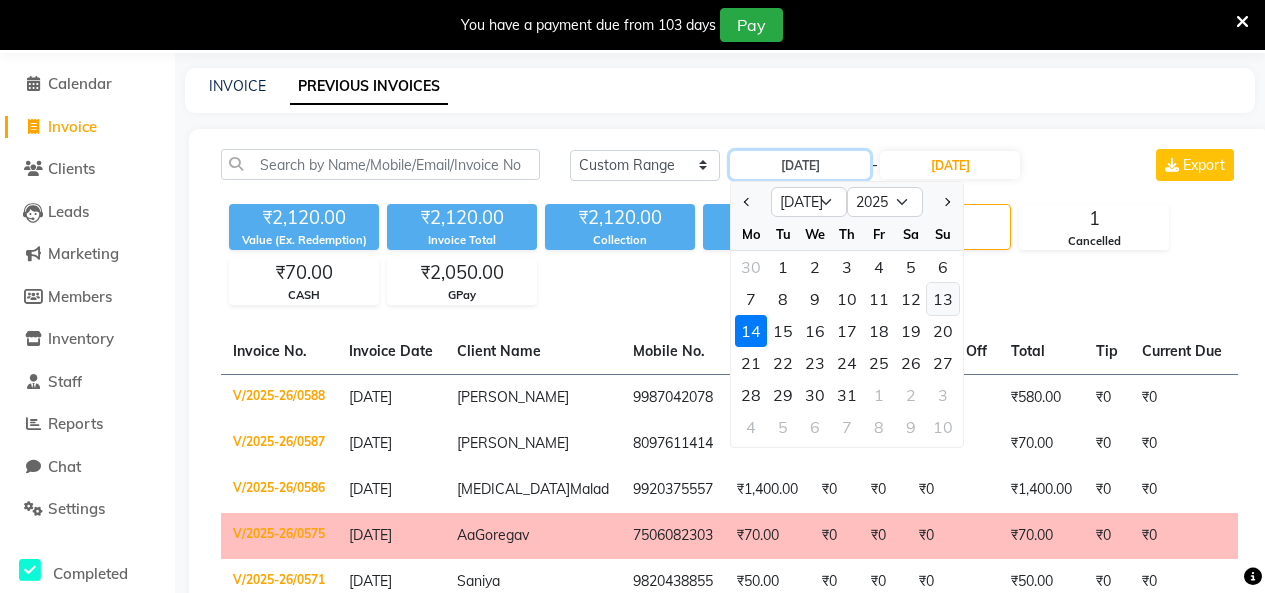 type on "[DATE]" 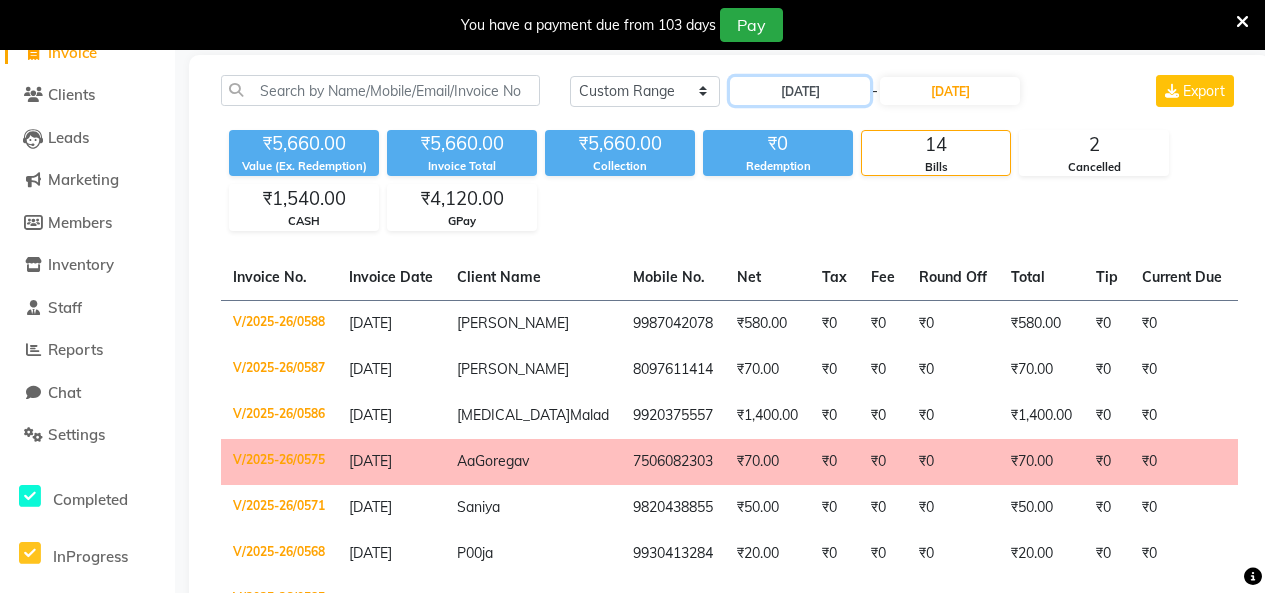 scroll, scrollTop: 0, scrollLeft: 0, axis: both 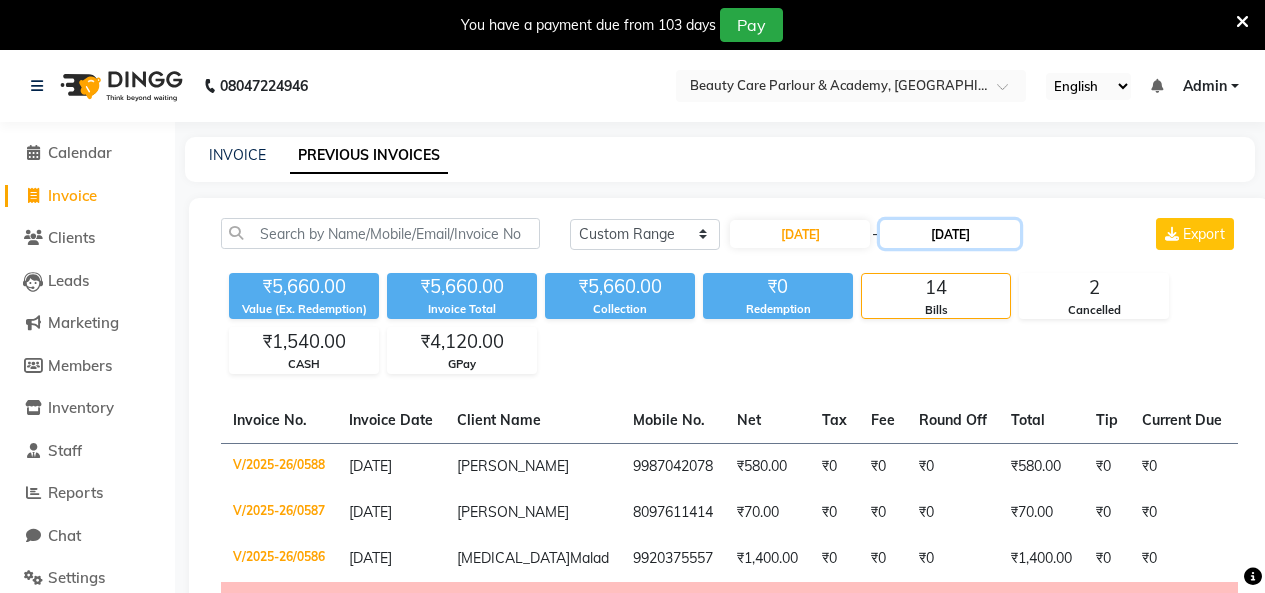click on "[DATE]" 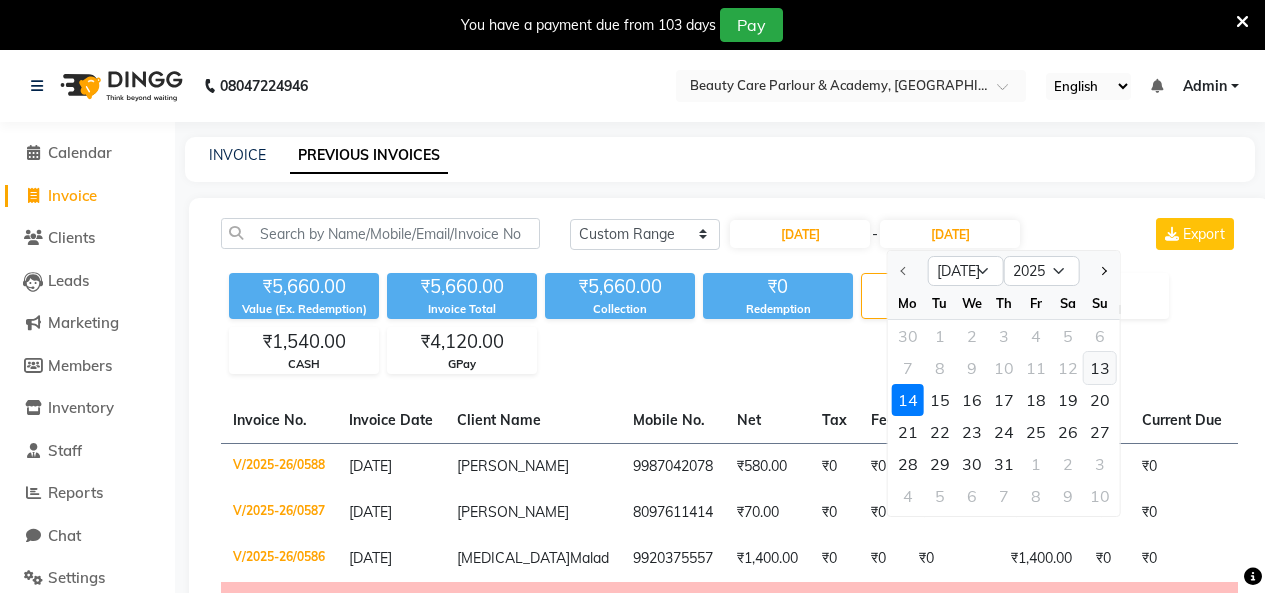 click on "13" 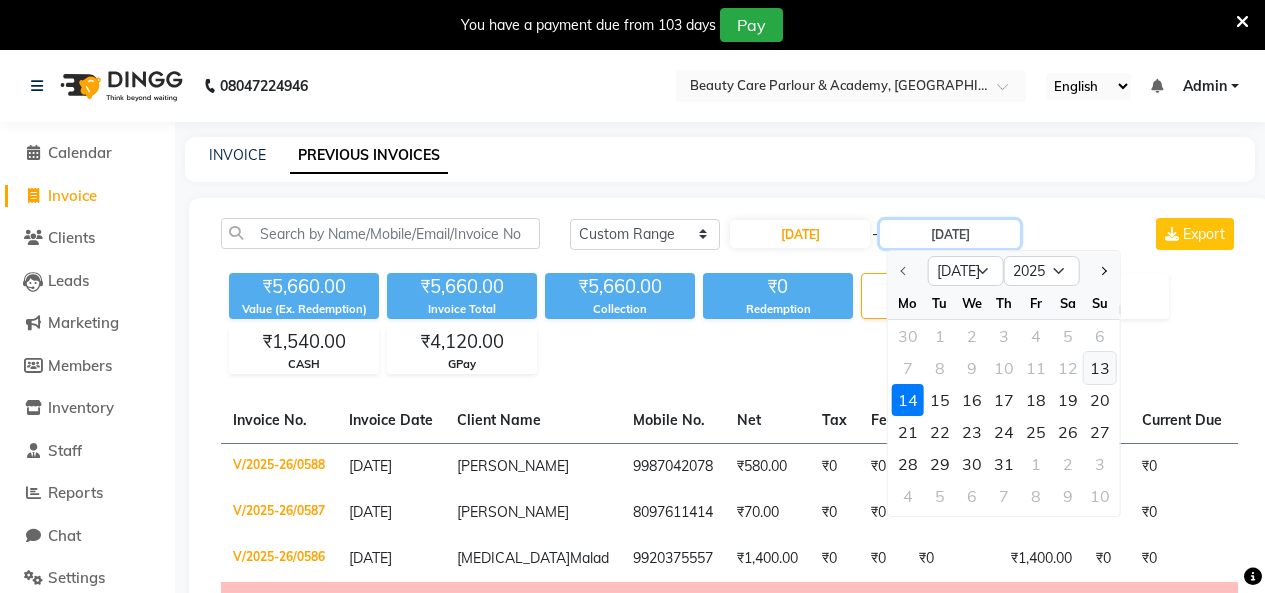 type on "[DATE]" 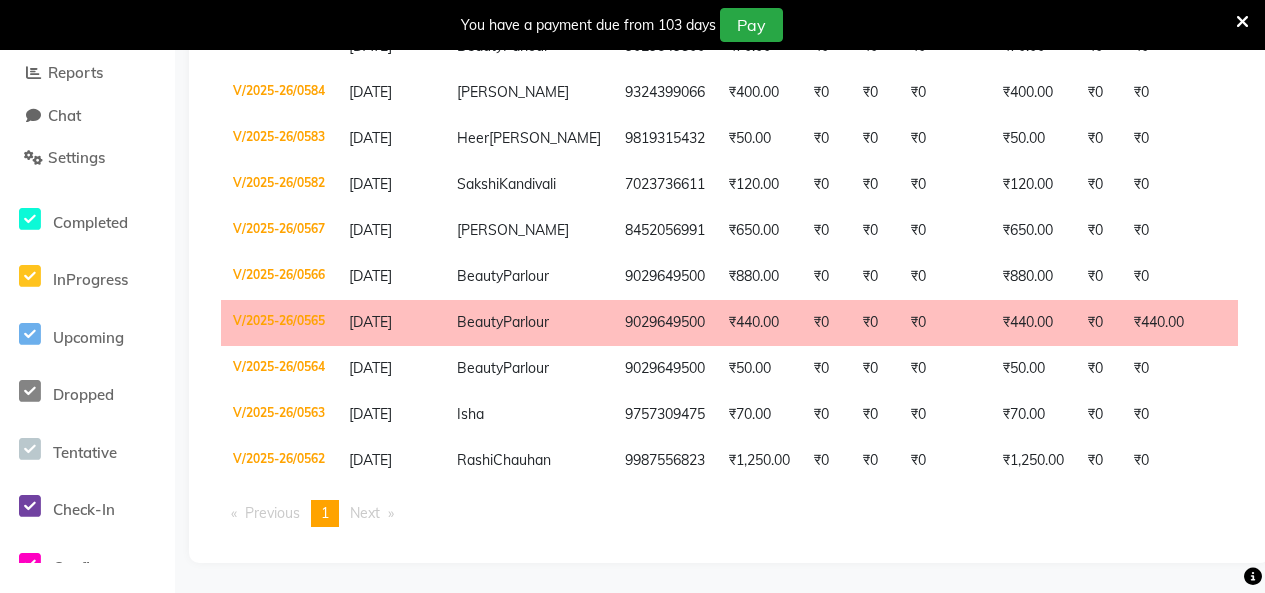 scroll, scrollTop: 512, scrollLeft: 0, axis: vertical 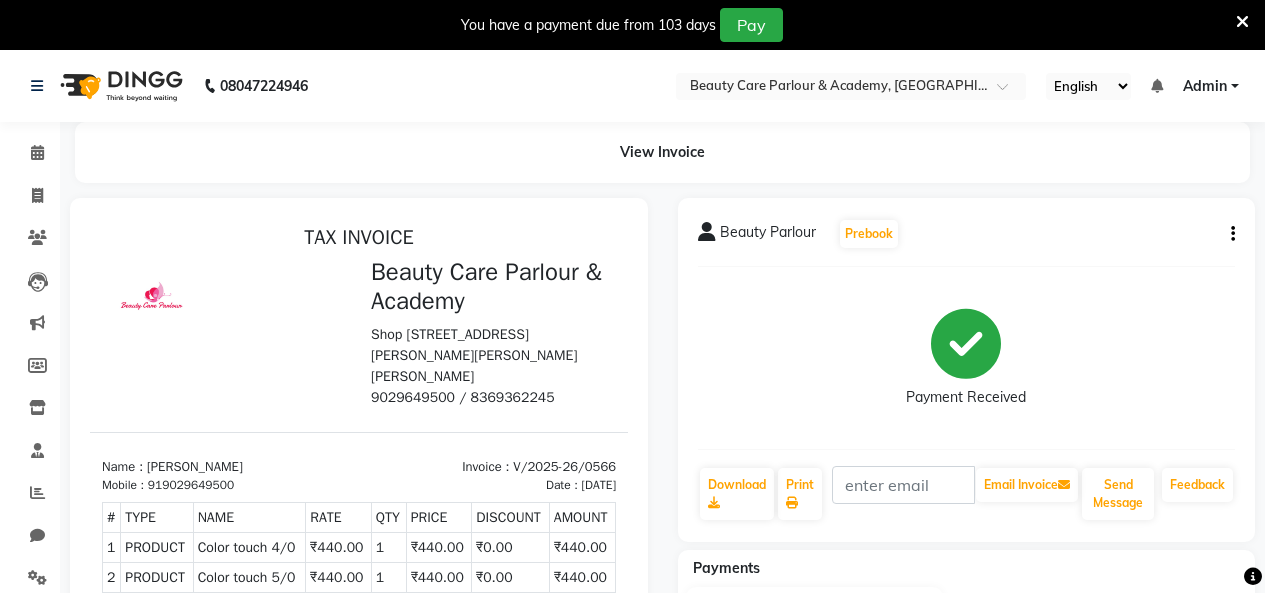 click at bounding box center [1242, 22] 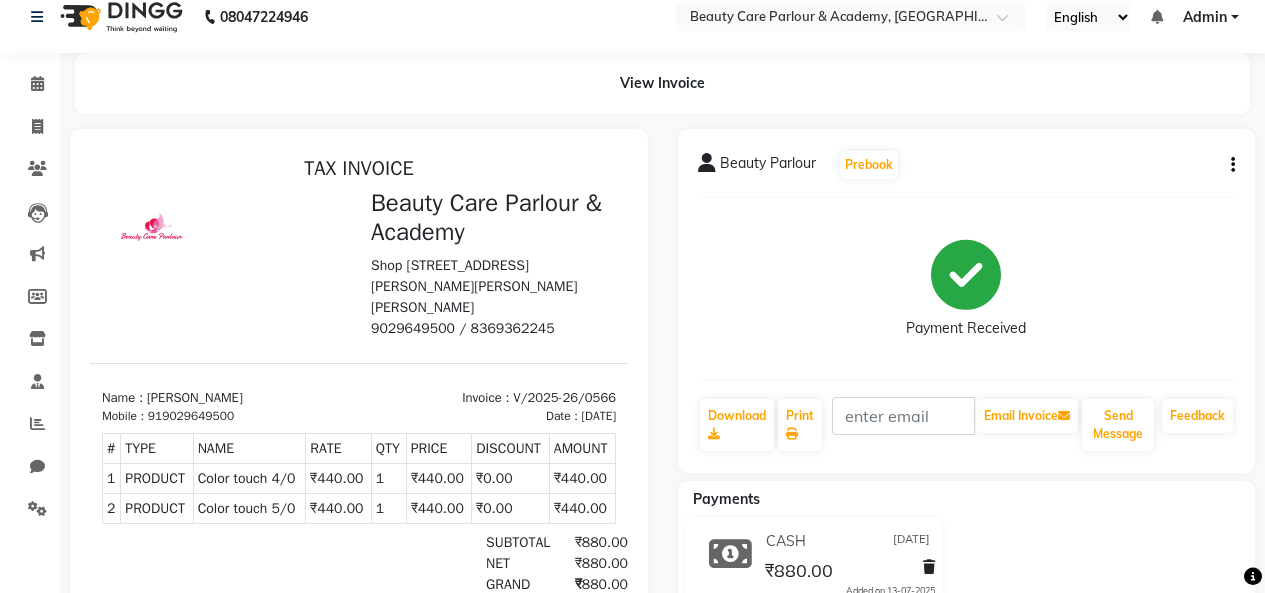 scroll, scrollTop: 0, scrollLeft: 0, axis: both 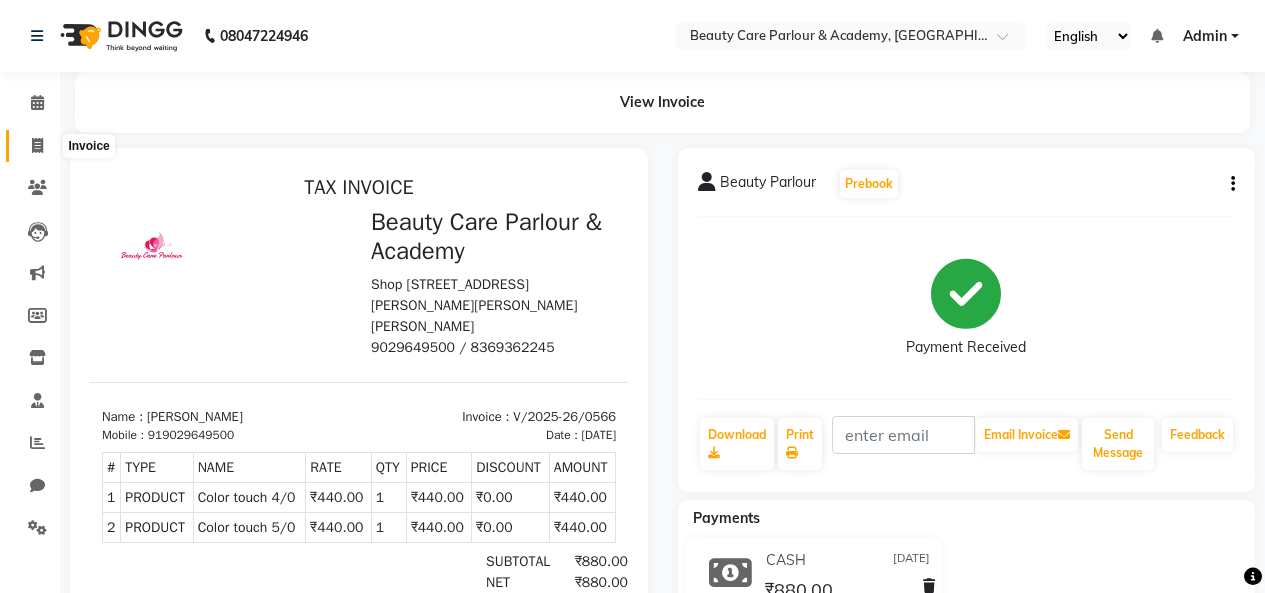 click 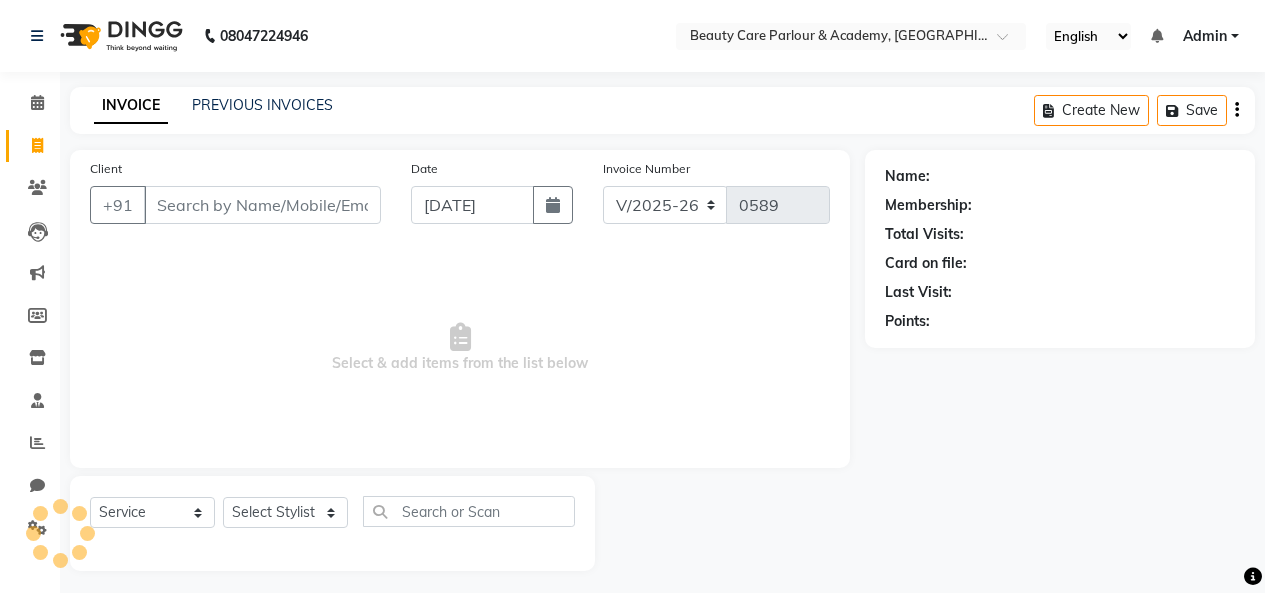 scroll, scrollTop: 8, scrollLeft: 0, axis: vertical 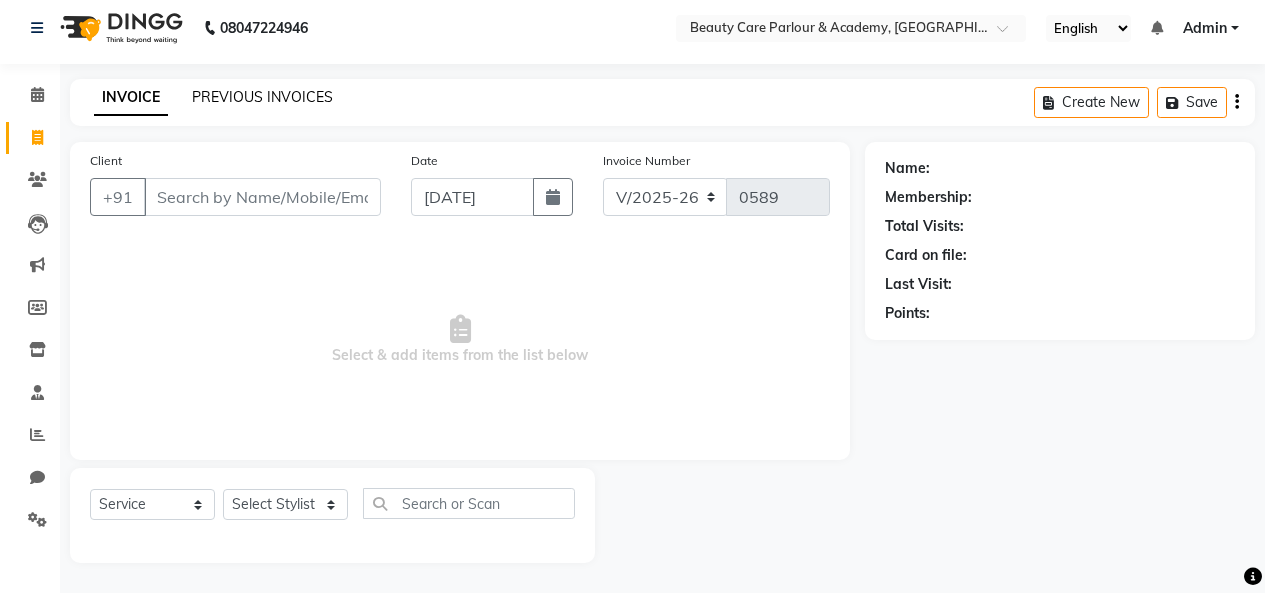 click on "PREVIOUS INVOICES" 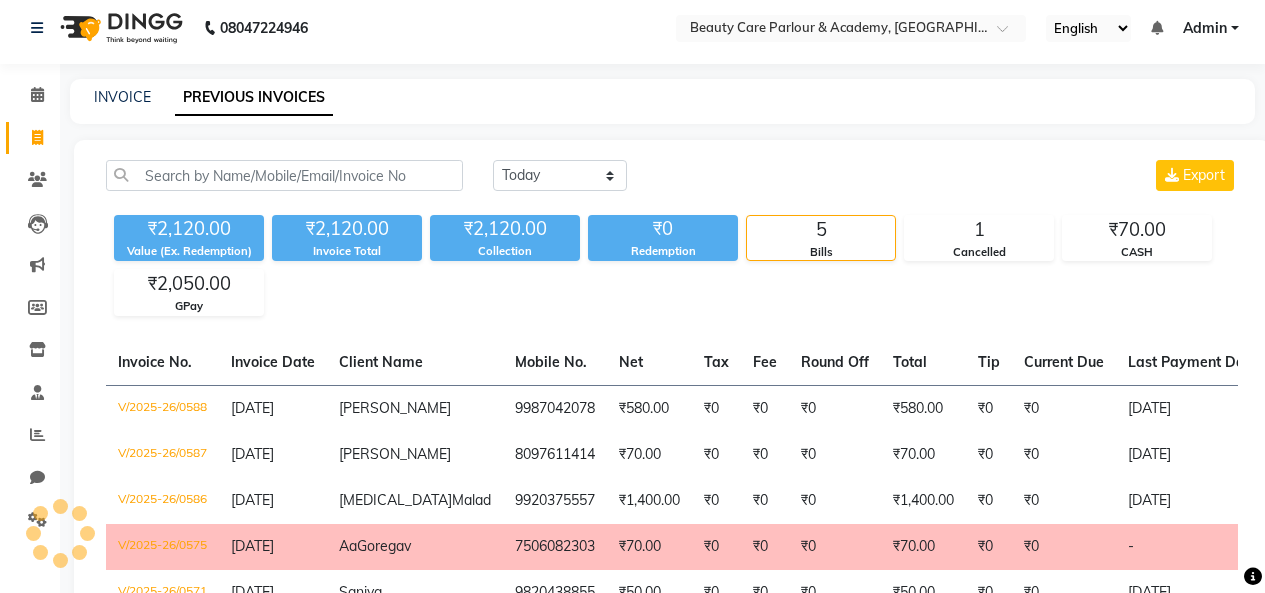 scroll, scrollTop: 0, scrollLeft: 0, axis: both 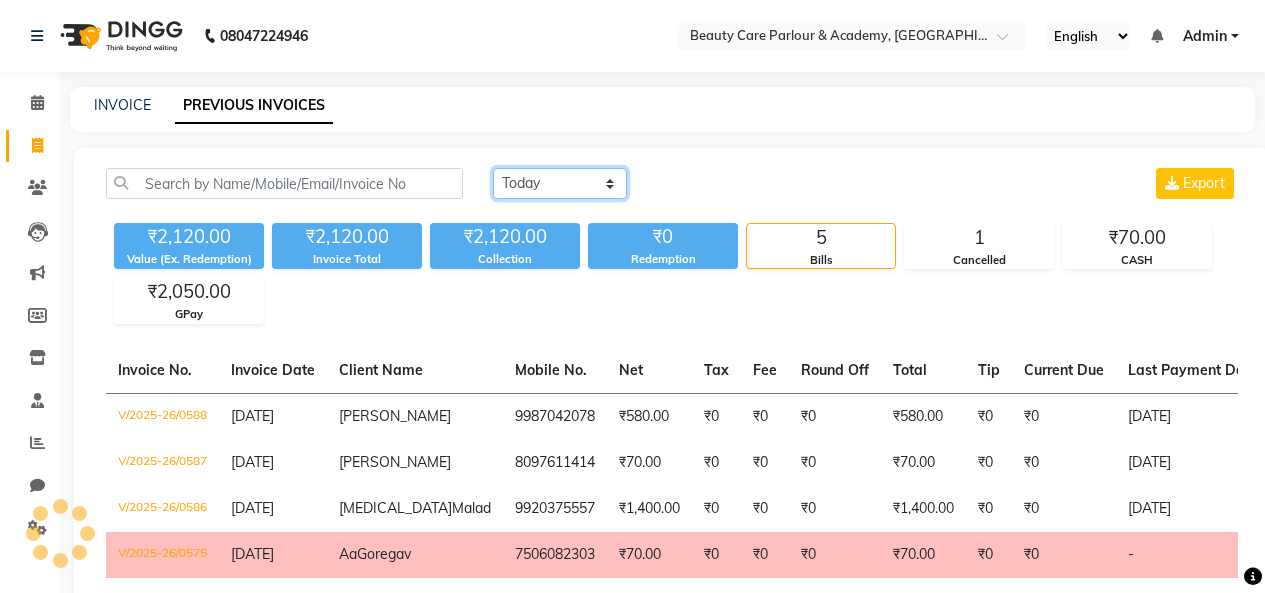 click on "[DATE] [DATE] Custom Range" 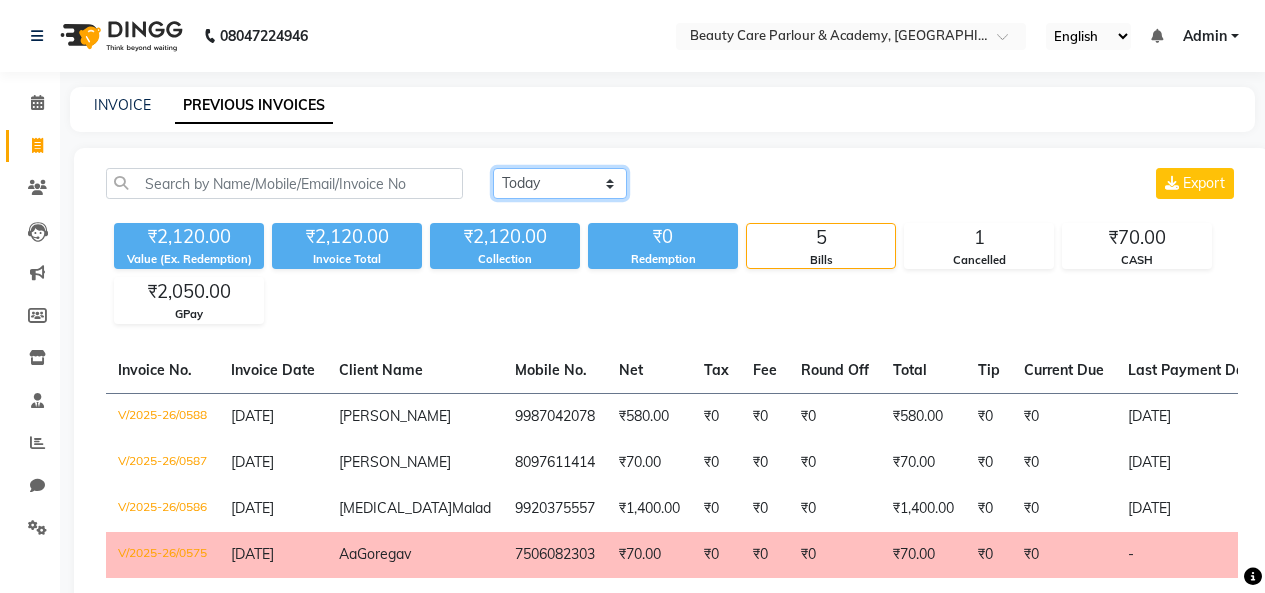 select on "range" 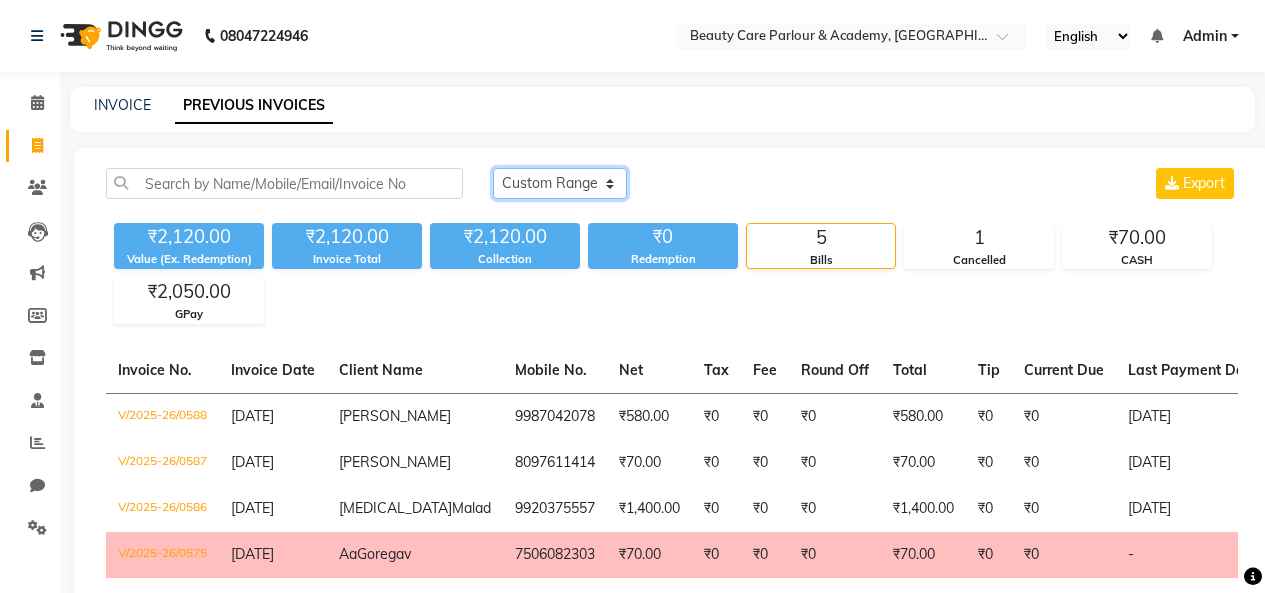click on "[DATE] [DATE] Custom Range" 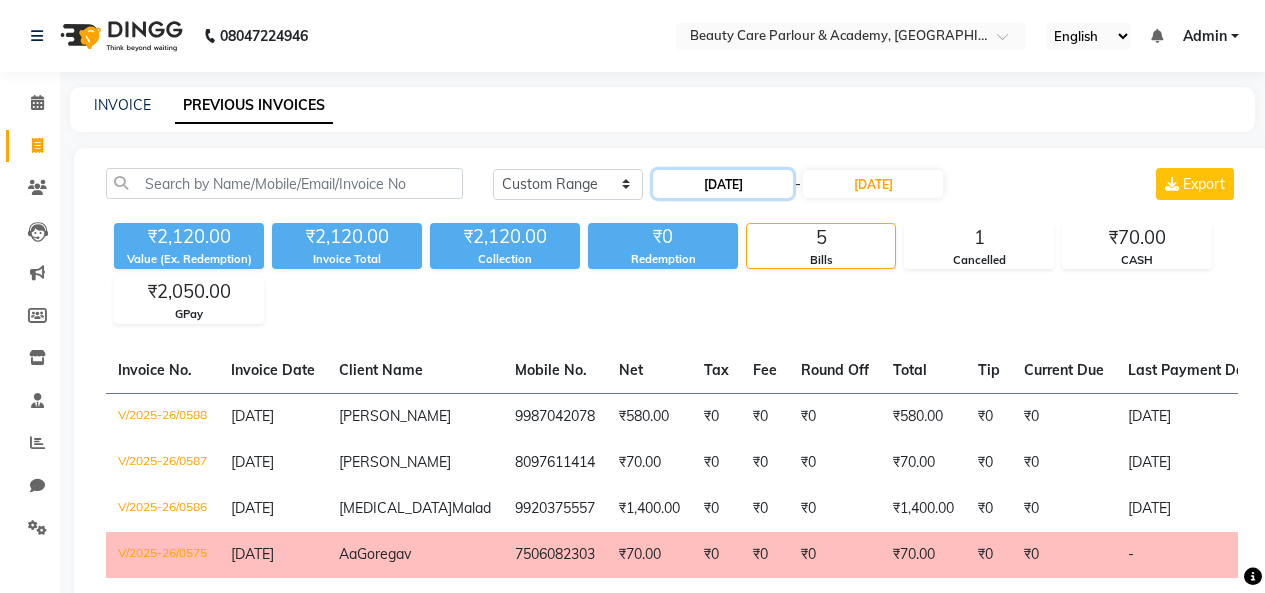 click on "[DATE]" 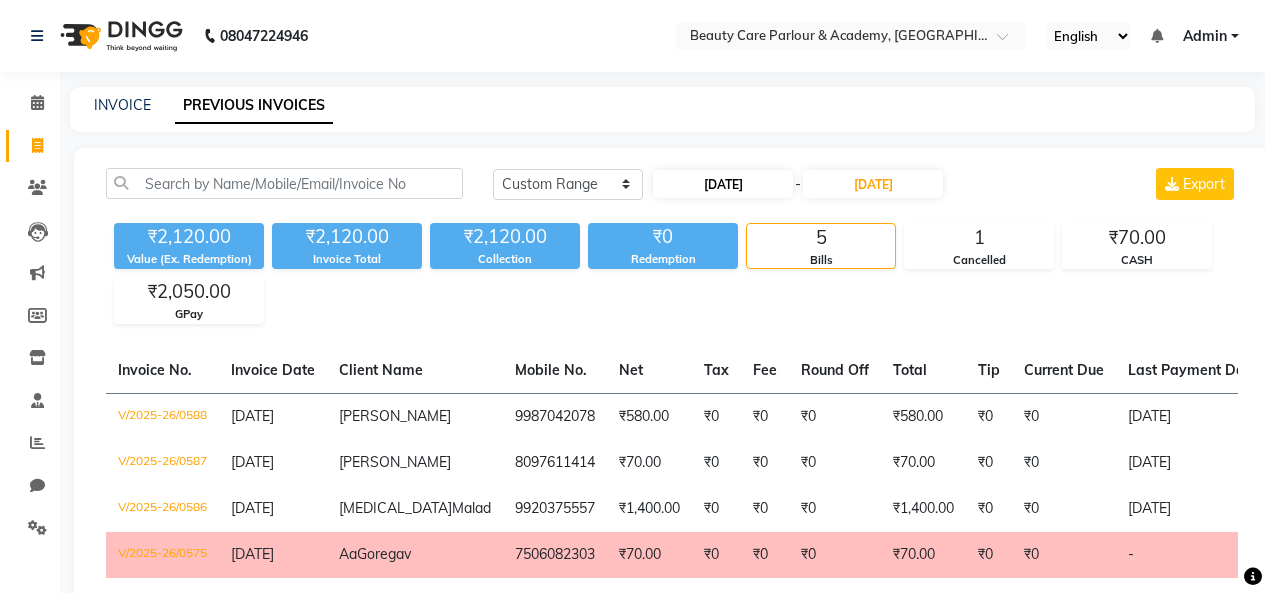 select on "7" 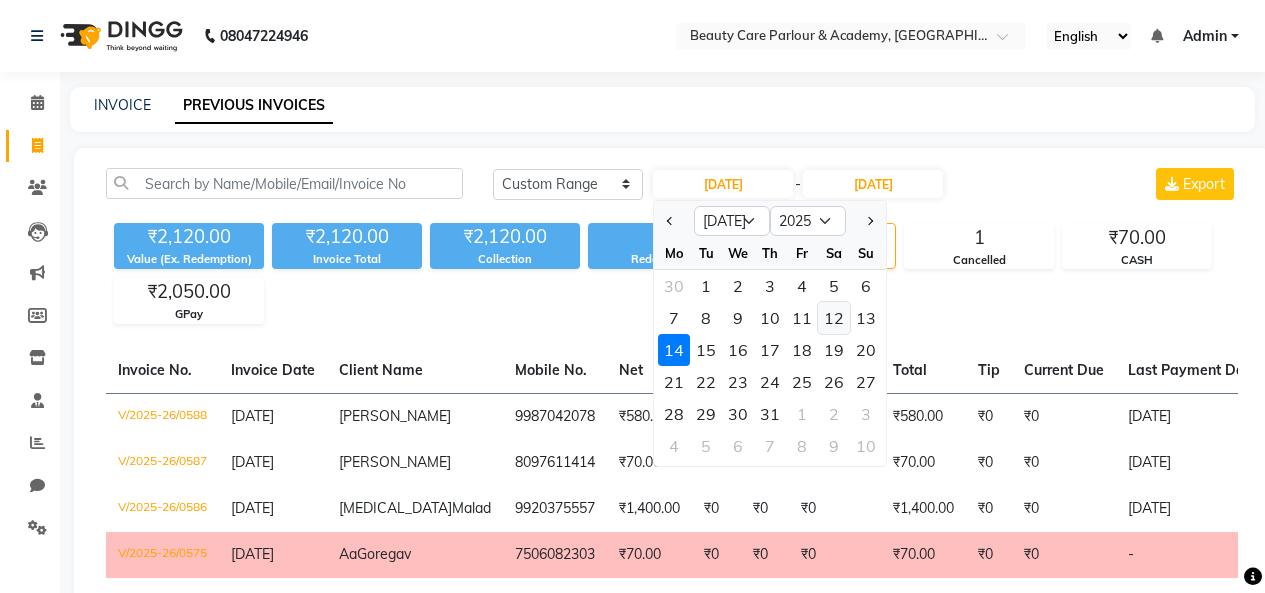 click on "12" 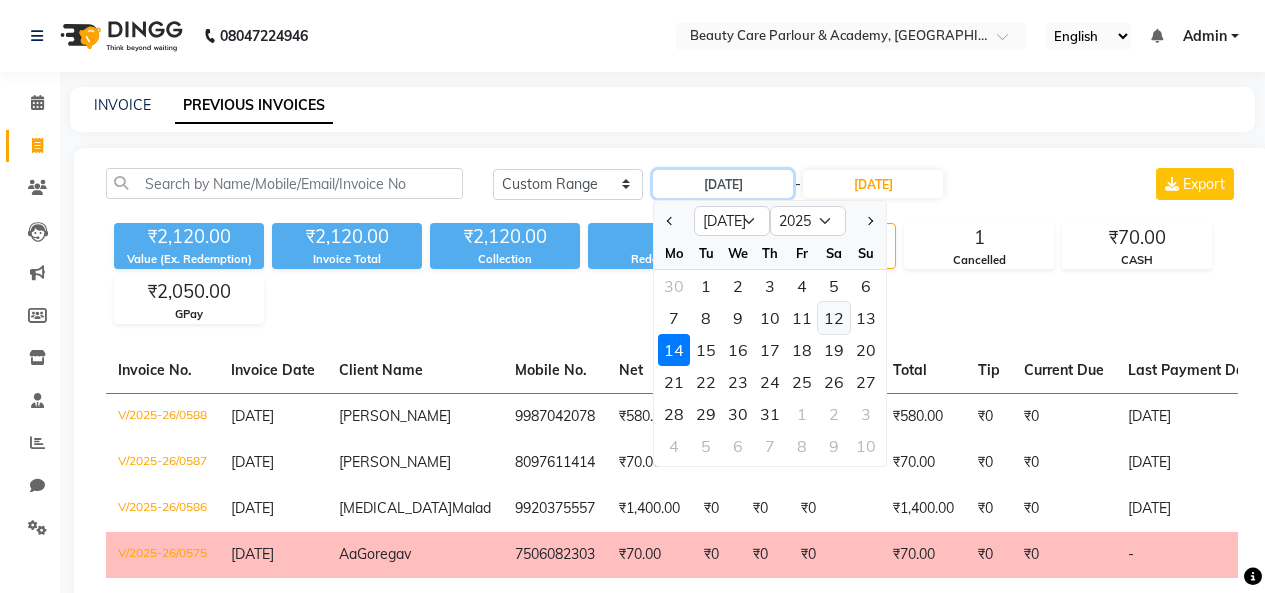 type on "12-07-2025" 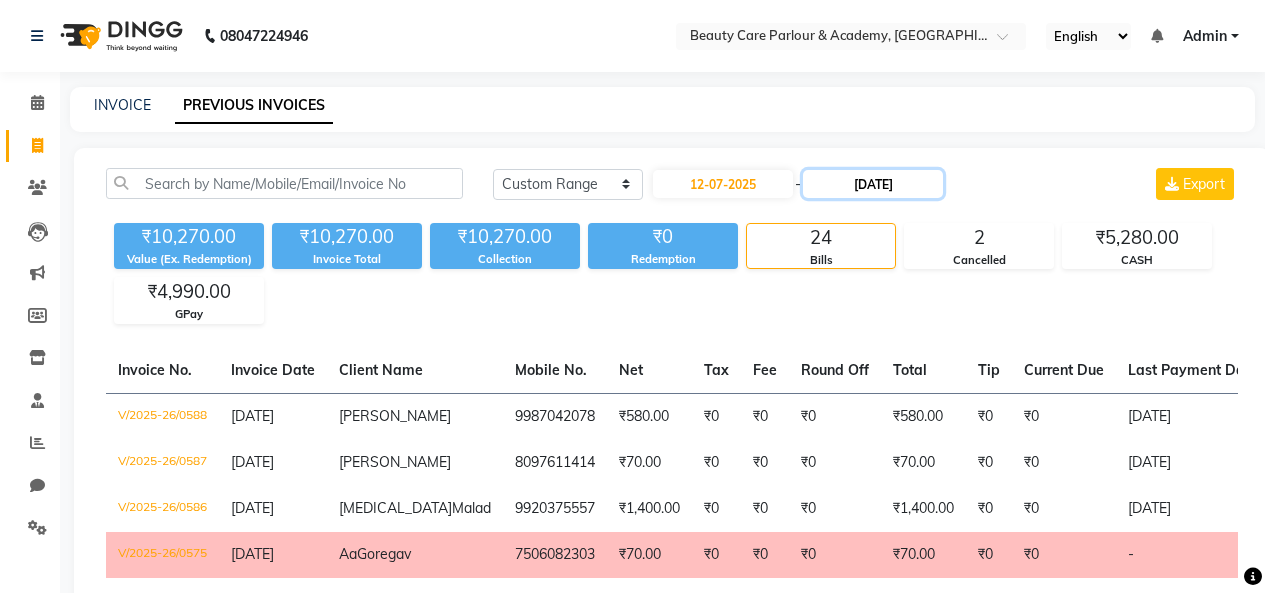 click on "[DATE]" 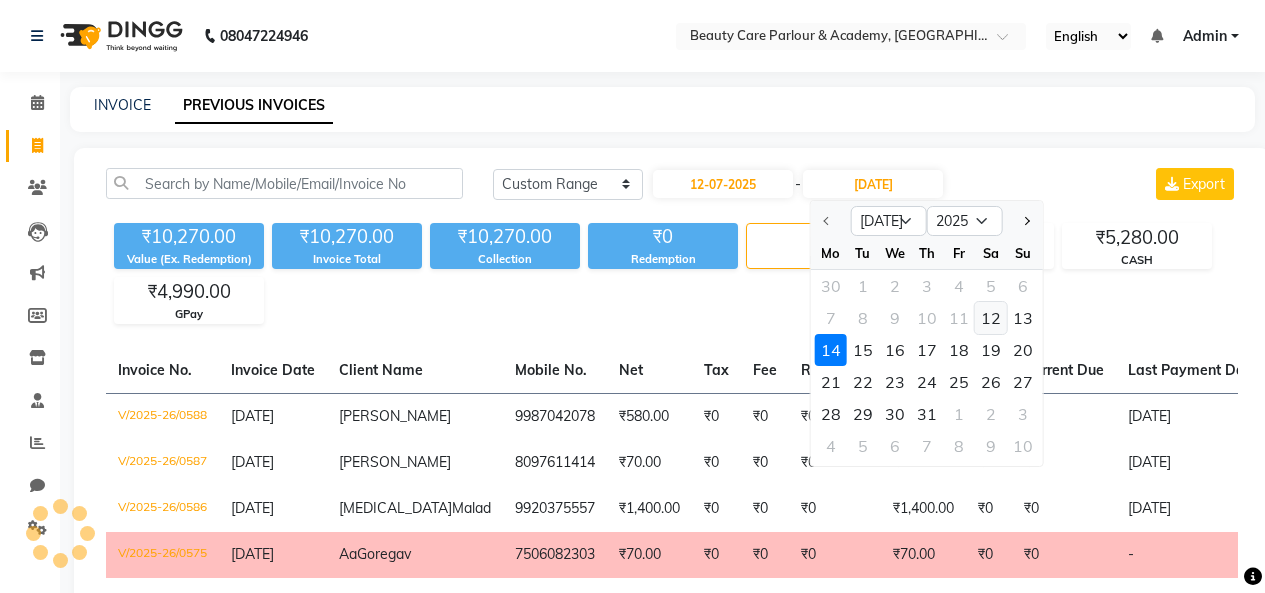 click on "12" 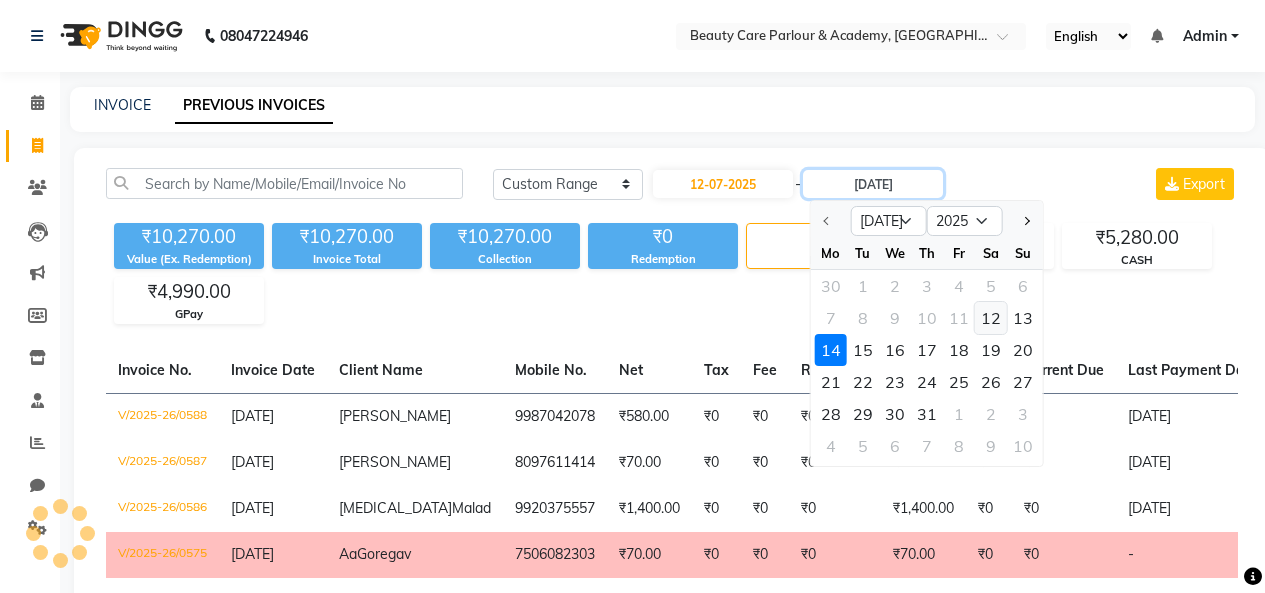 type on "12-07-2025" 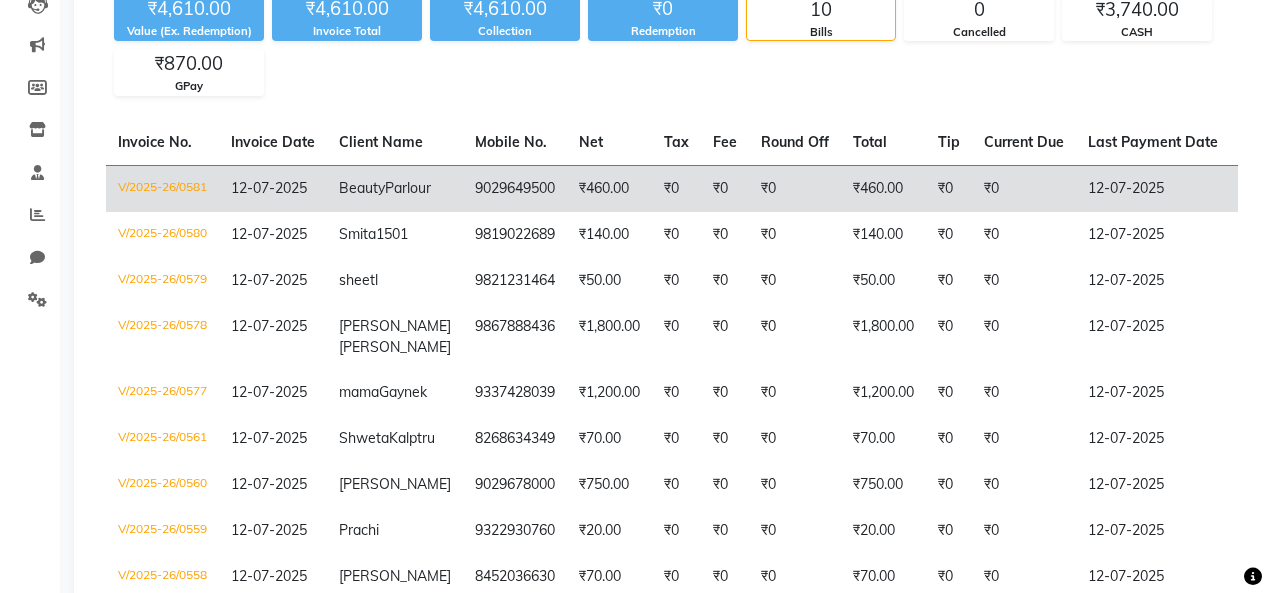 scroll, scrollTop: 227, scrollLeft: 0, axis: vertical 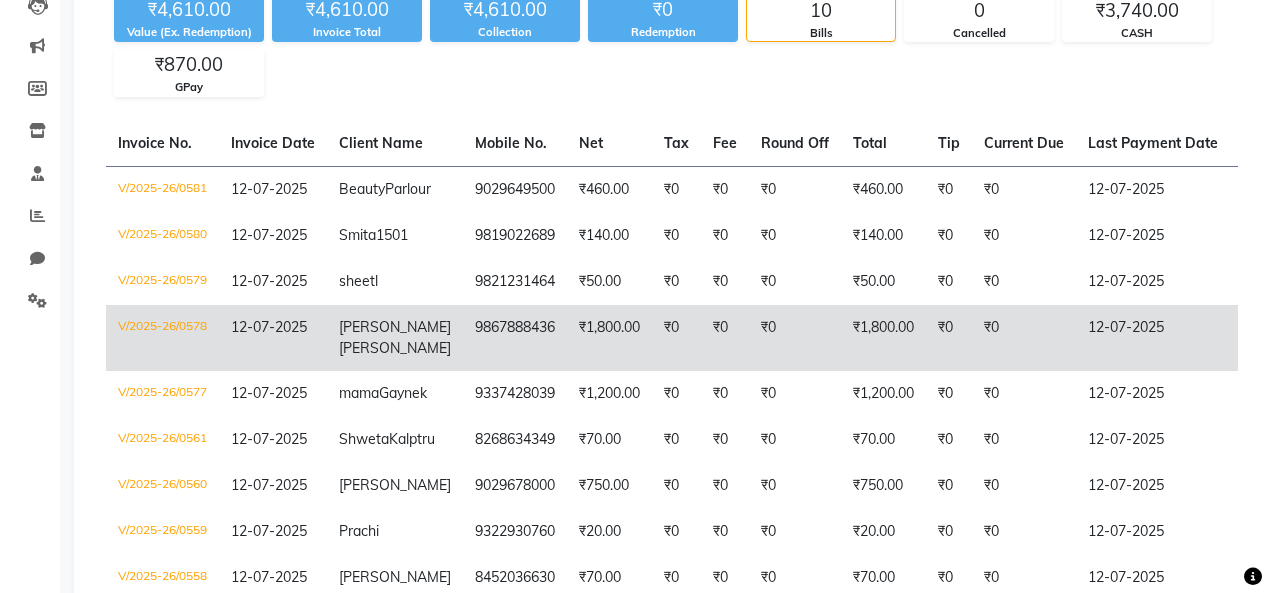 click on "₹0" 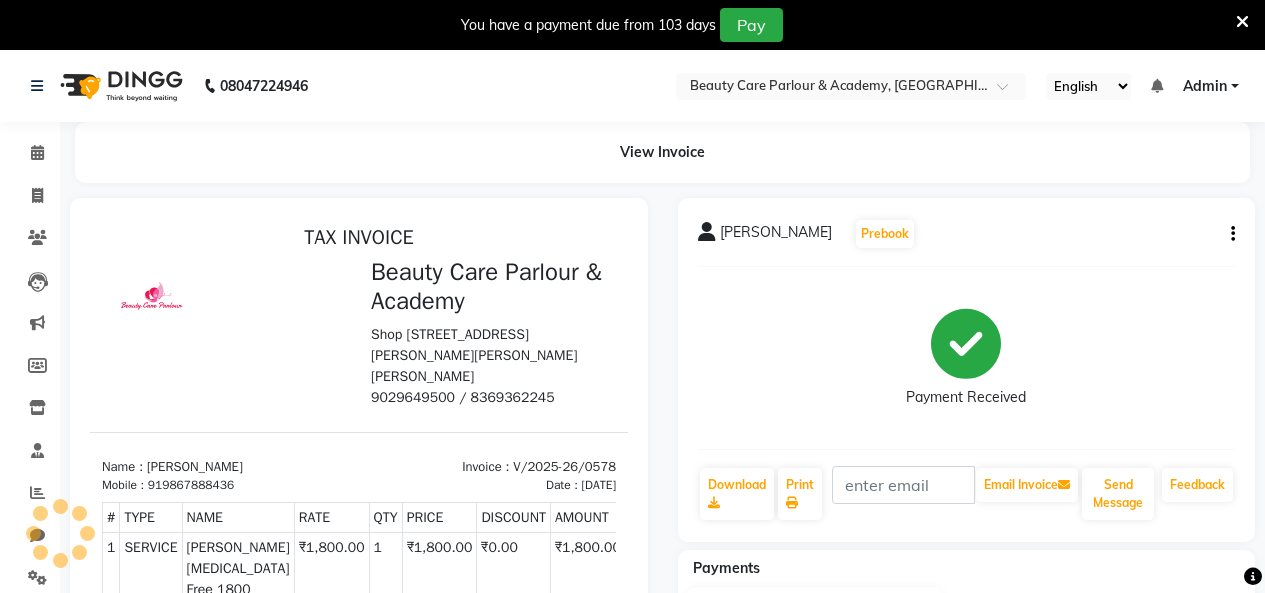 scroll, scrollTop: 0, scrollLeft: 0, axis: both 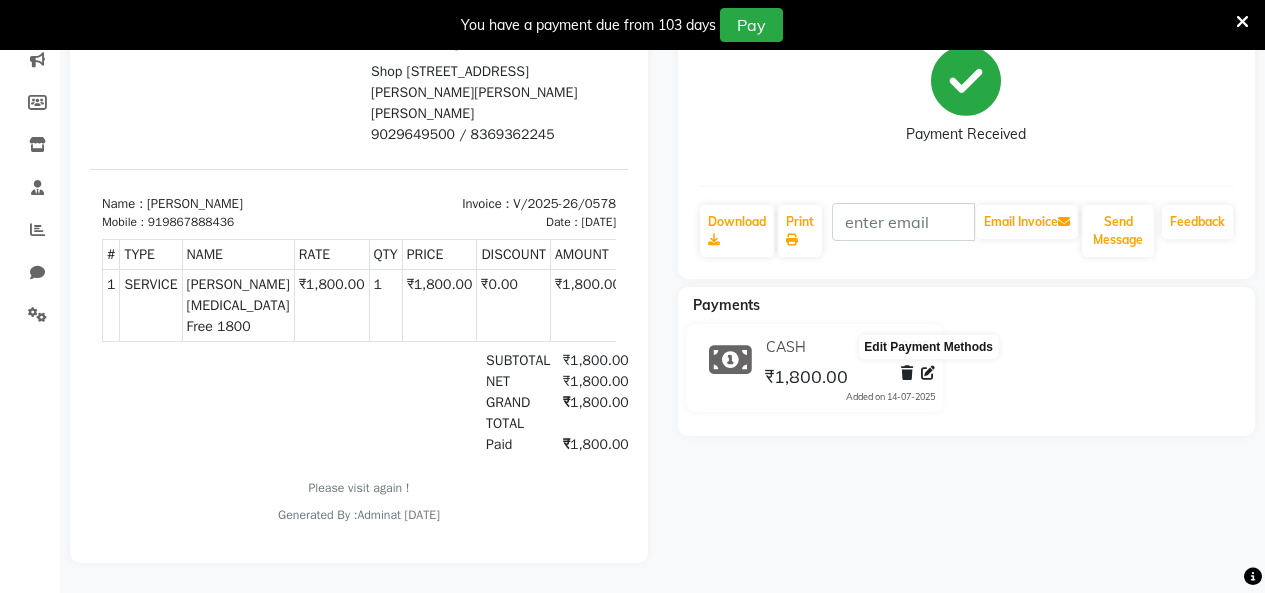 click 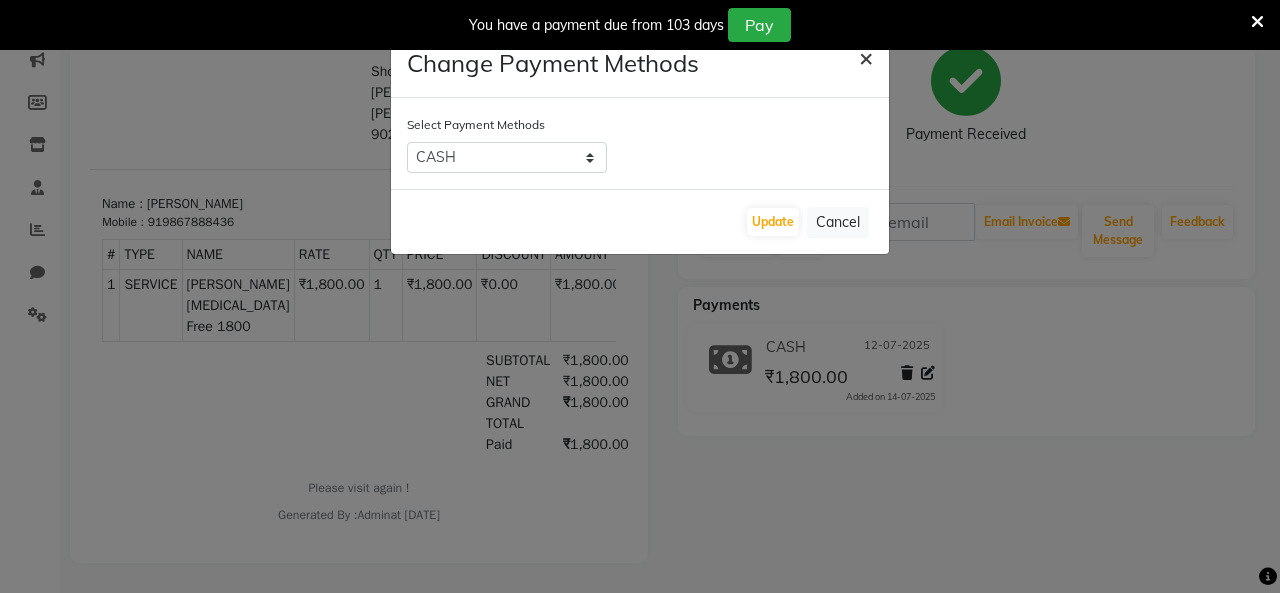 click on "×" 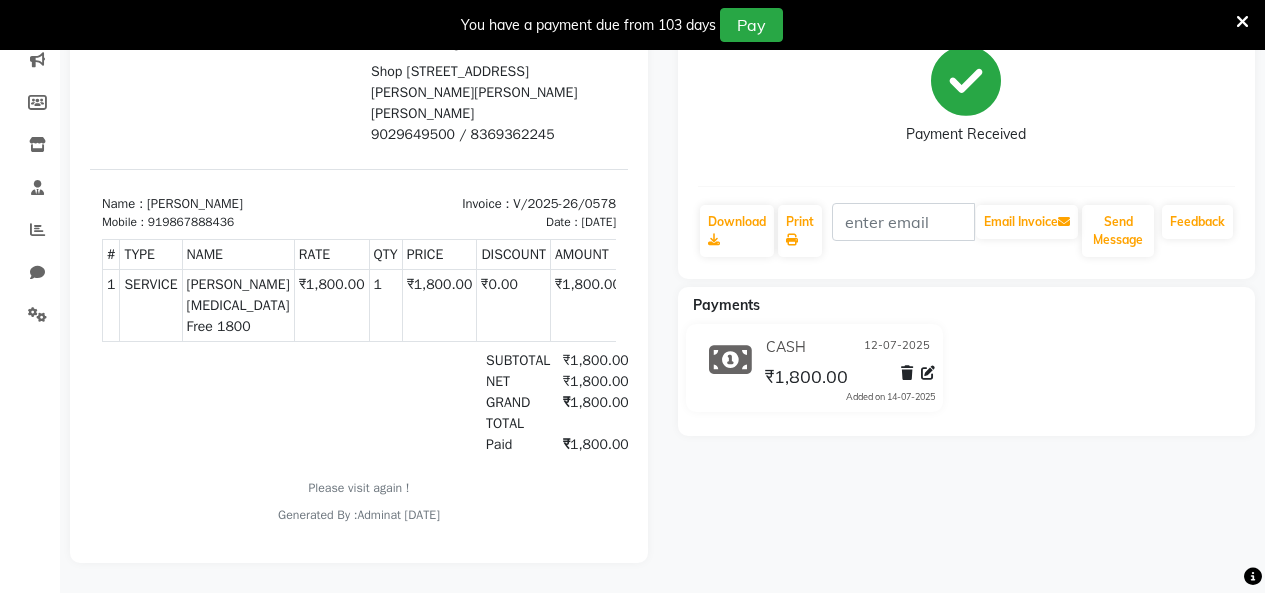 click at bounding box center [1242, 22] 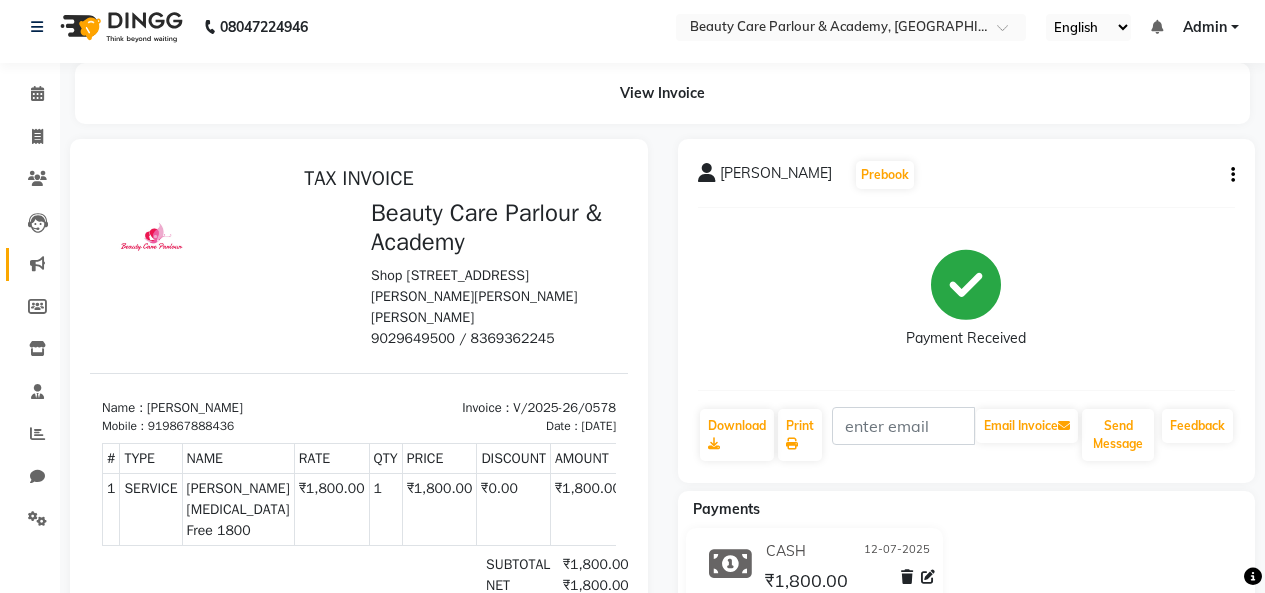 scroll, scrollTop: 14, scrollLeft: 0, axis: vertical 